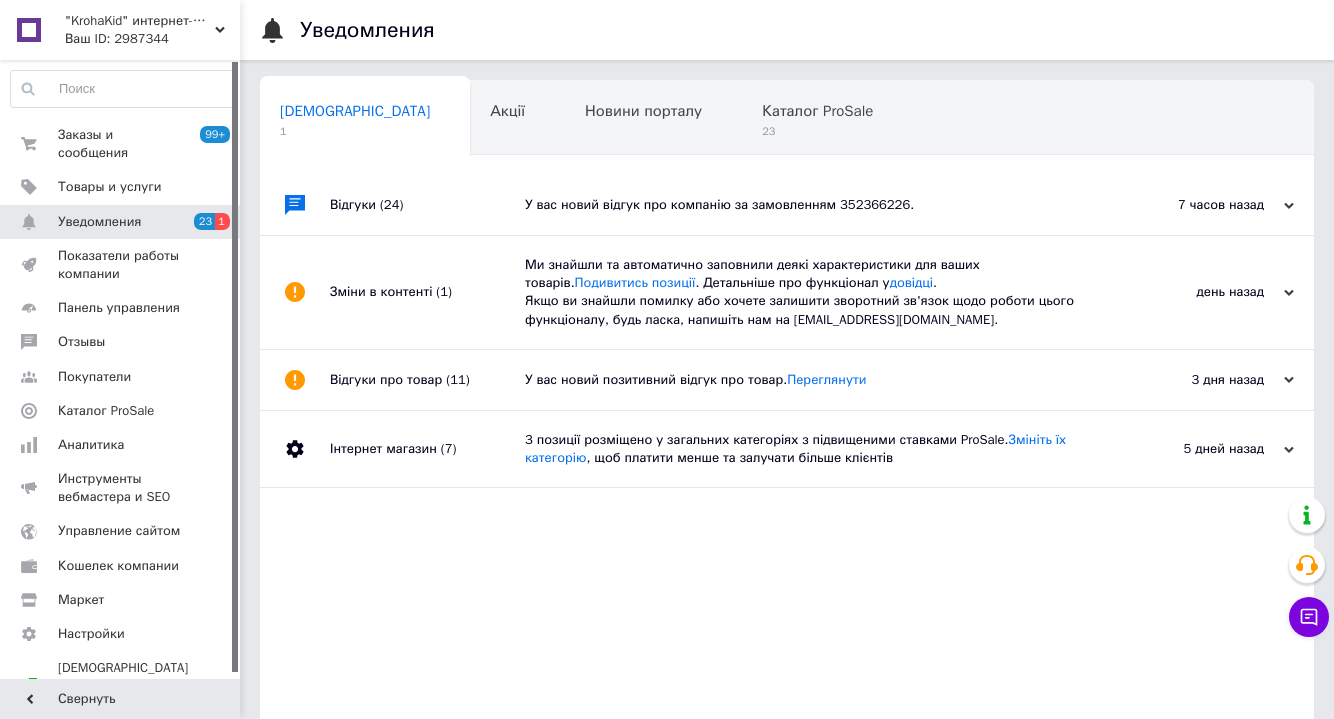 scroll, scrollTop: 0, scrollLeft: 0, axis: both 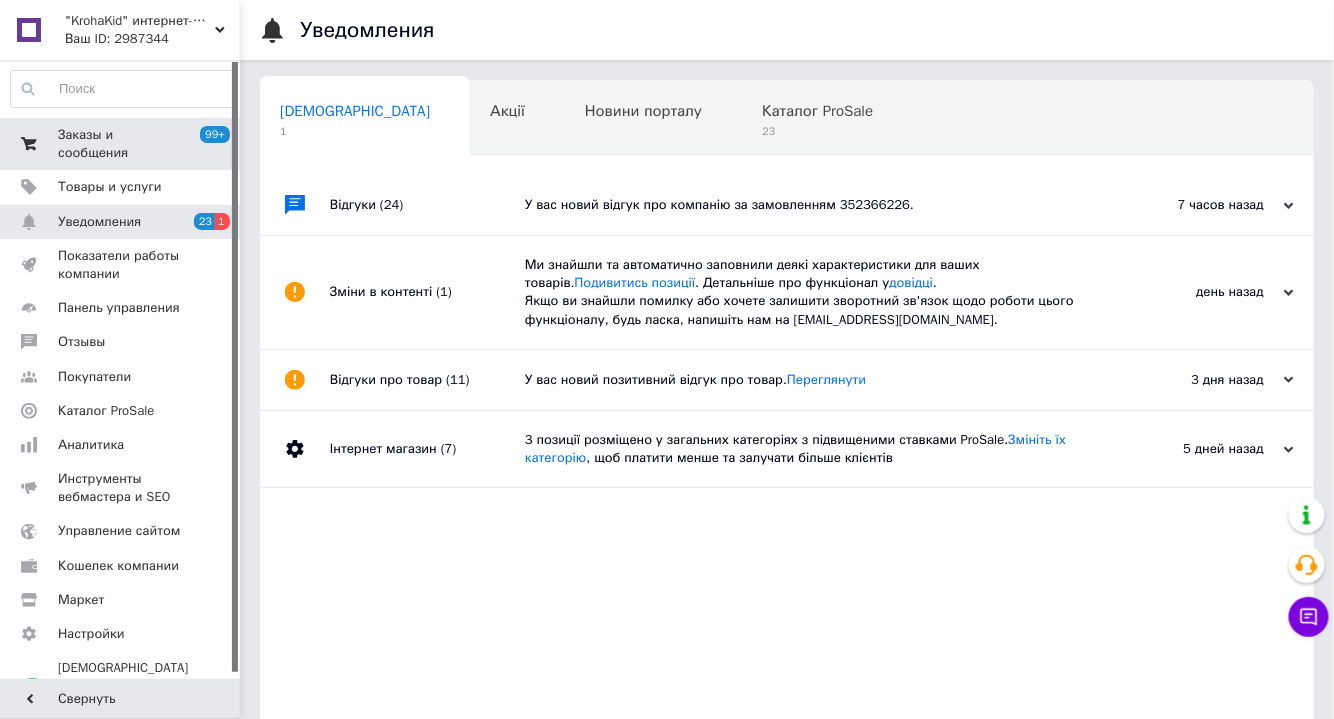 click on "Заказы и сообщения" at bounding box center (121, 144) 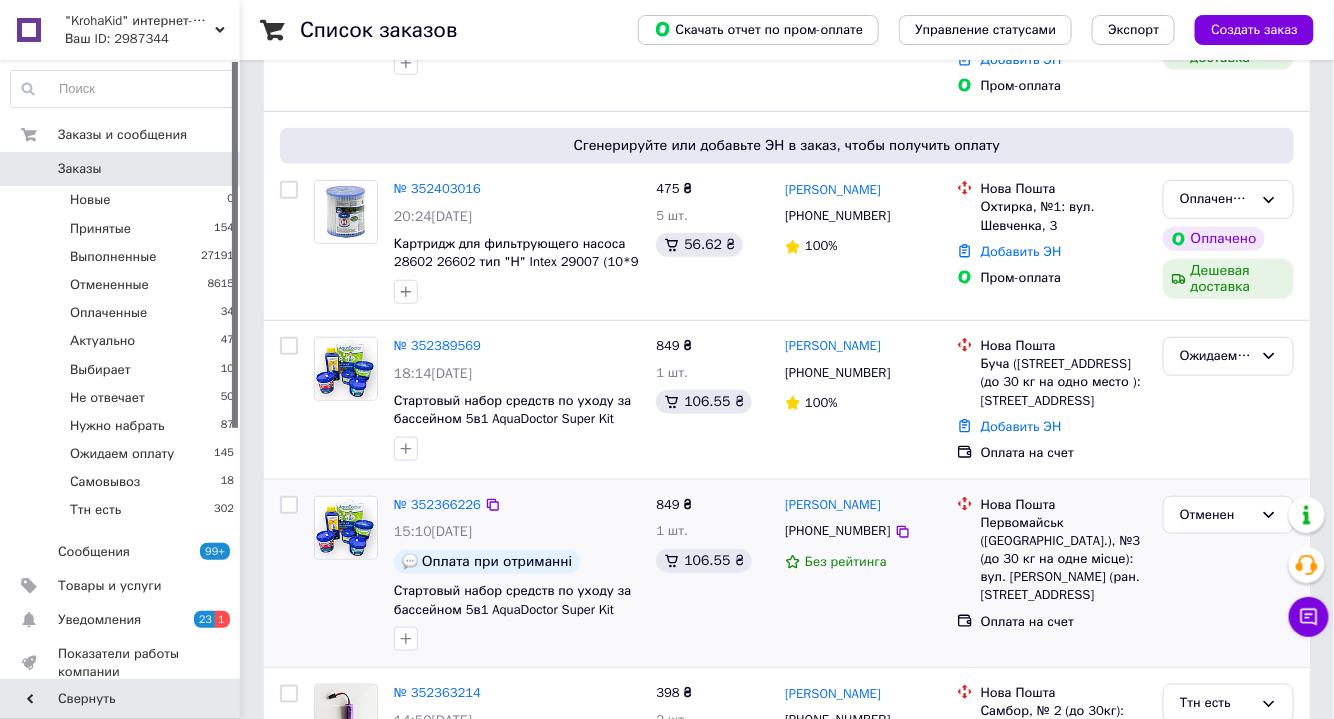 scroll, scrollTop: 363, scrollLeft: 0, axis: vertical 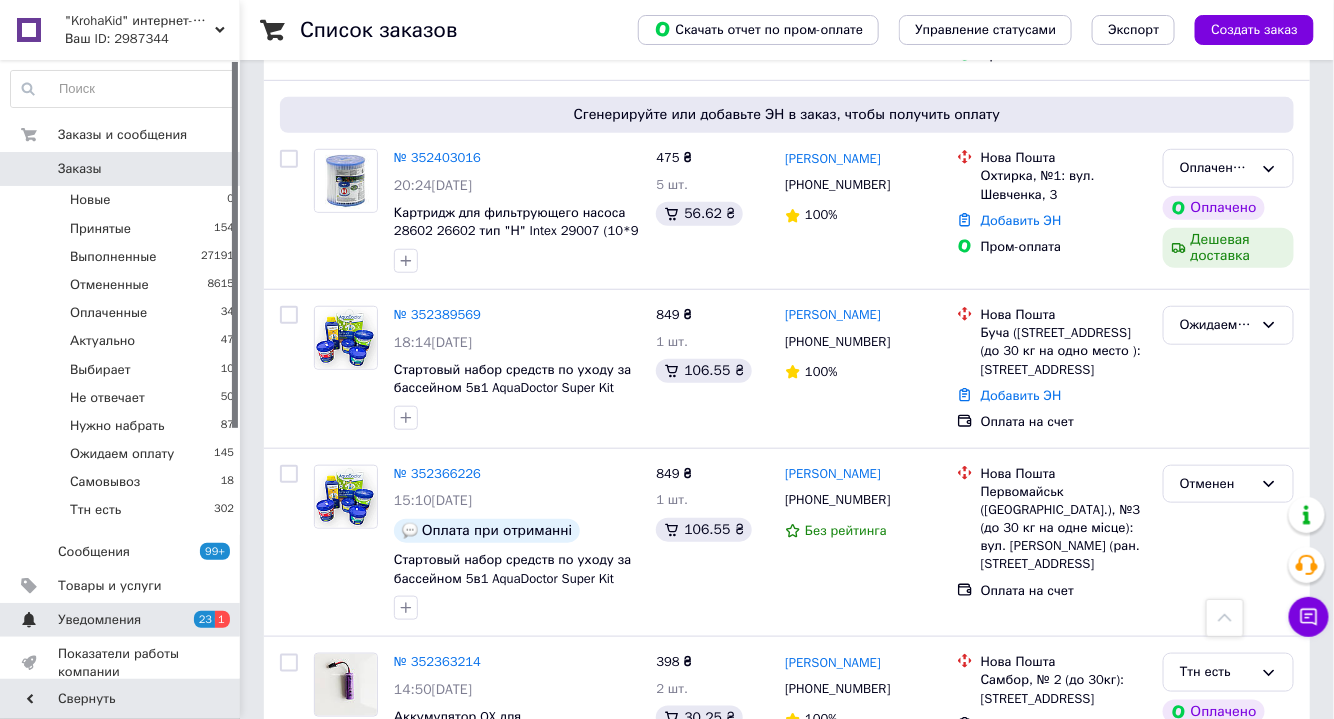 click on "Уведомления" at bounding box center (99, 620) 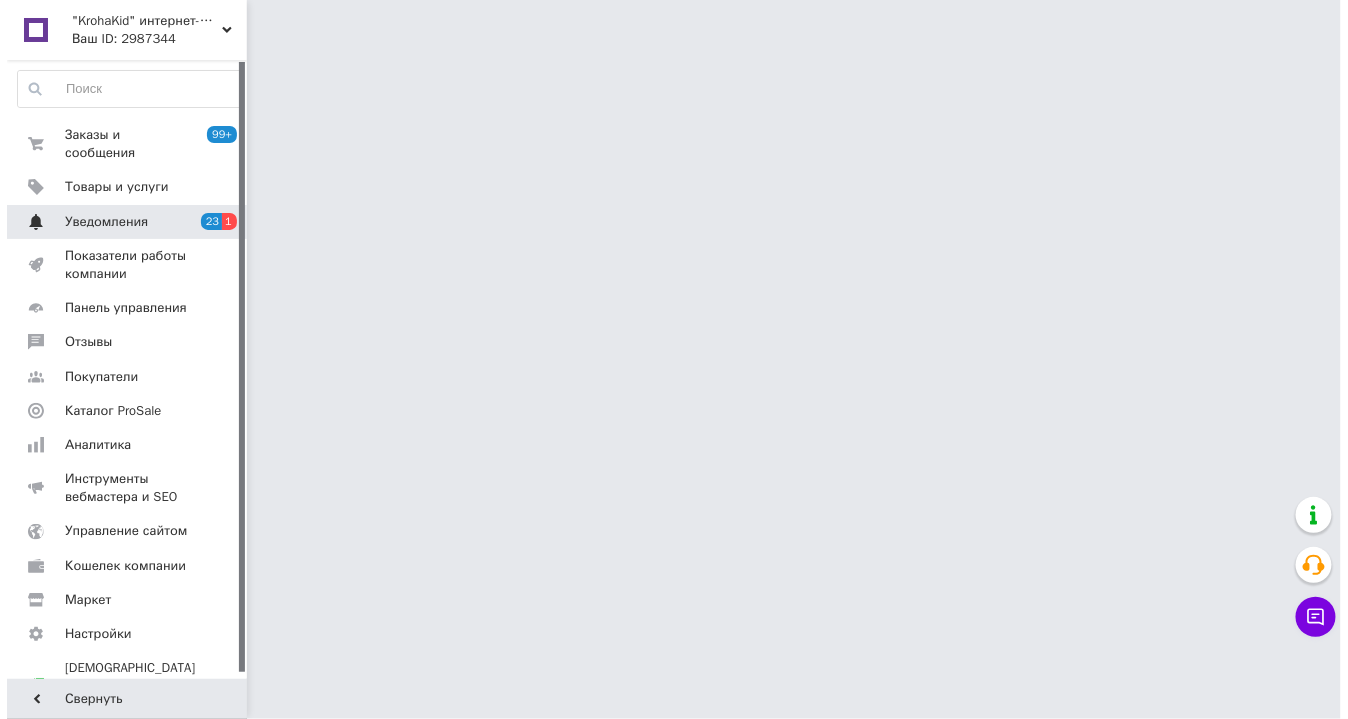 scroll, scrollTop: 0, scrollLeft: 0, axis: both 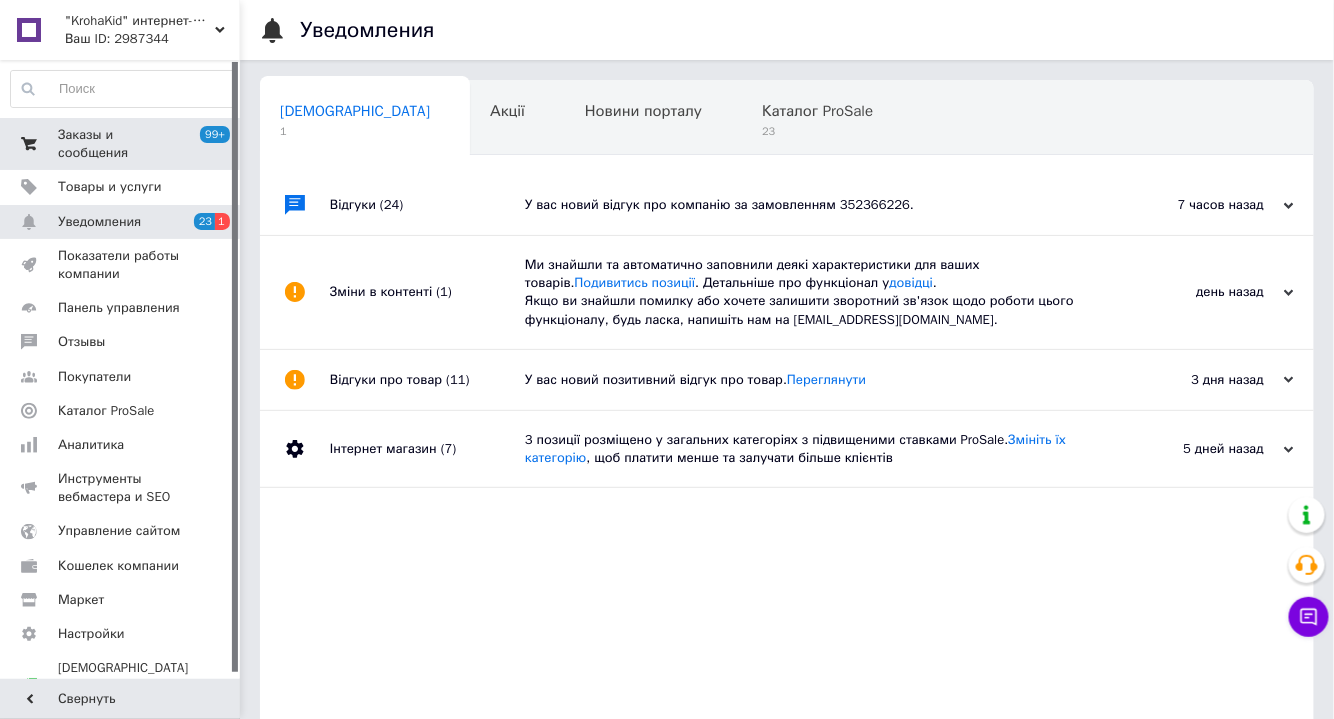 click on "Заказы и сообщения 99+ 0" at bounding box center [123, 144] 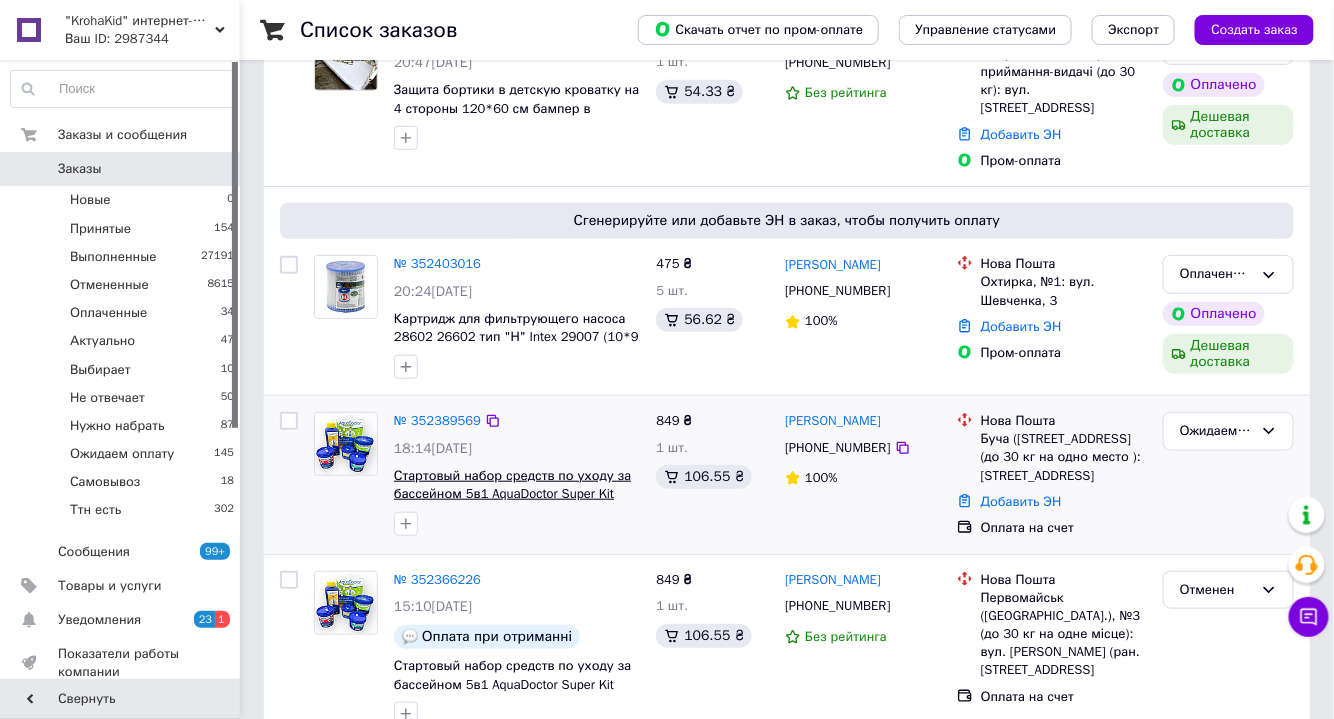 scroll, scrollTop: 363, scrollLeft: 0, axis: vertical 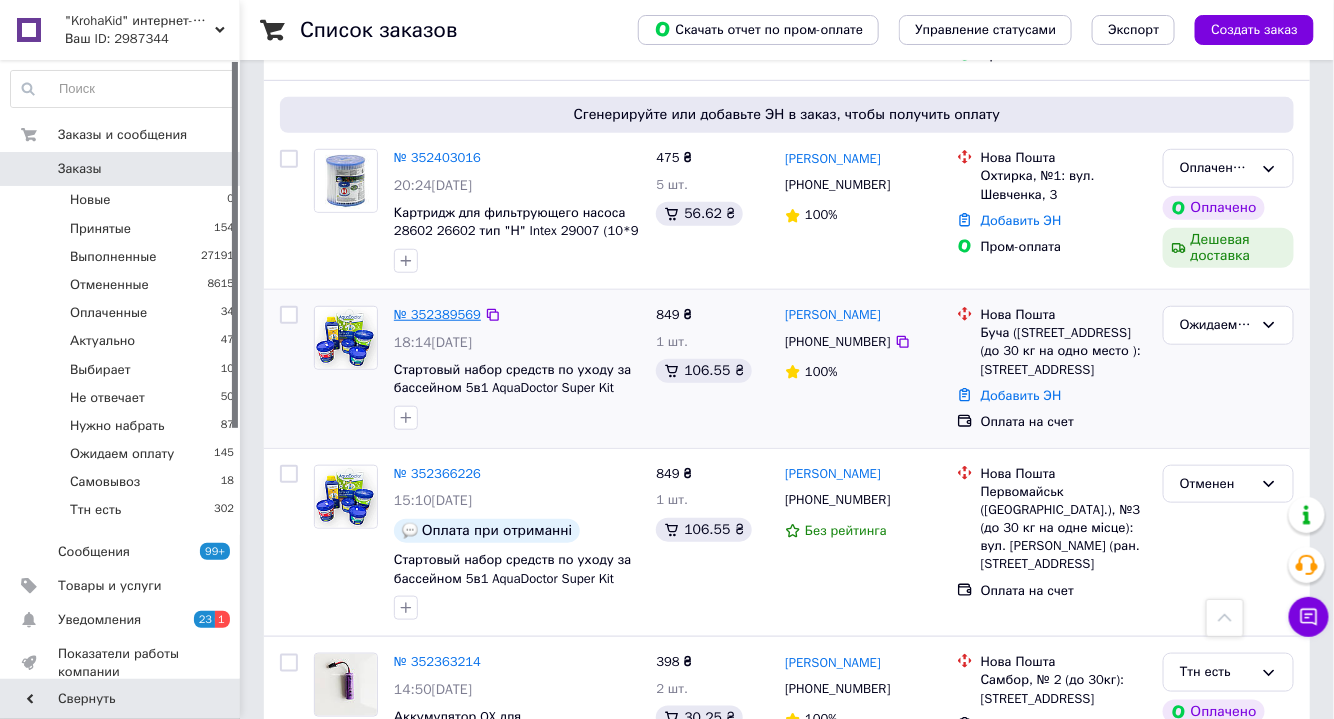 click on "№ 352389569" at bounding box center (437, 314) 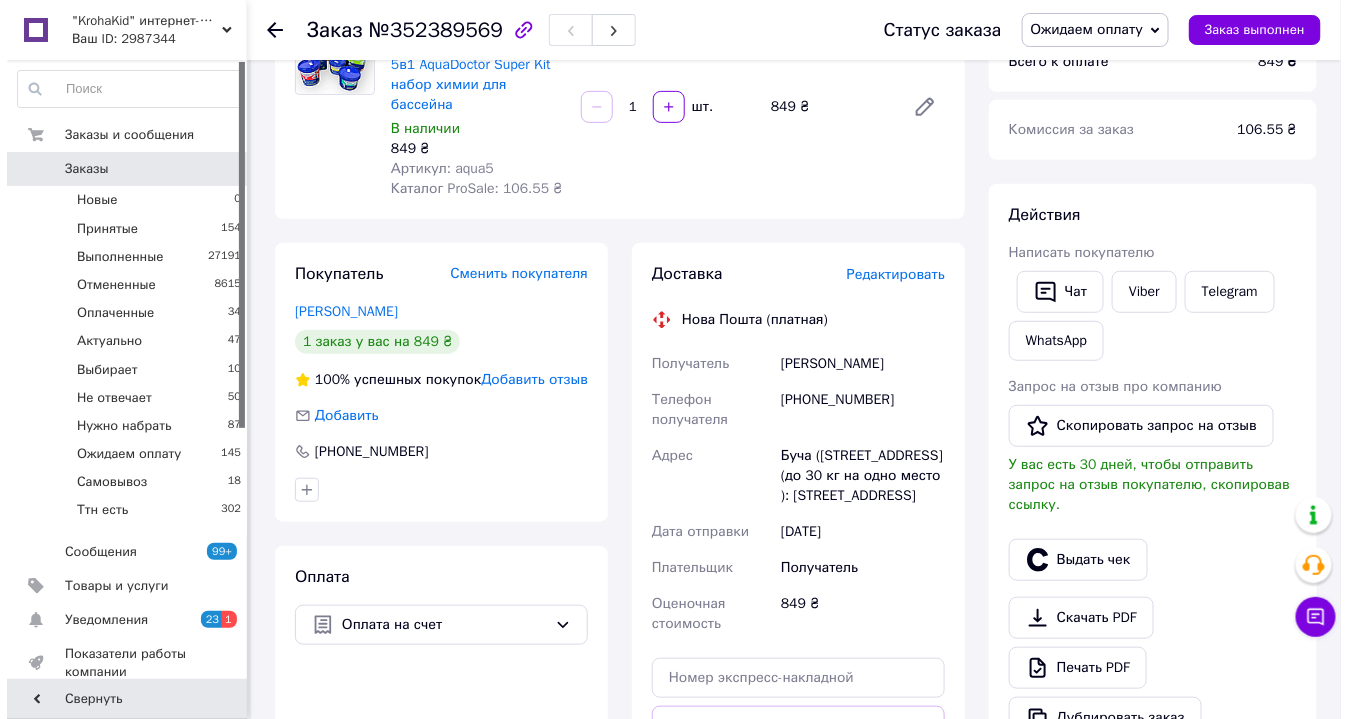 scroll, scrollTop: 192, scrollLeft: 0, axis: vertical 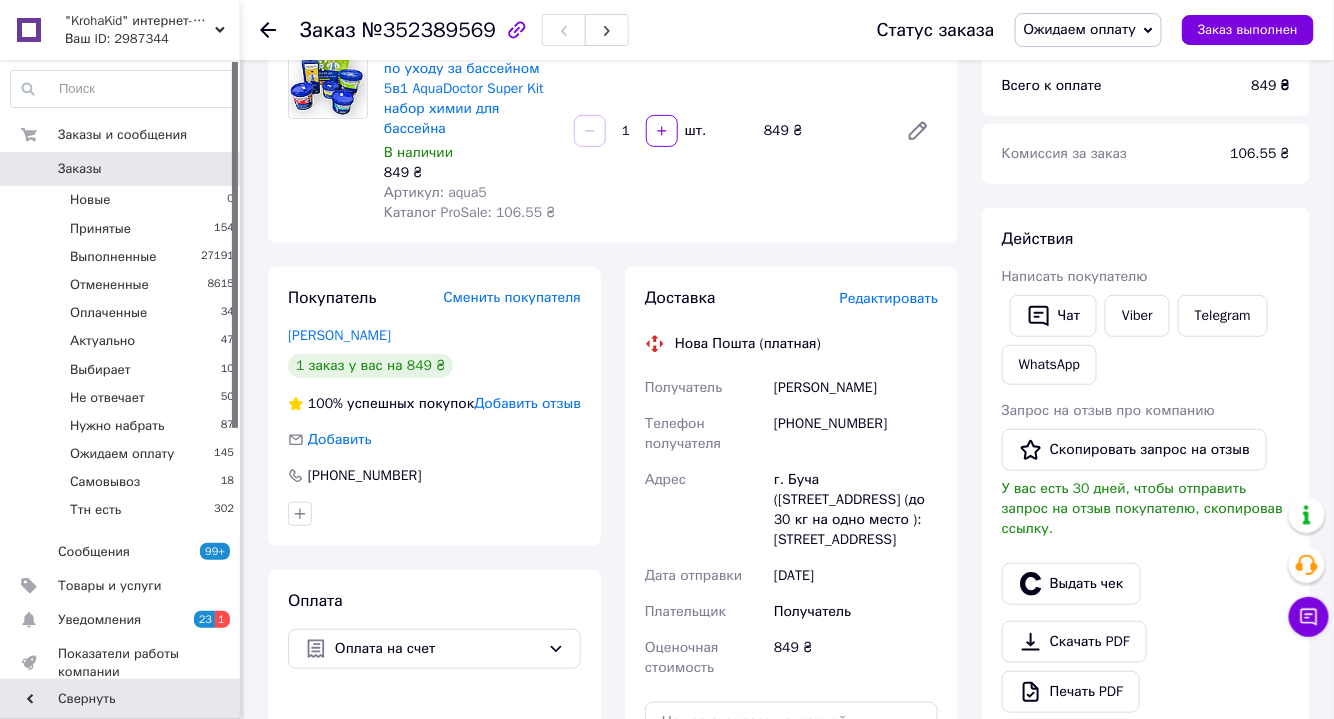 click on "Редактировать" at bounding box center [889, 298] 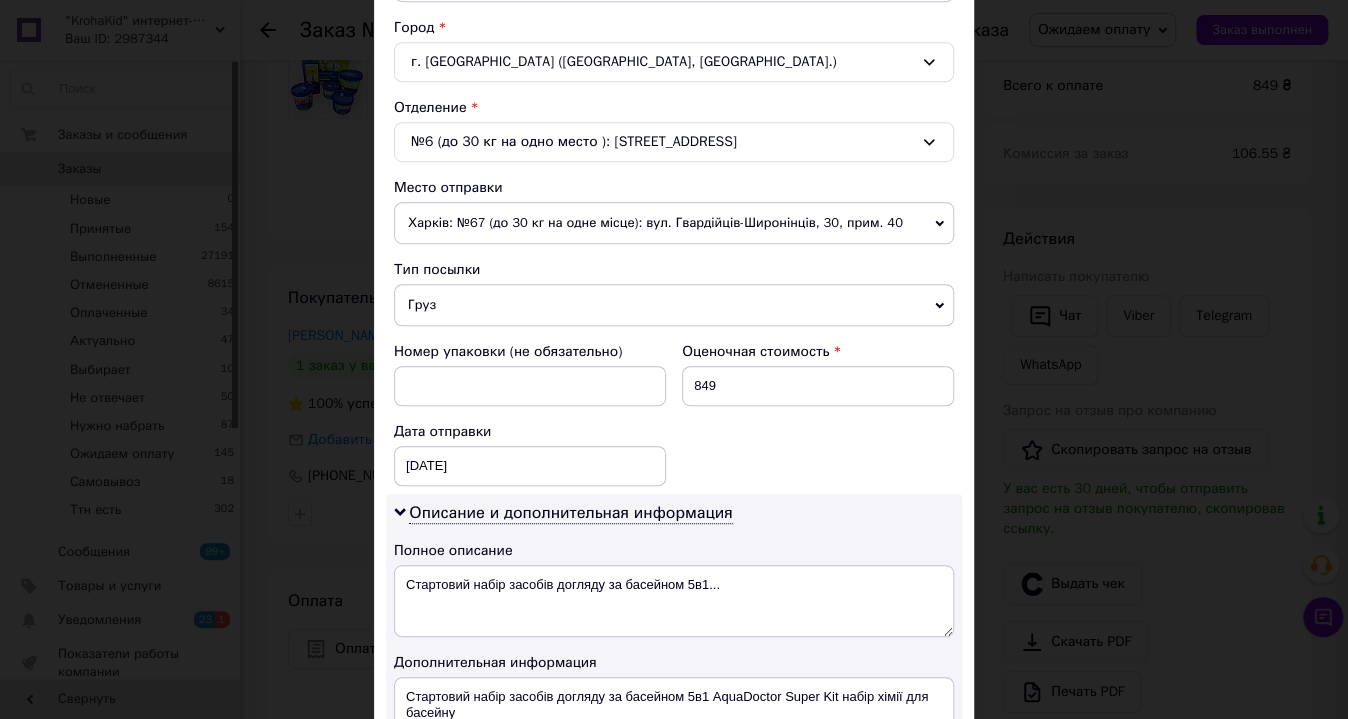 scroll, scrollTop: 636, scrollLeft: 0, axis: vertical 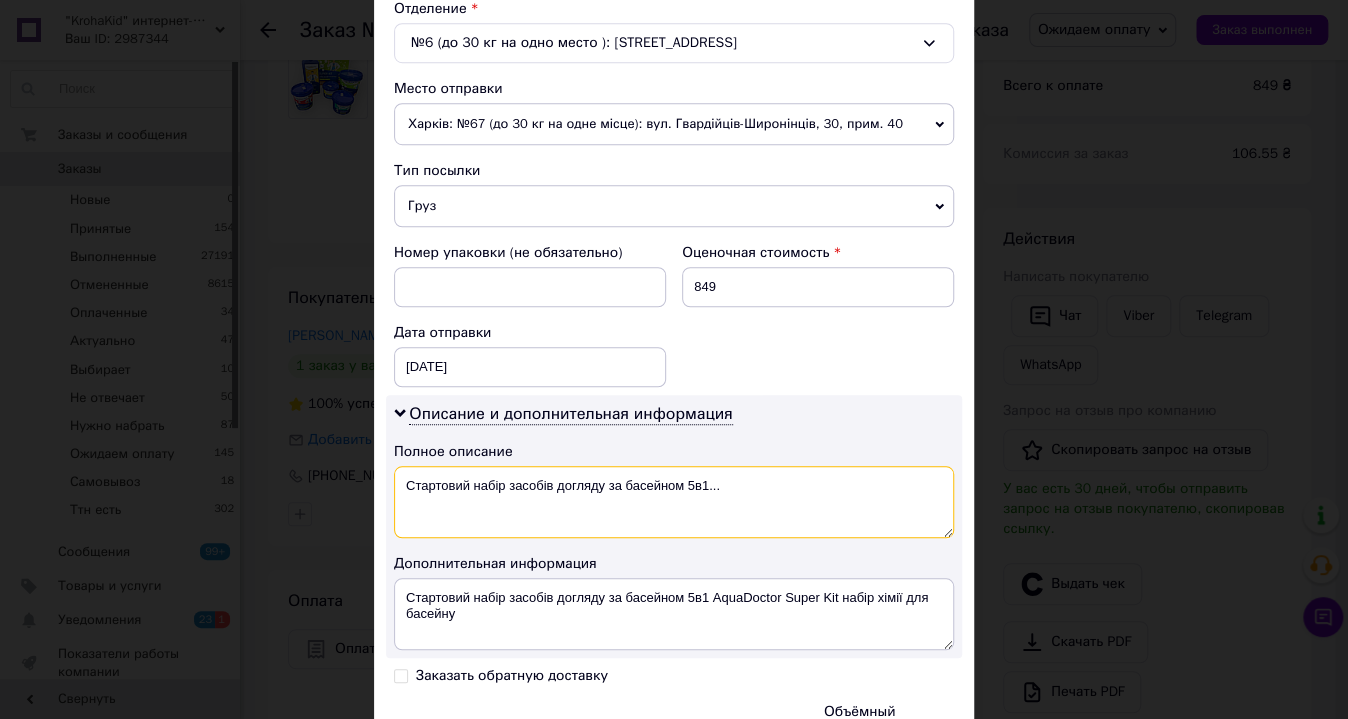 drag, startPoint x: 470, startPoint y: 478, endPoint x: 744, endPoint y: 479, distance: 274.00183 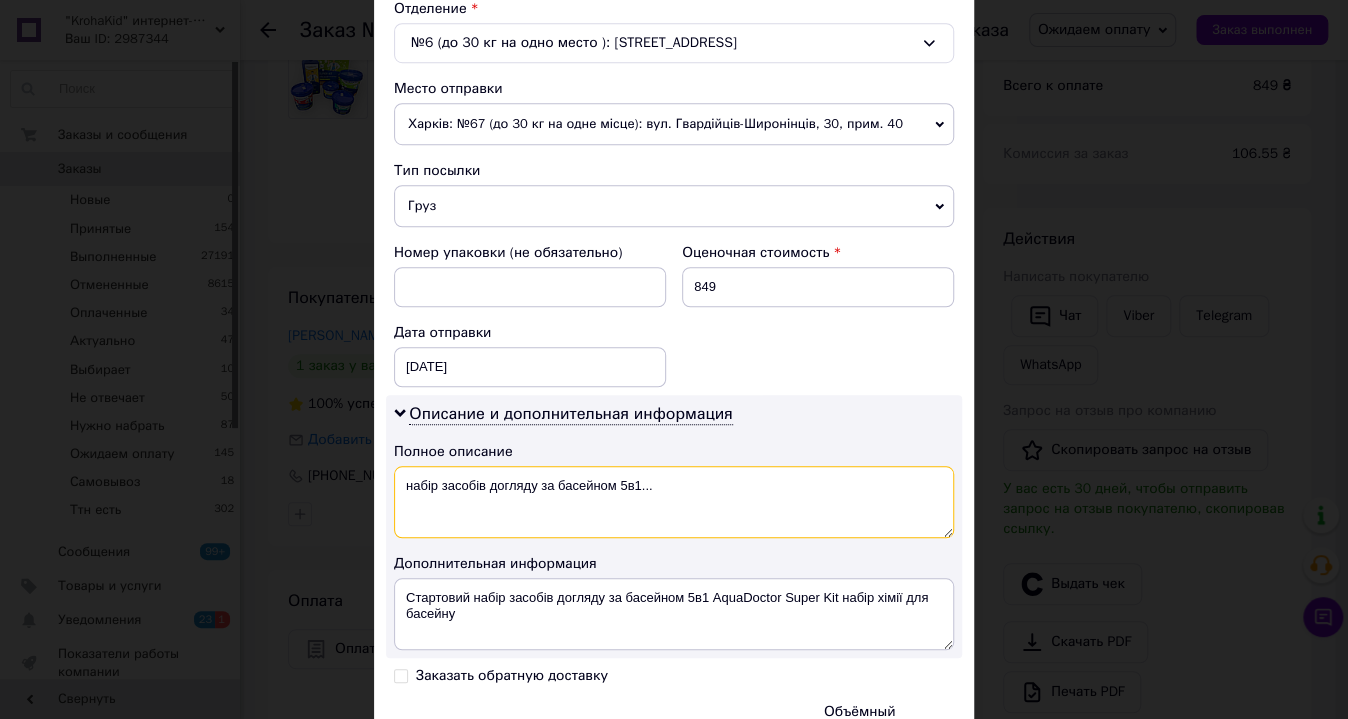 click on "набір засобів догляду за басейном 5в1..." at bounding box center [674, 502] 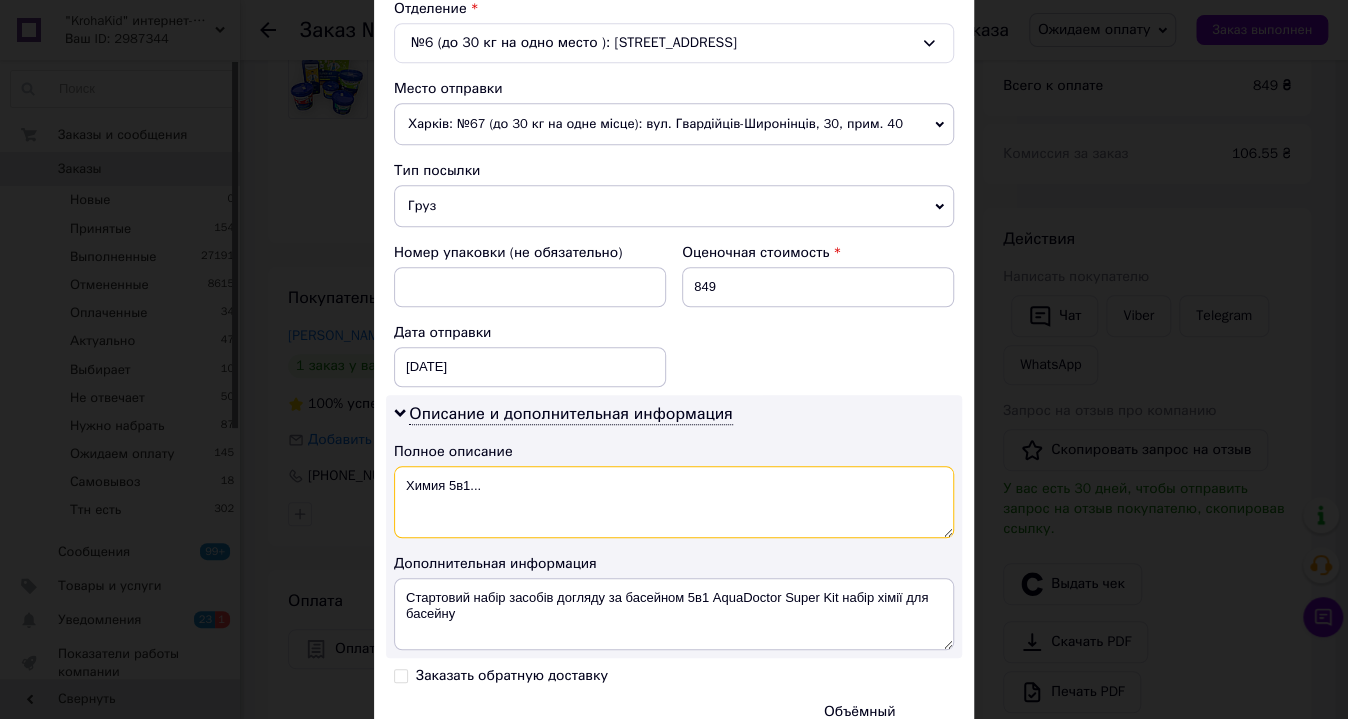drag, startPoint x: 465, startPoint y: 482, endPoint x: 590, endPoint y: 498, distance: 126.01984 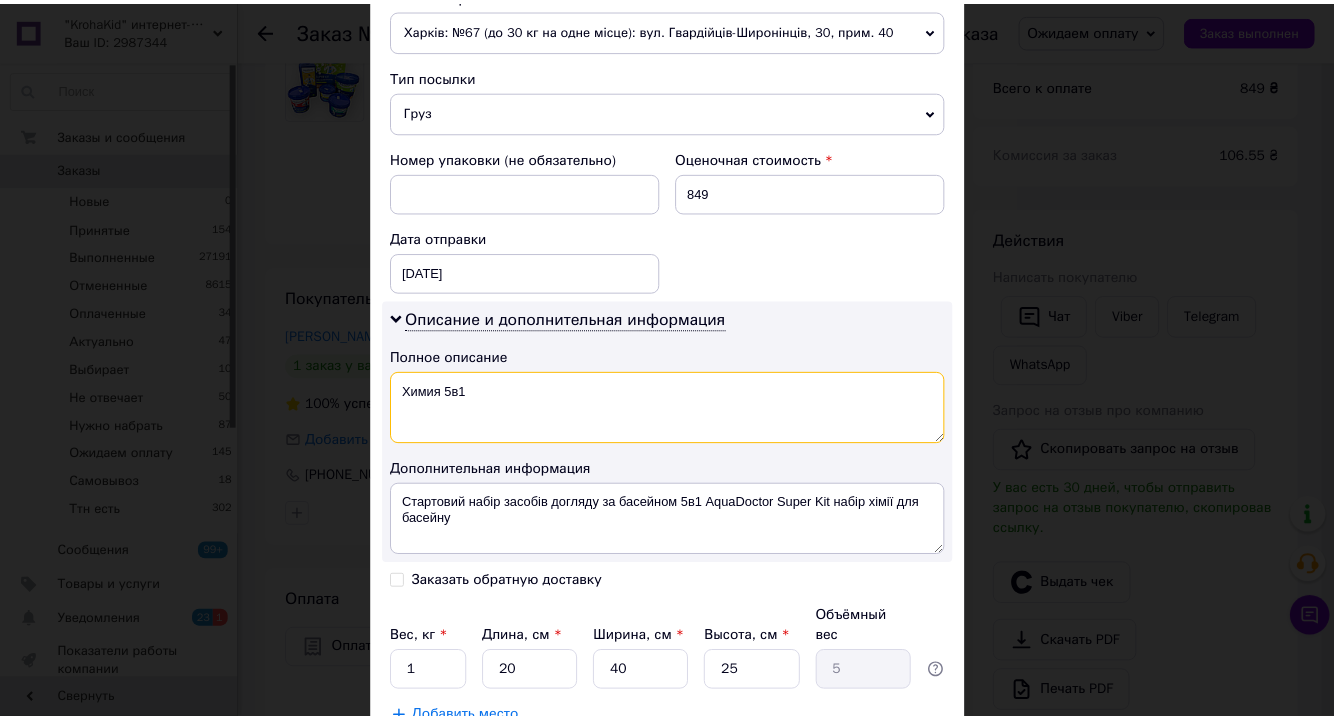 scroll, scrollTop: 860, scrollLeft: 0, axis: vertical 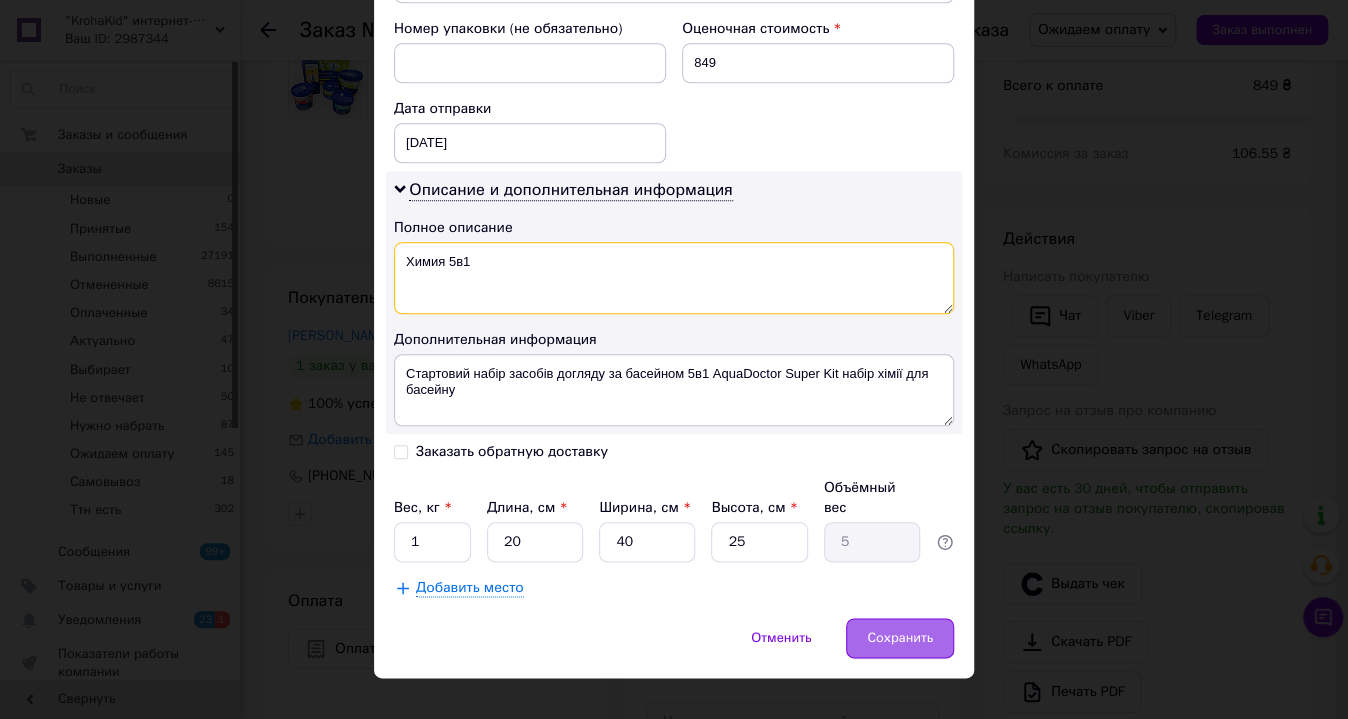 type on "Химия 5в1" 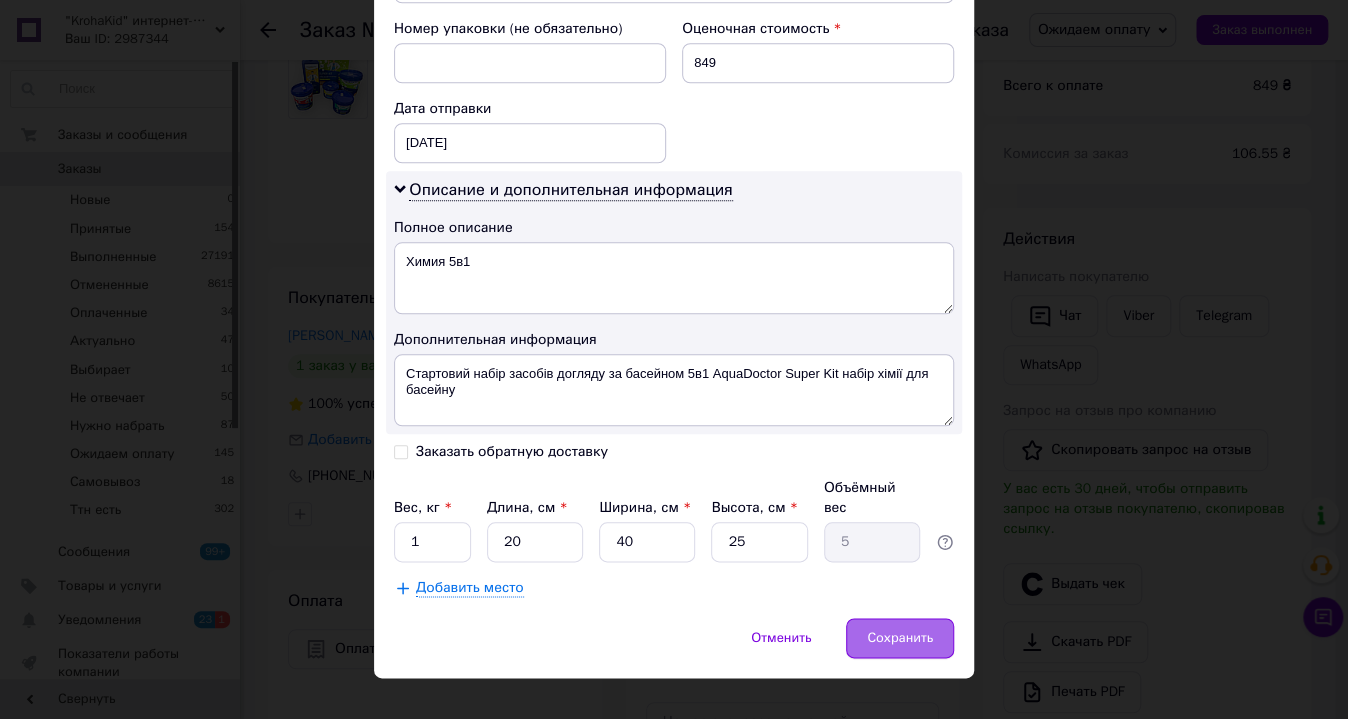 click on "Сохранить" at bounding box center (900, 638) 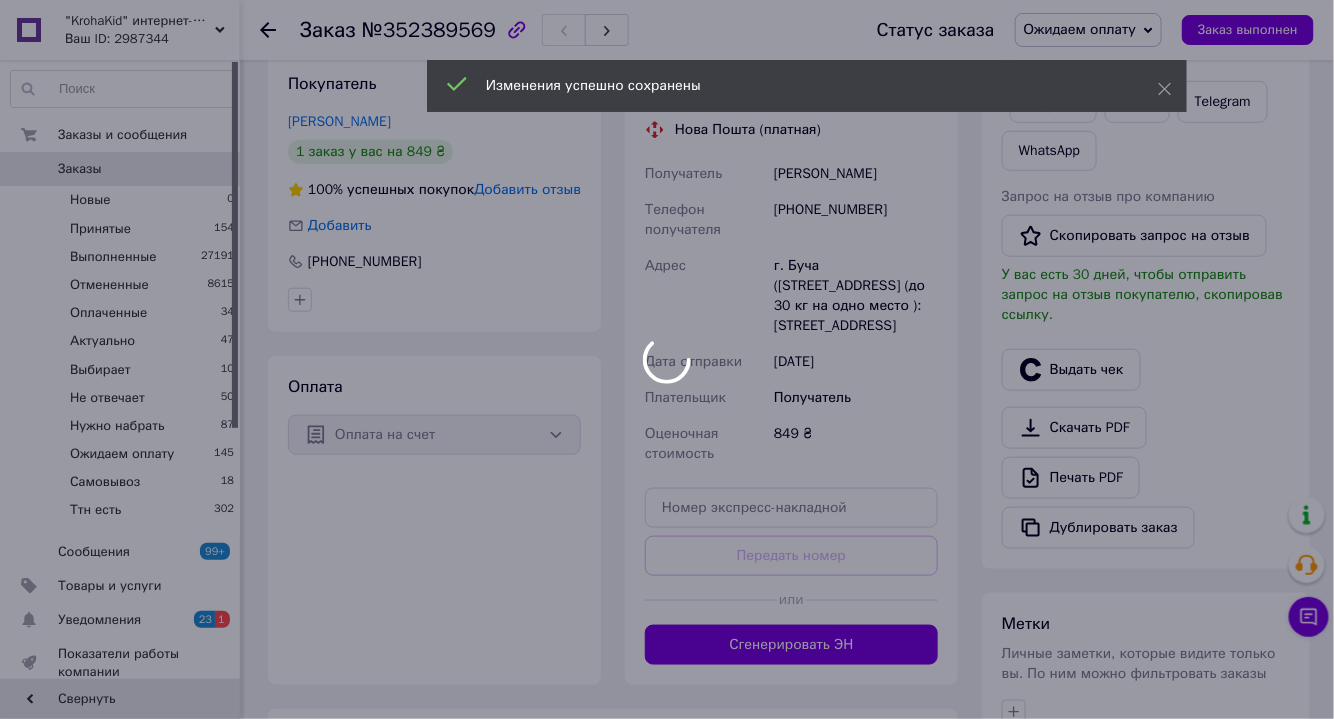 scroll, scrollTop: 556, scrollLeft: 0, axis: vertical 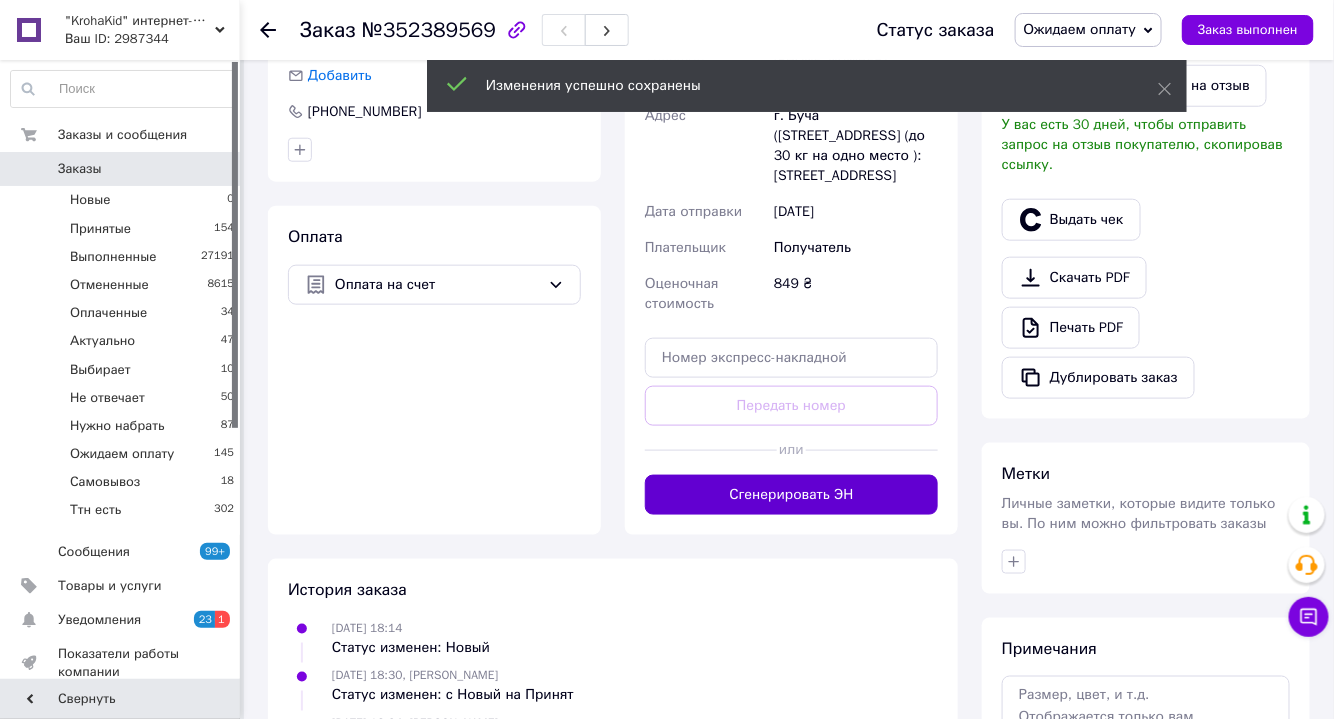 click on "Сгенерировать ЭН" at bounding box center (791, 495) 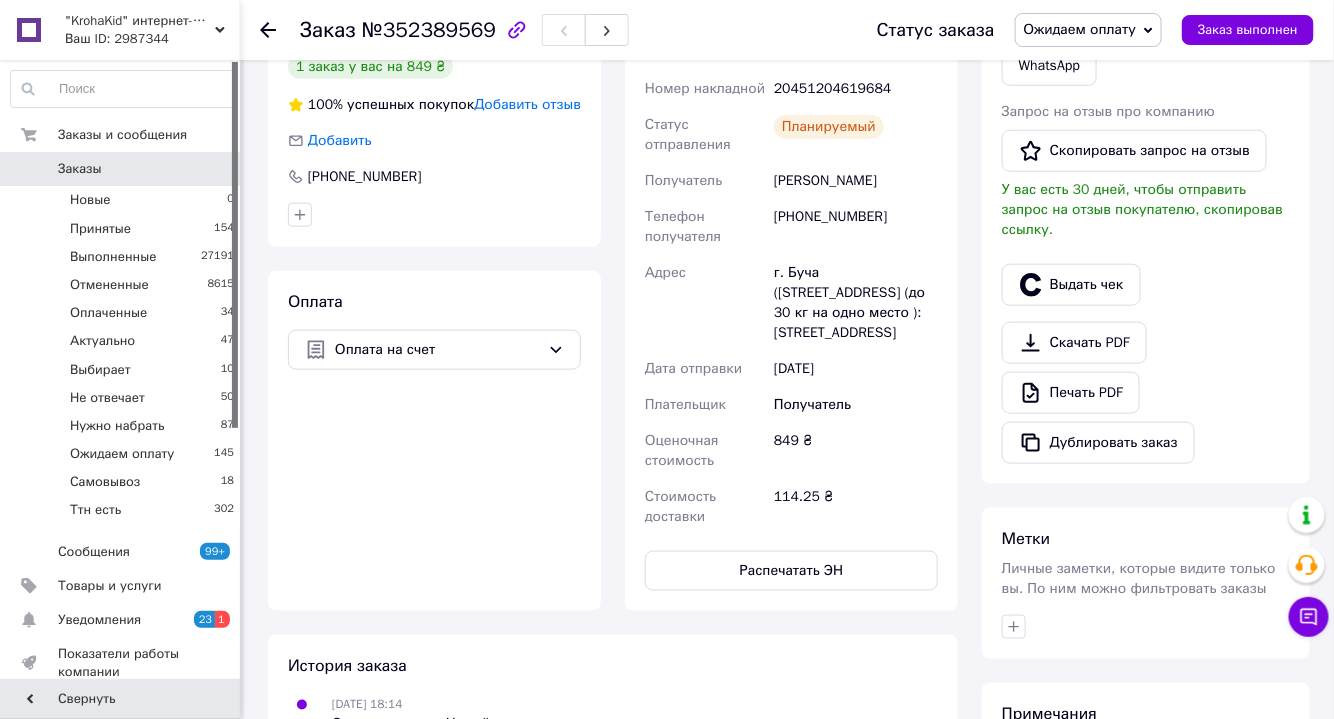 scroll, scrollTop: 283, scrollLeft: 0, axis: vertical 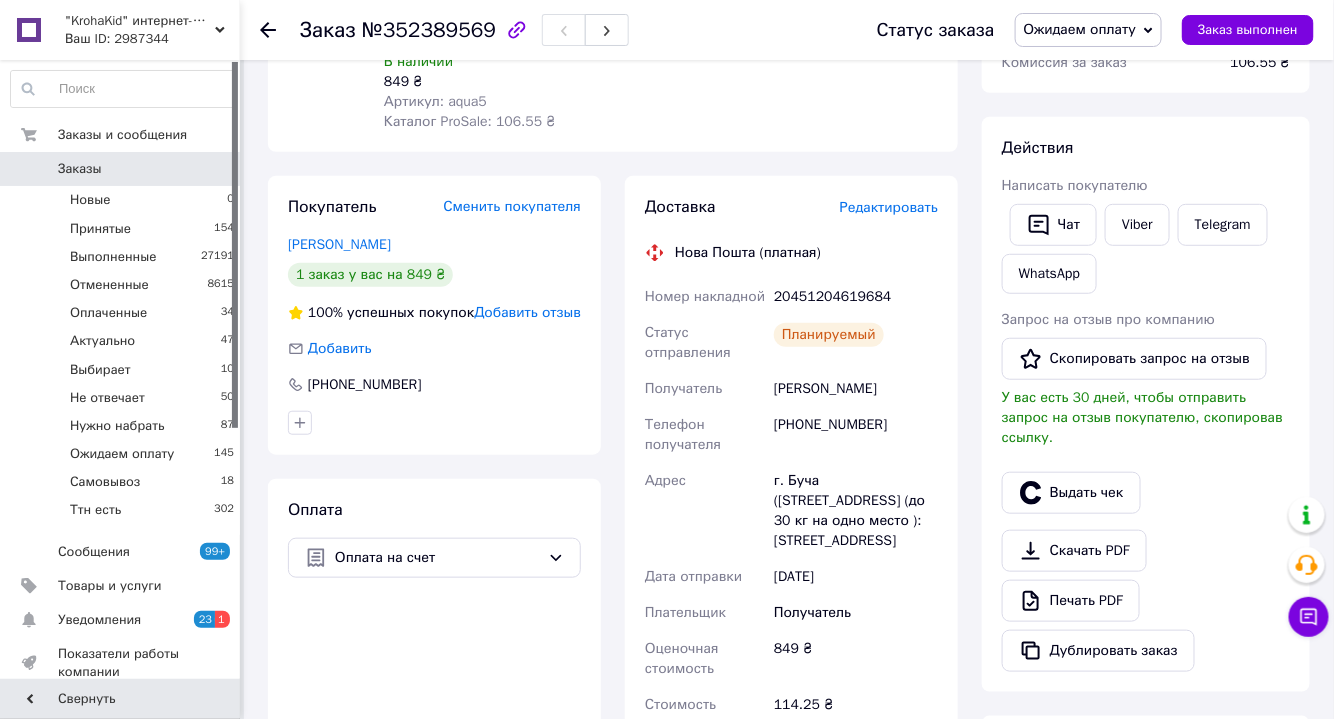 click on "Ожидаем оплату" at bounding box center (1080, 29) 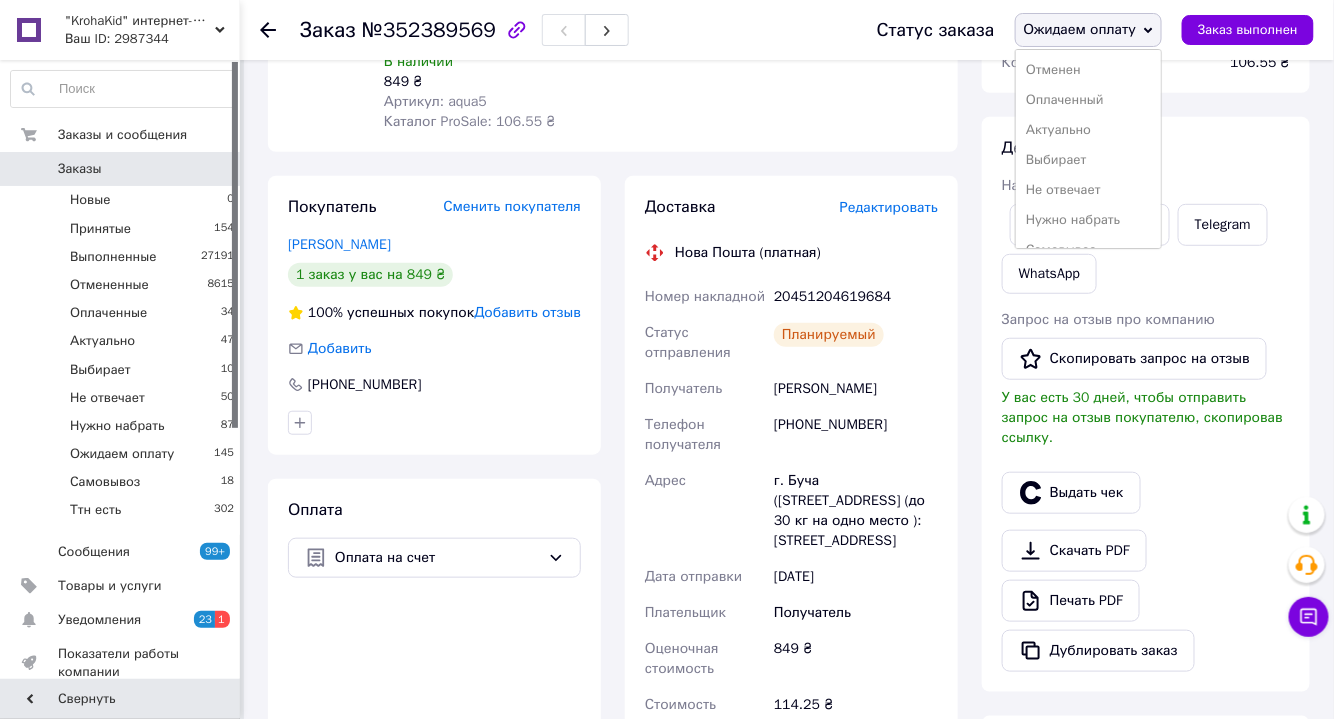 scroll, scrollTop: 111, scrollLeft: 0, axis: vertical 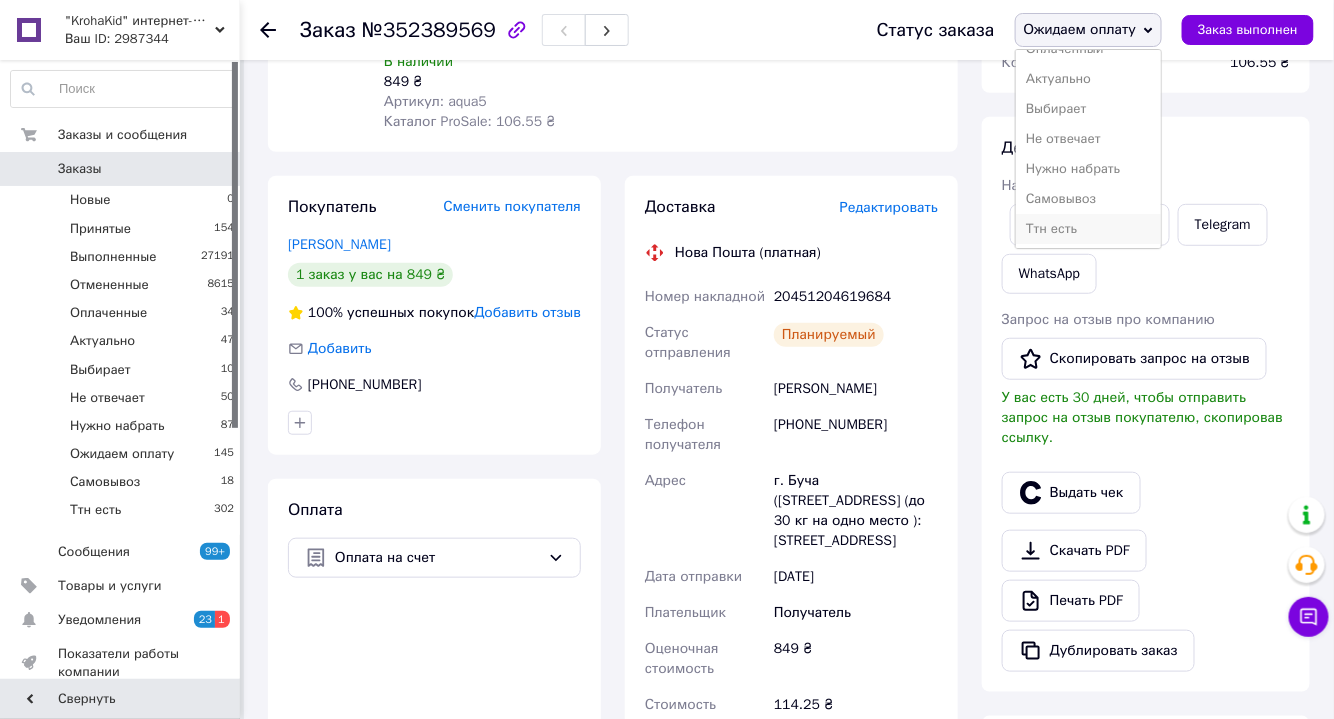 click on "Ттн есть" at bounding box center (1089, 229) 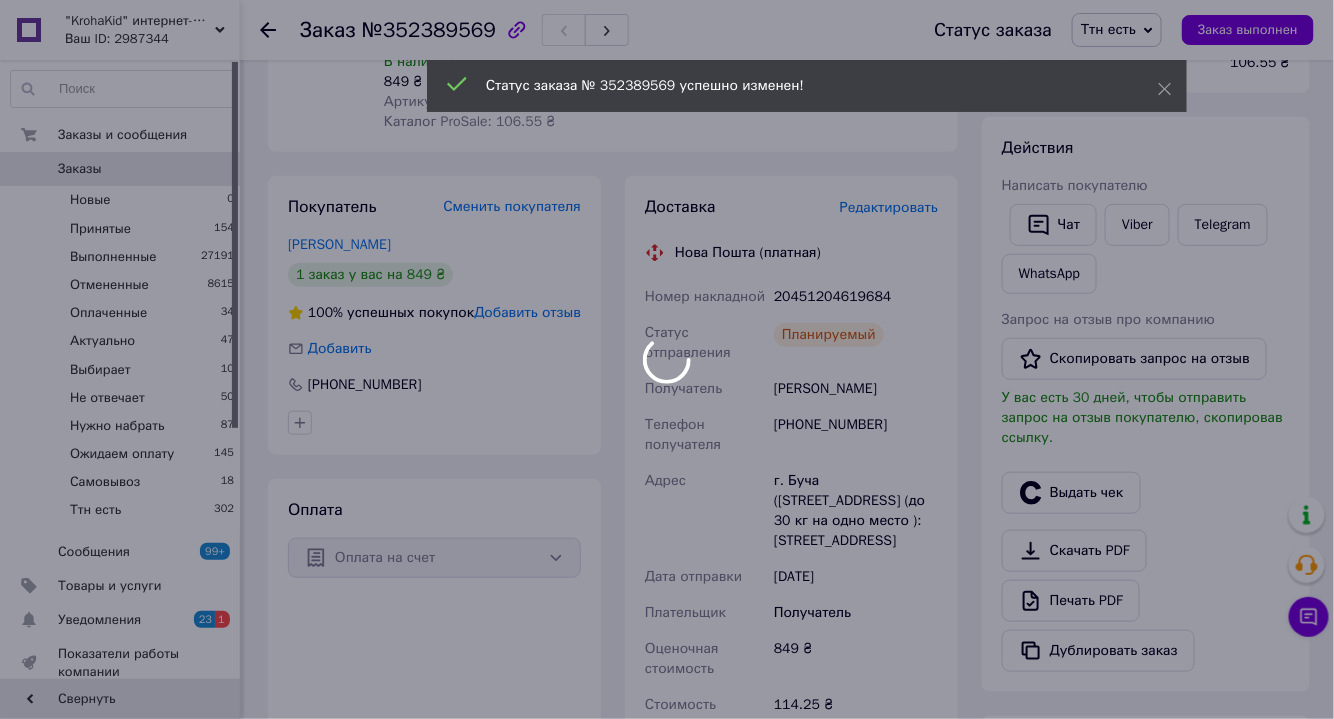 click at bounding box center [667, 359] 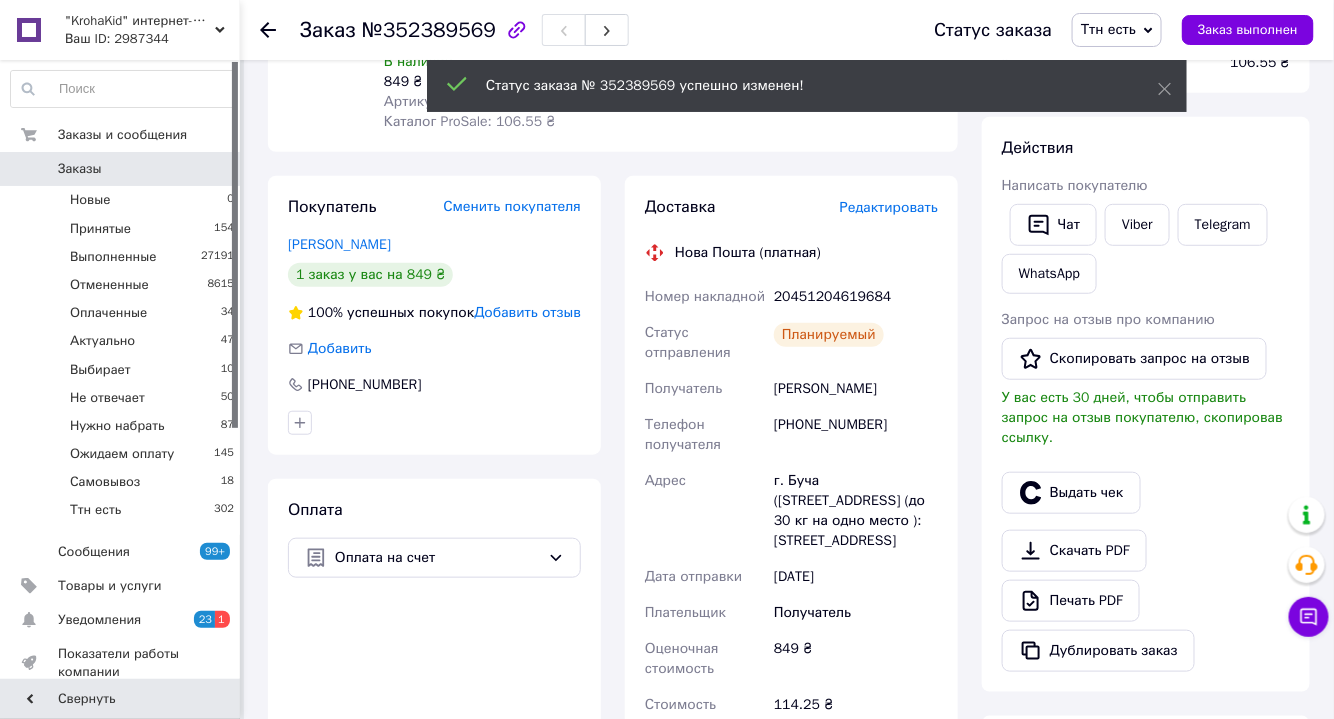 click on "Заказы" at bounding box center [80, 169] 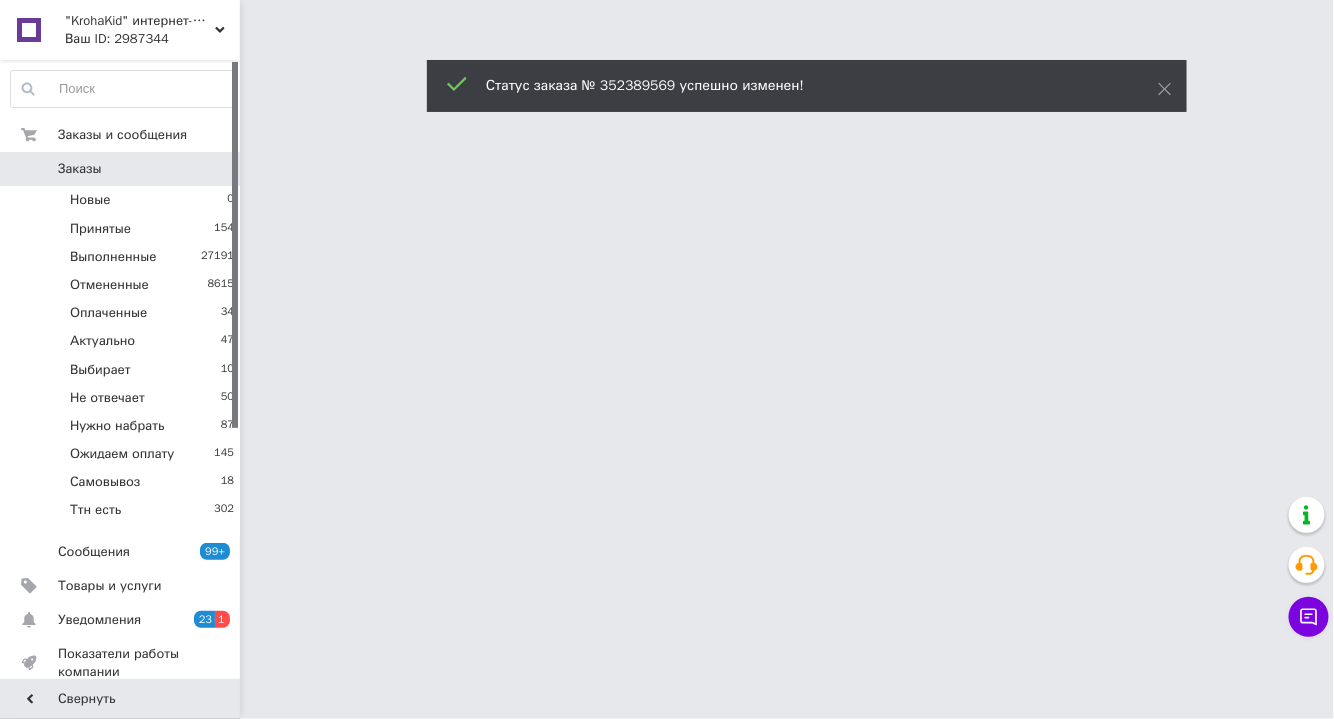scroll, scrollTop: 0, scrollLeft: 0, axis: both 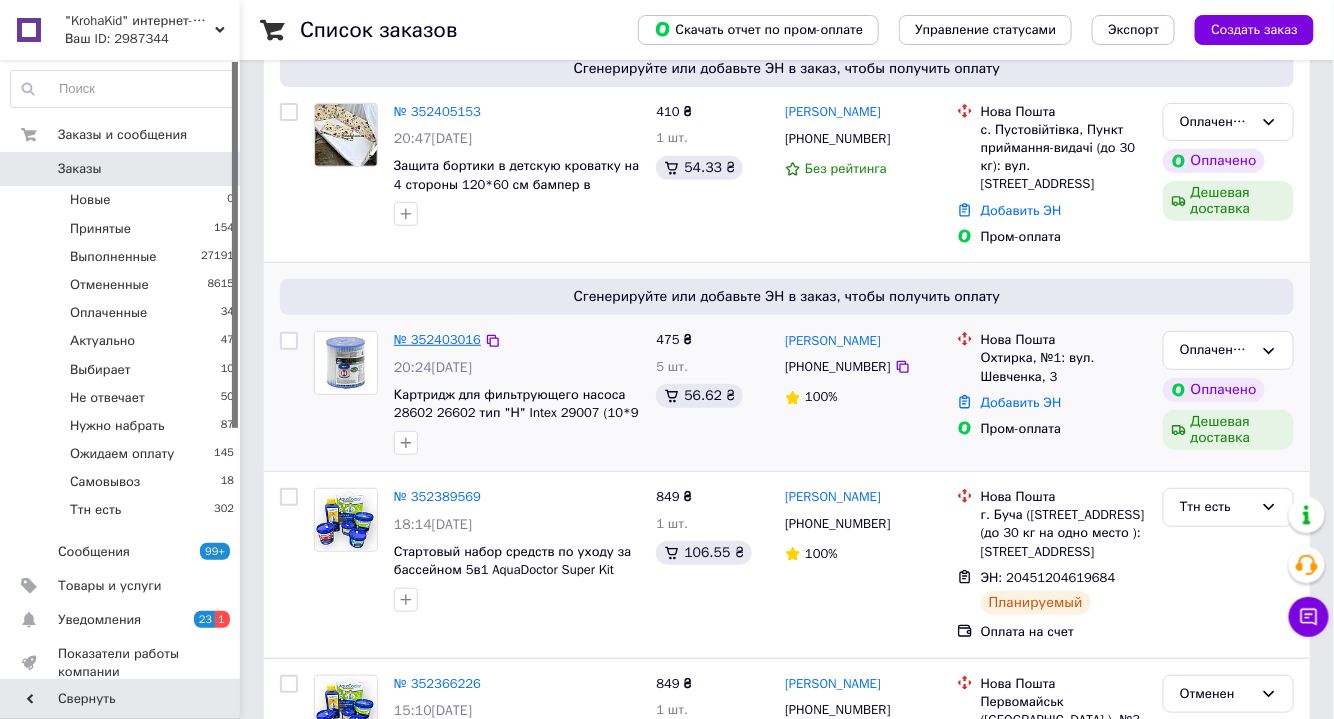 click on "№ 352403016" at bounding box center (437, 339) 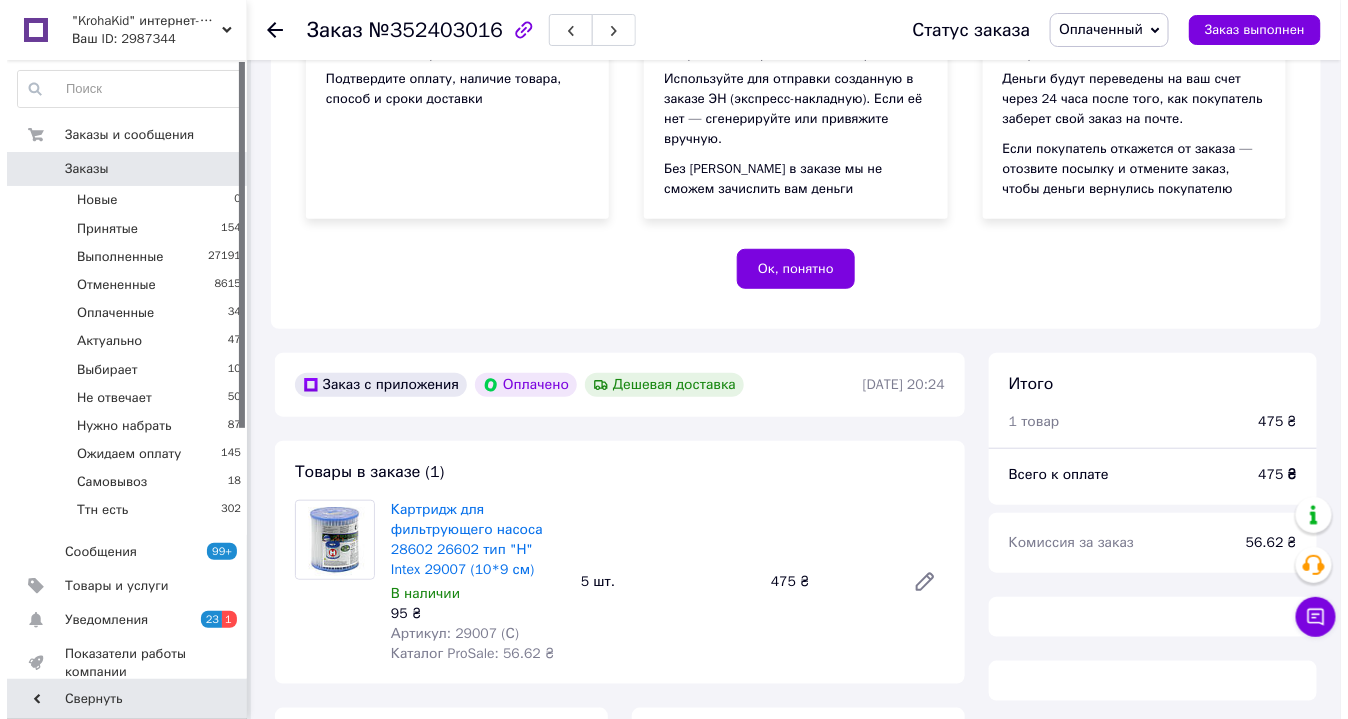 scroll, scrollTop: 591, scrollLeft: 0, axis: vertical 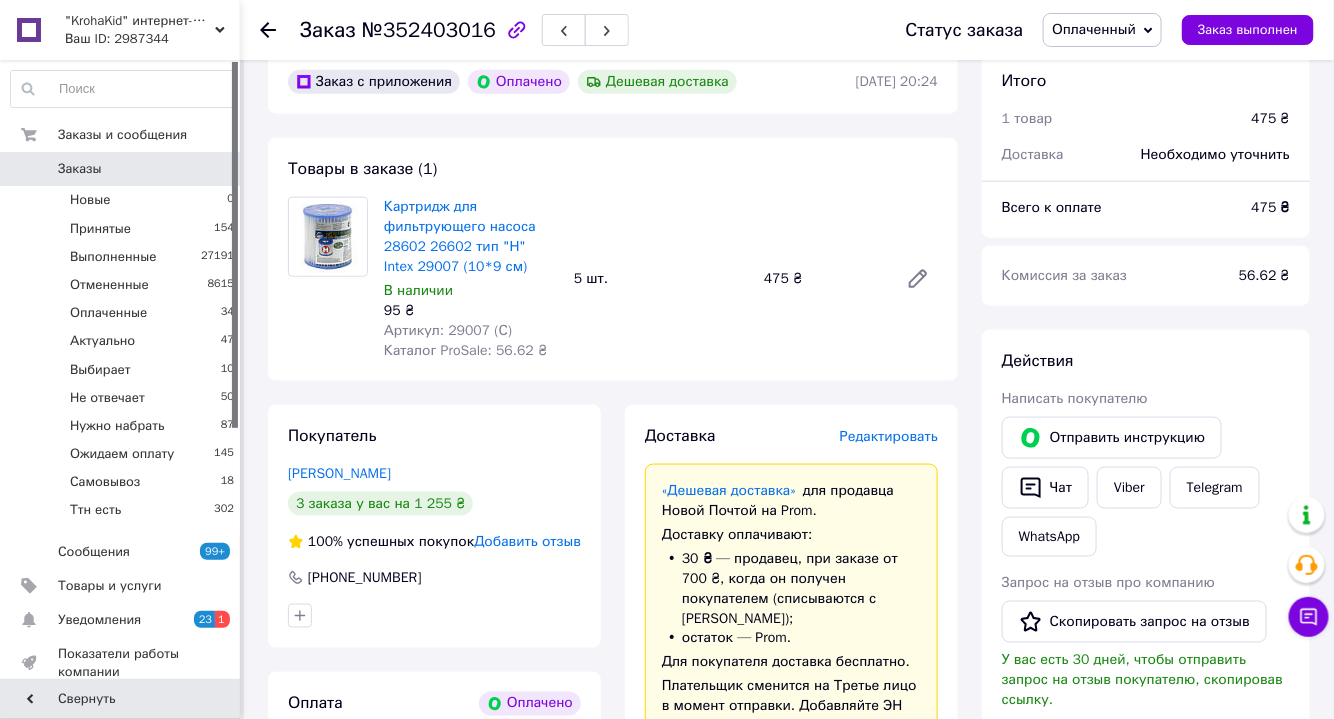 click on "Редактировать" at bounding box center [889, 436] 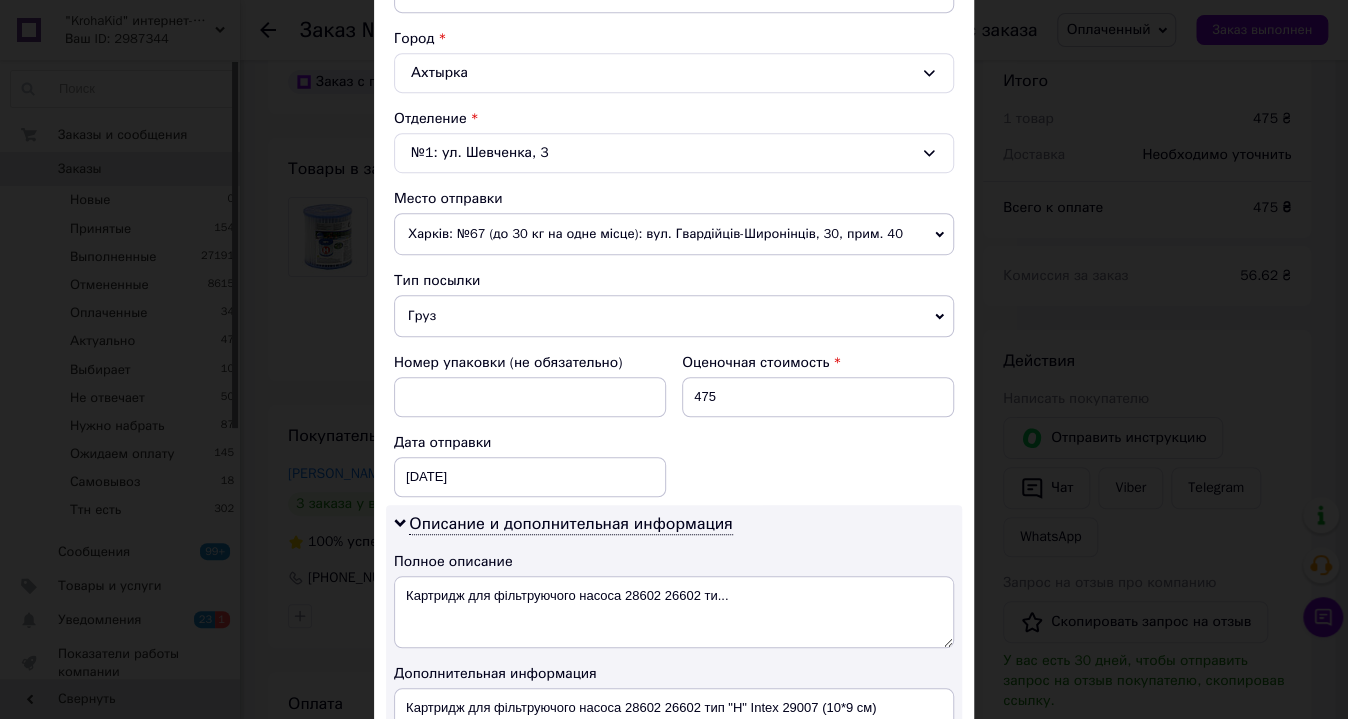 scroll, scrollTop: 636, scrollLeft: 0, axis: vertical 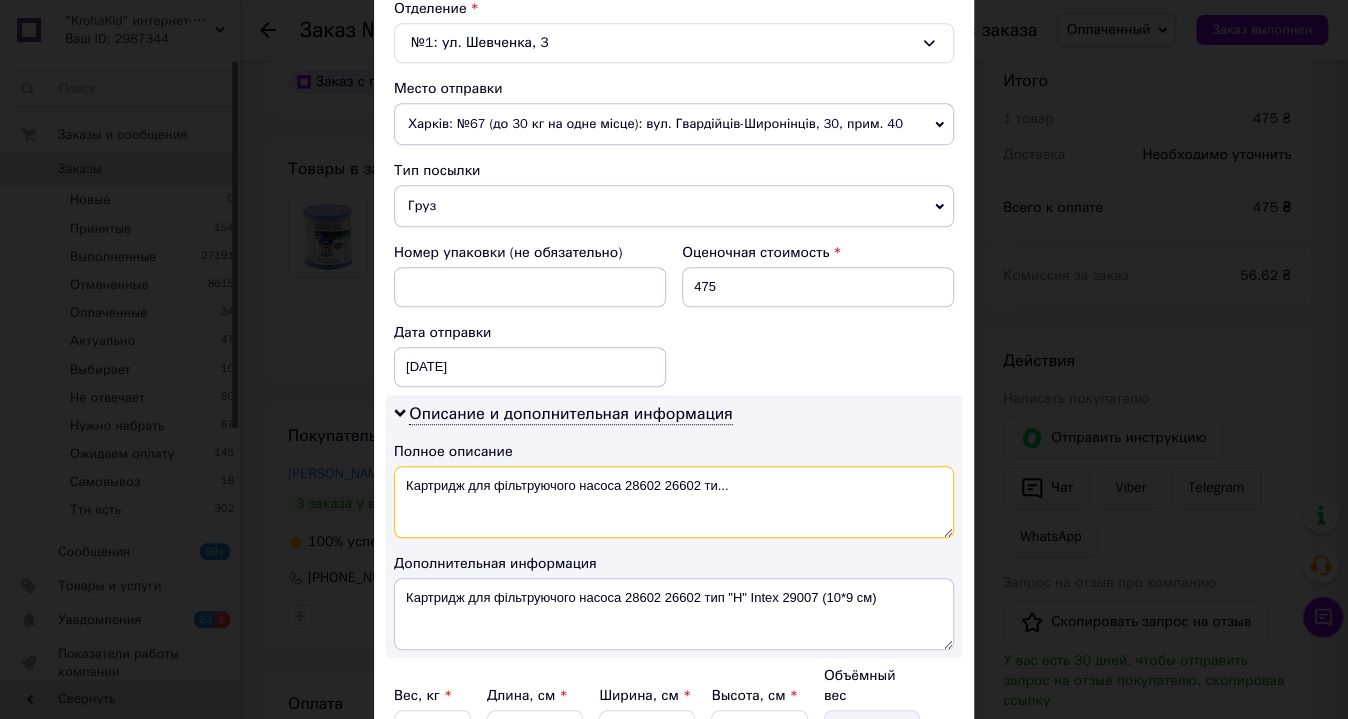 drag, startPoint x: 464, startPoint y: 491, endPoint x: 757, endPoint y: 492, distance: 293.0017 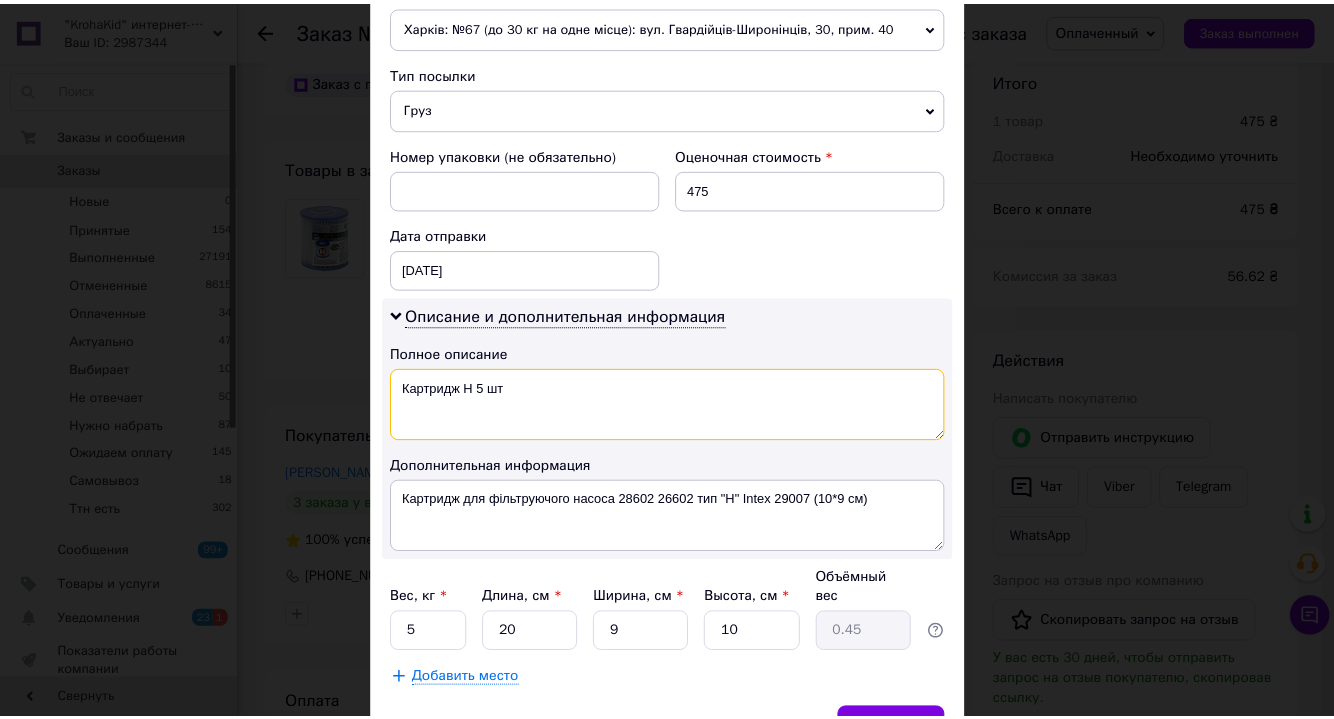 scroll, scrollTop: 824, scrollLeft: 0, axis: vertical 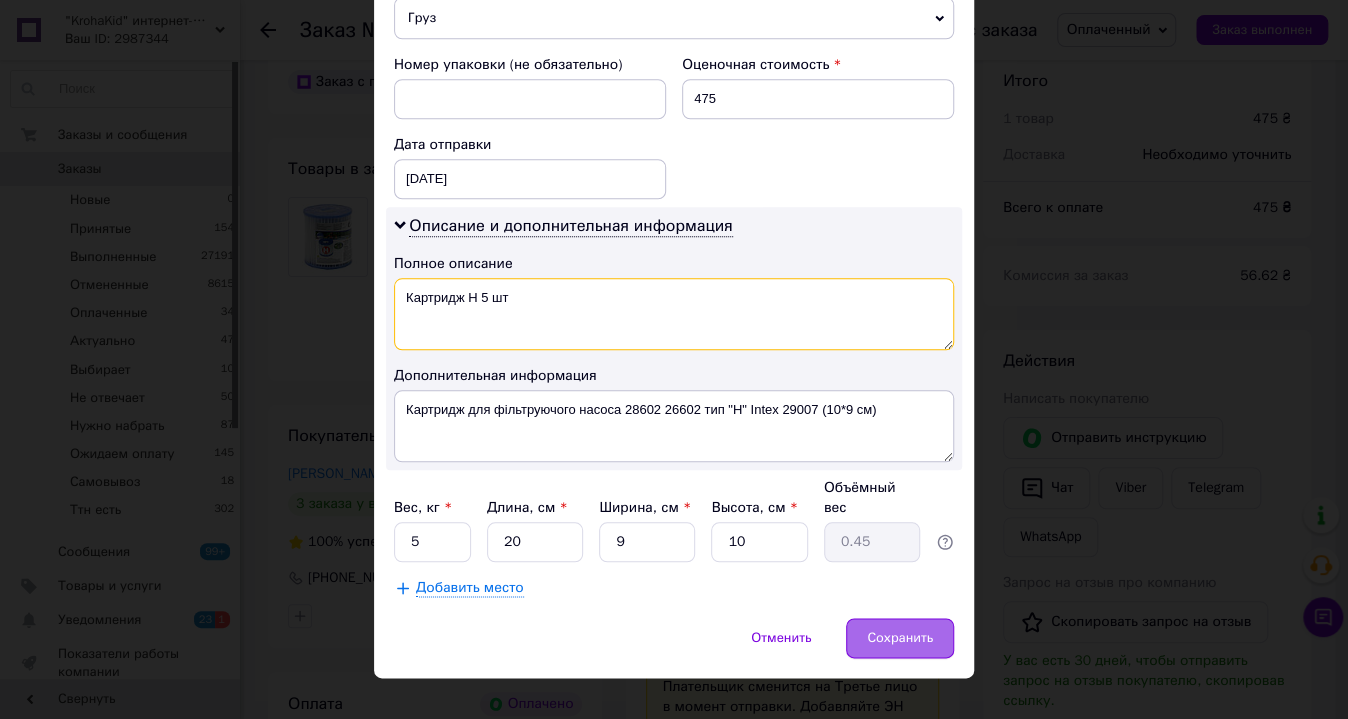 type on "Картридж Н 5 шт" 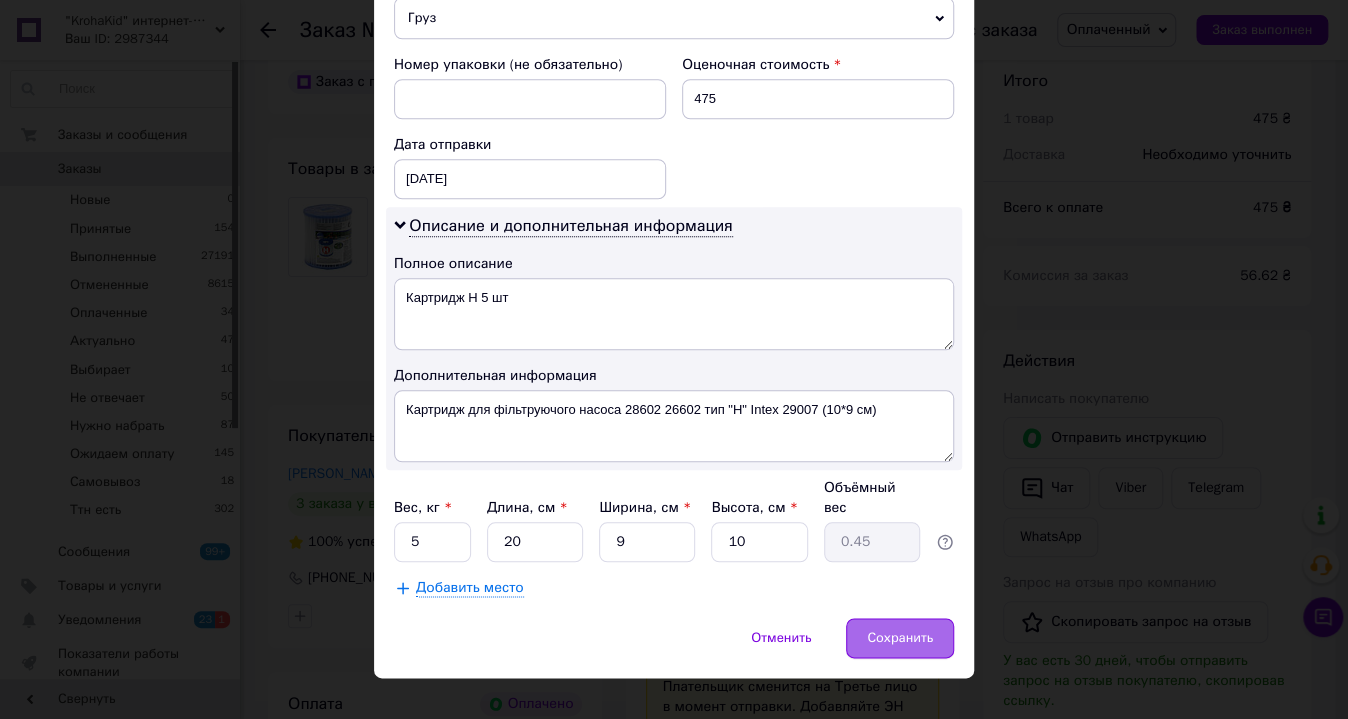 click on "Сохранить" at bounding box center [900, 638] 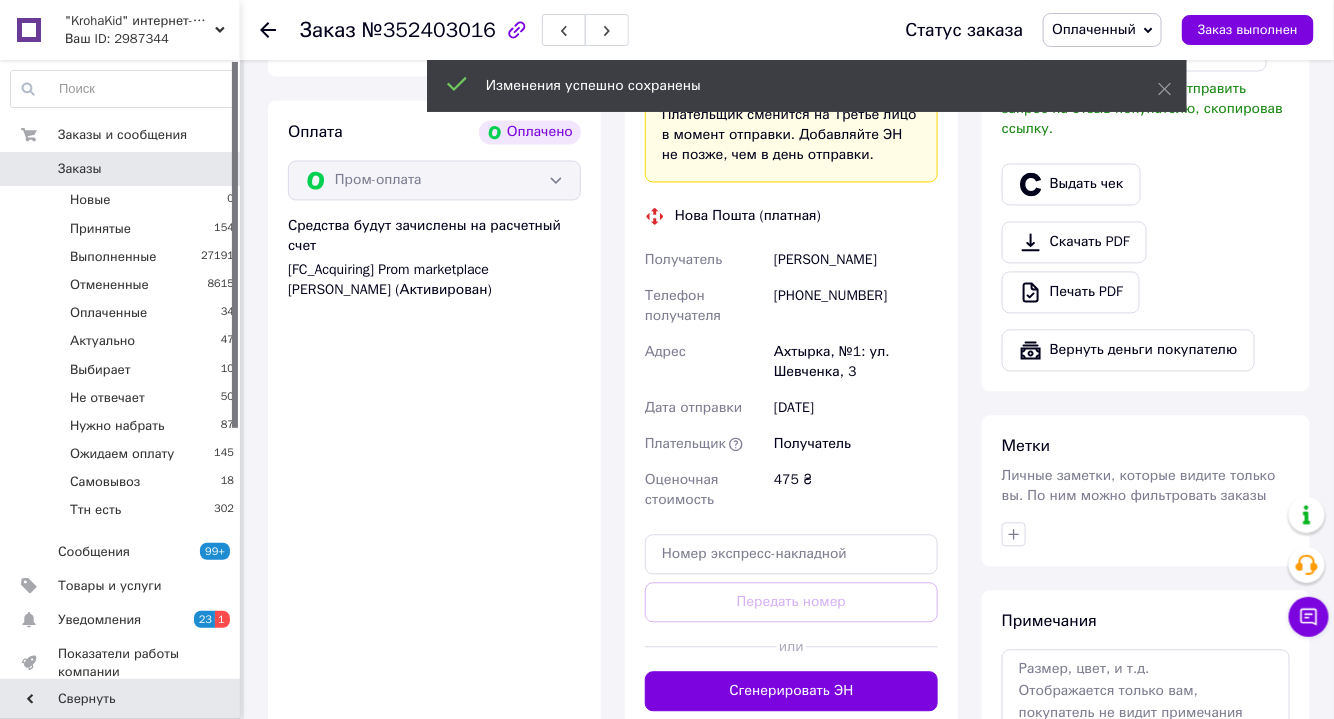 scroll, scrollTop: 1227, scrollLeft: 0, axis: vertical 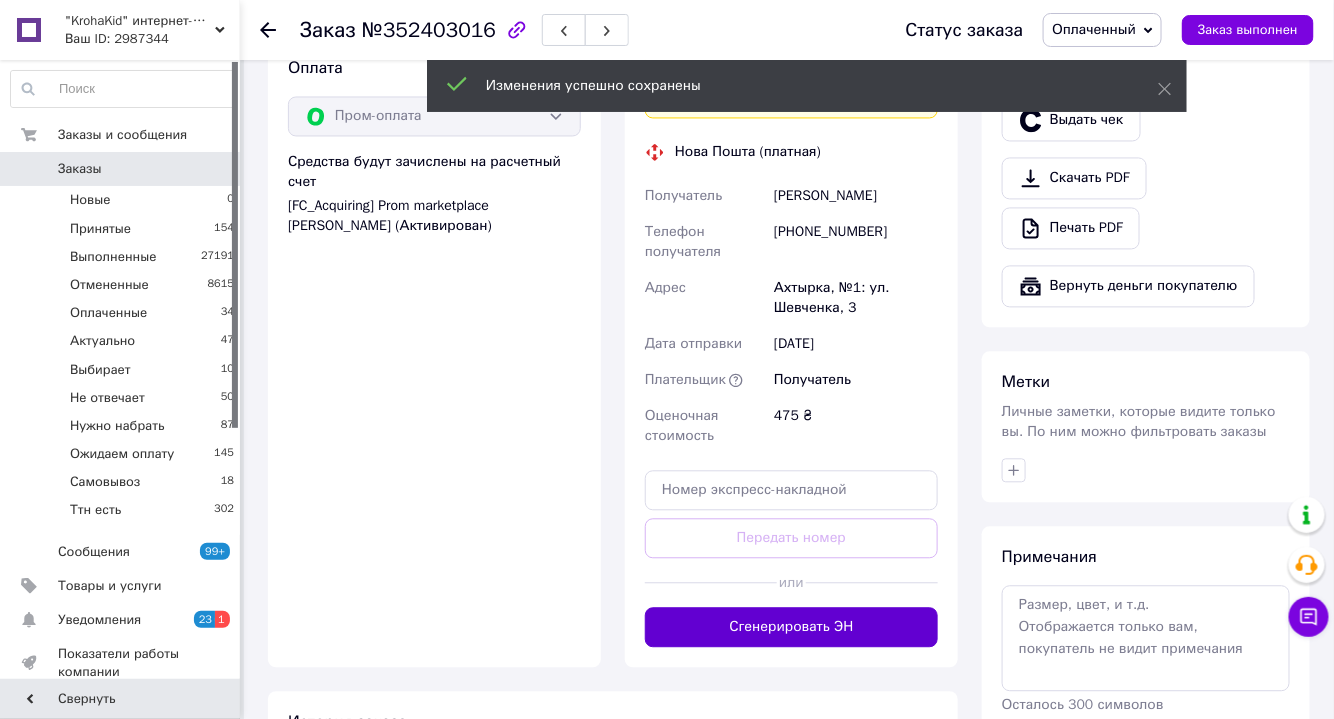 click on "Сгенерировать ЭН" at bounding box center [791, 627] 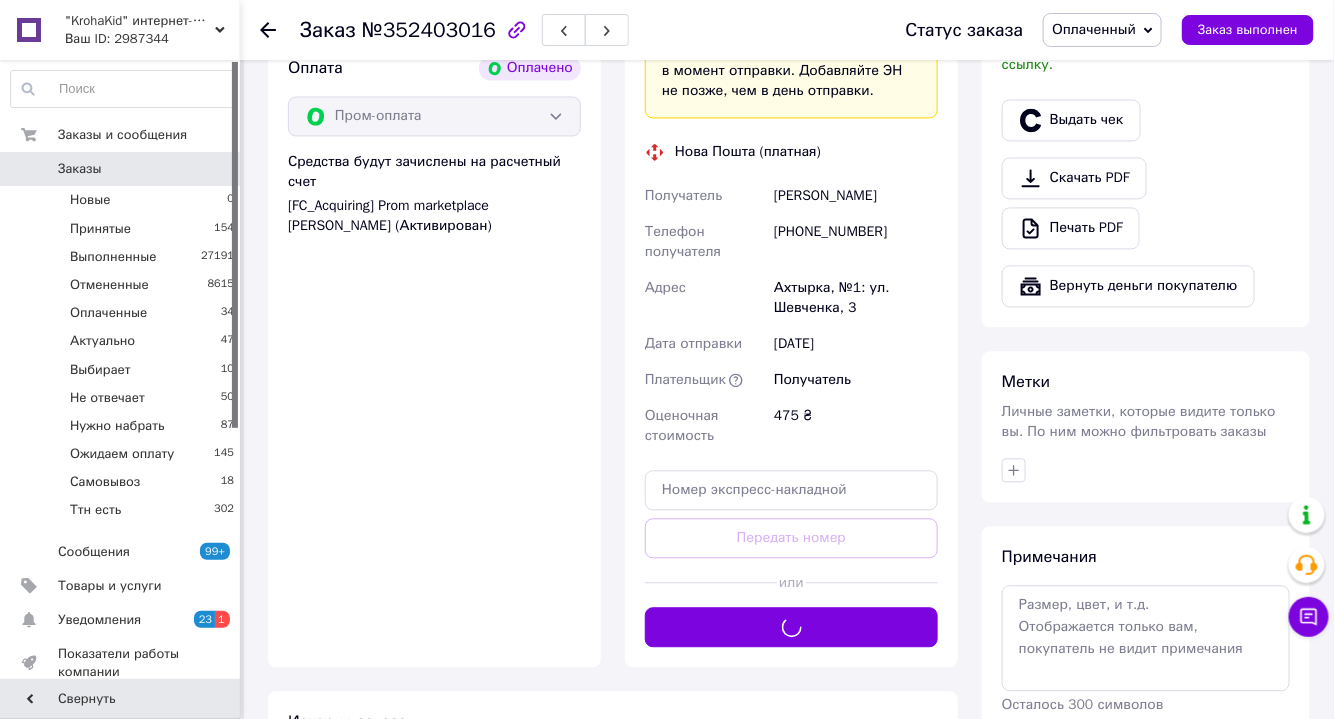 scroll, scrollTop: 773, scrollLeft: 0, axis: vertical 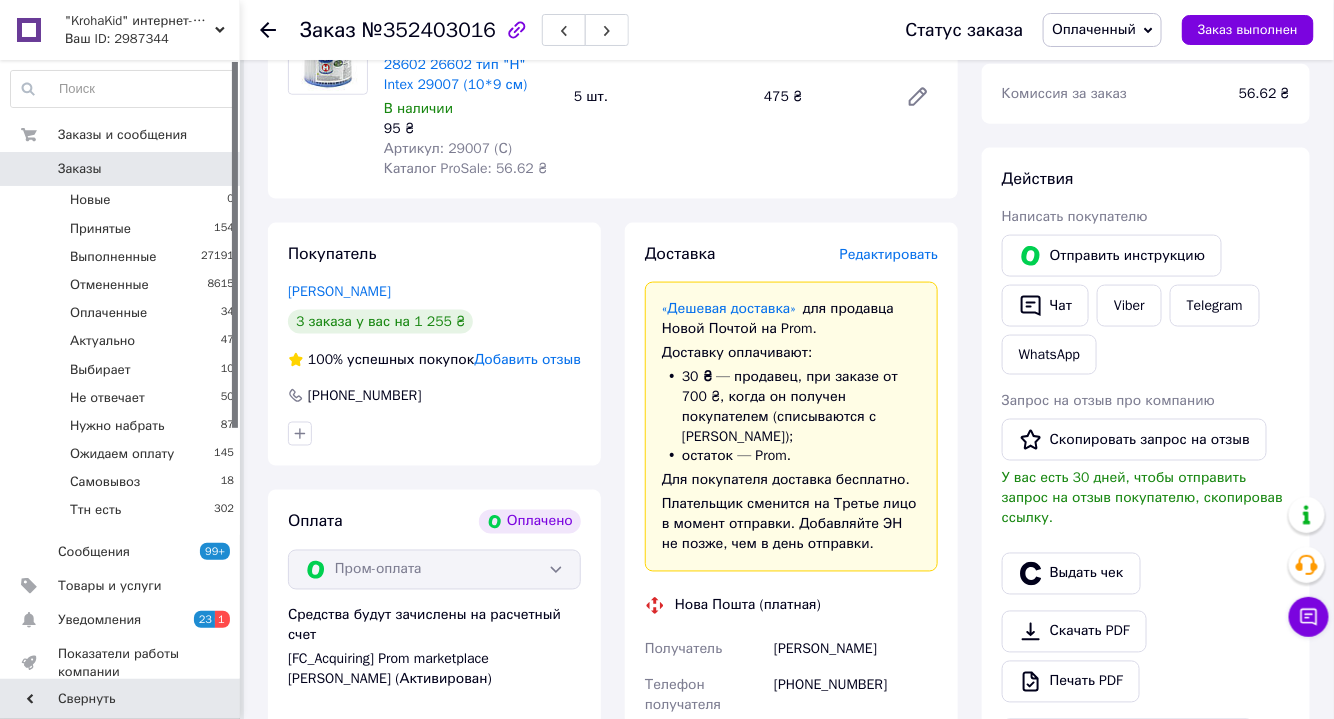 click on "Оплаченный" at bounding box center (1094, 29) 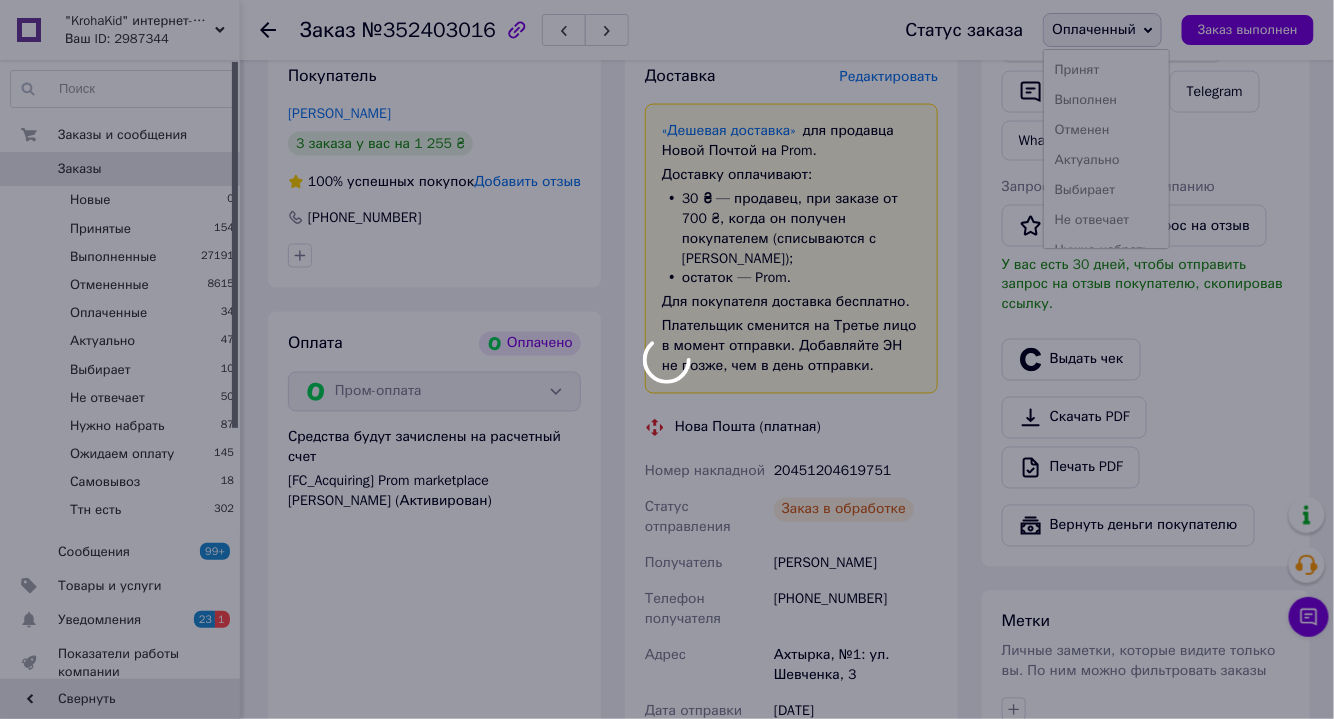 scroll, scrollTop: 1136, scrollLeft: 0, axis: vertical 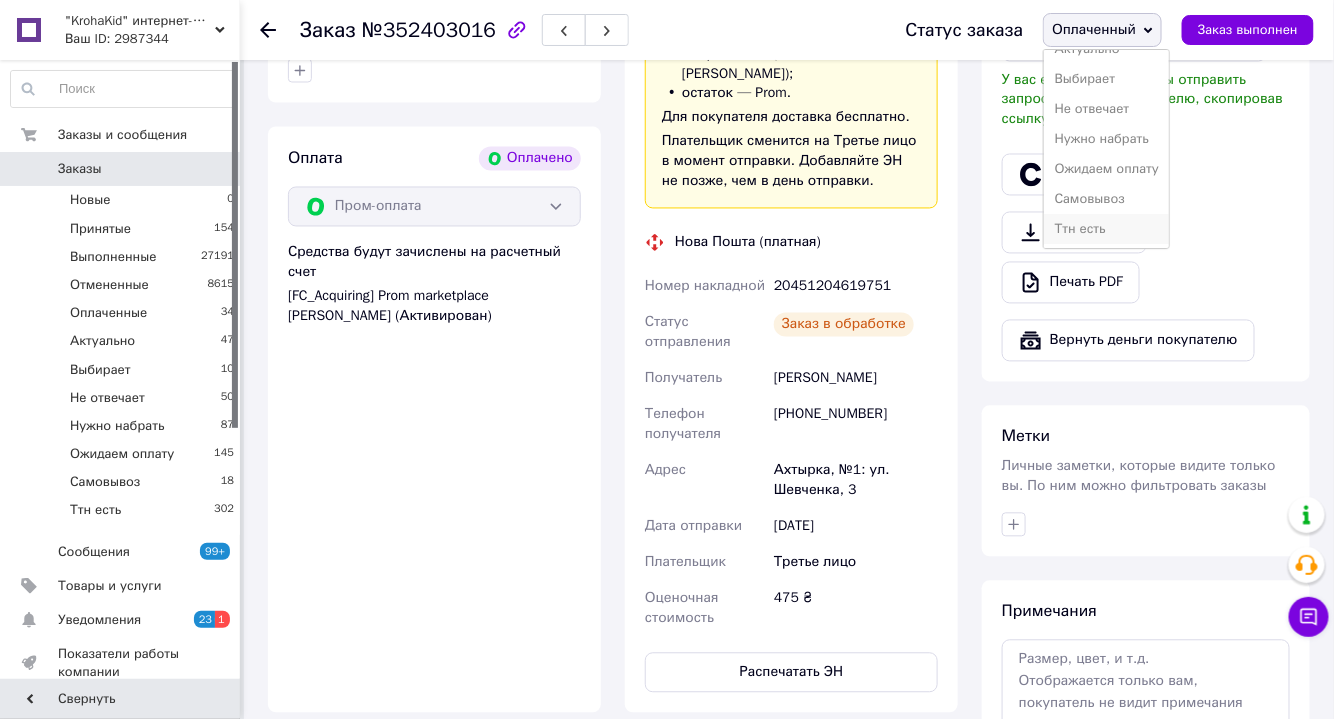 click on "Ттн есть" at bounding box center [1106, 229] 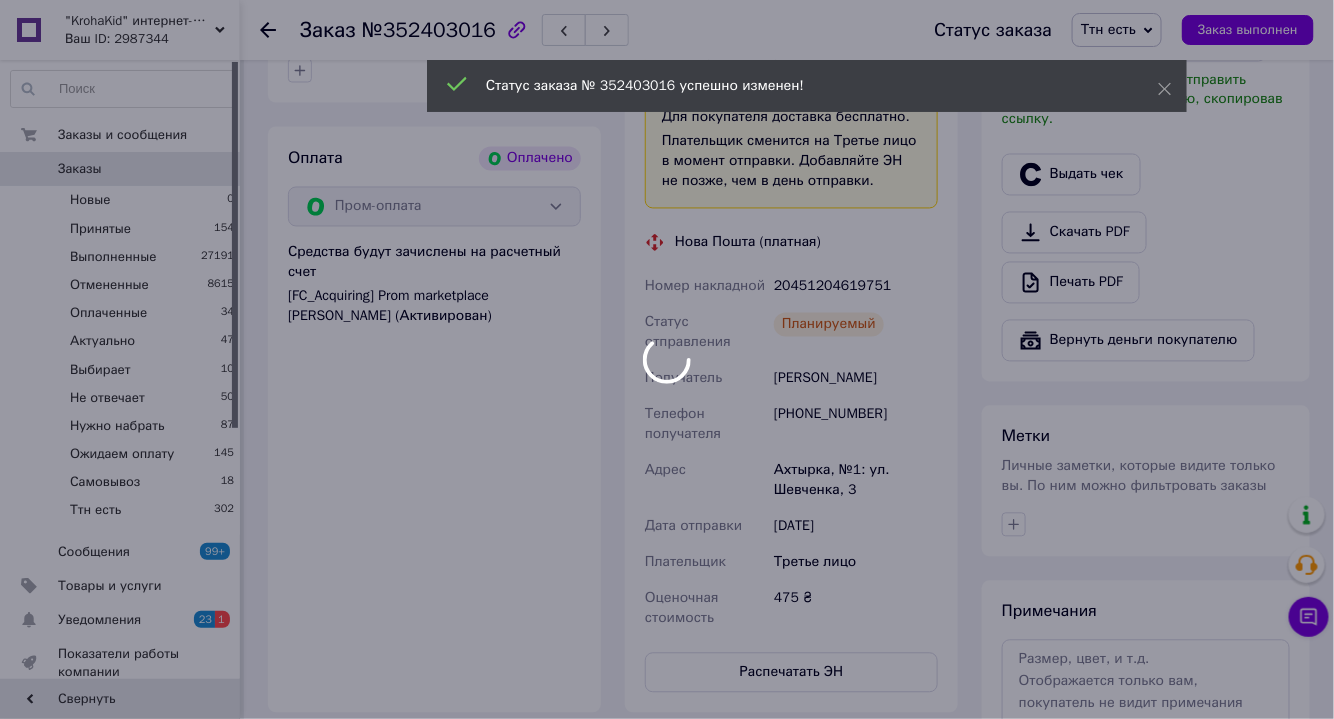 click on "Заказы 0" at bounding box center (123, 169) 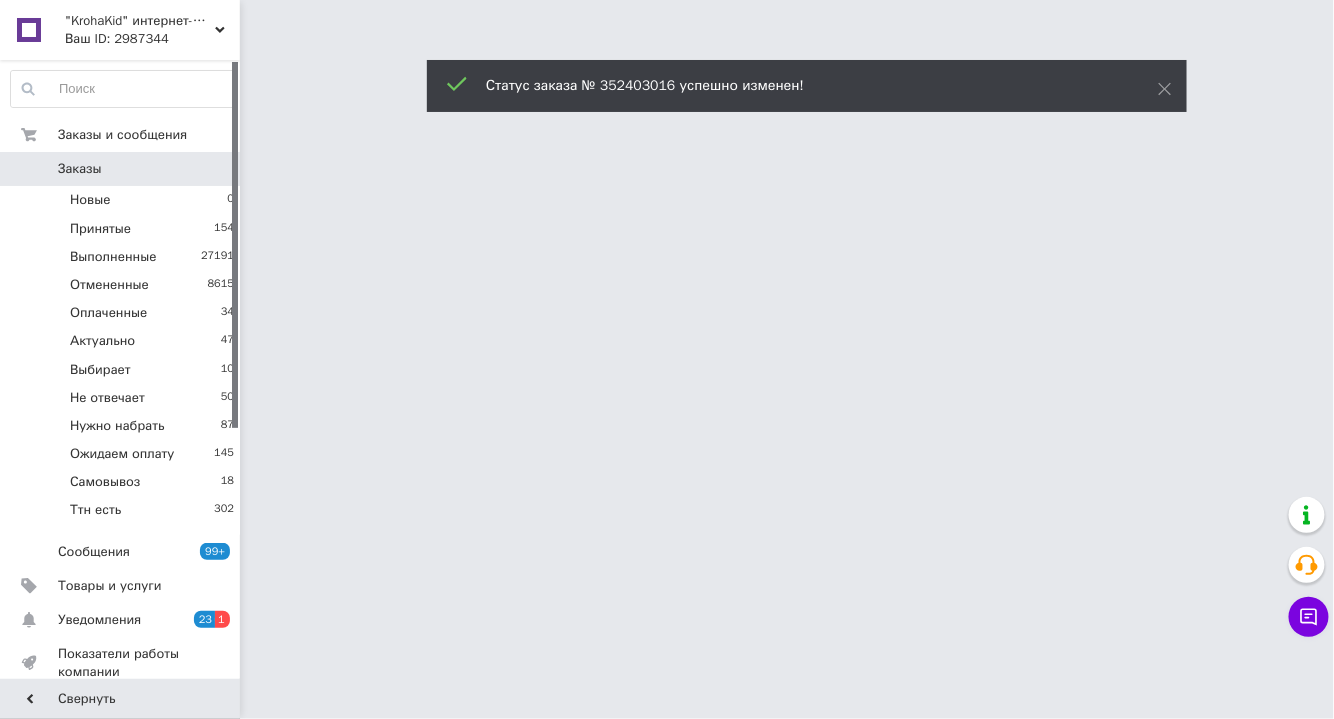 scroll, scrollTop: 0, scrollLeft: 0, axis: both 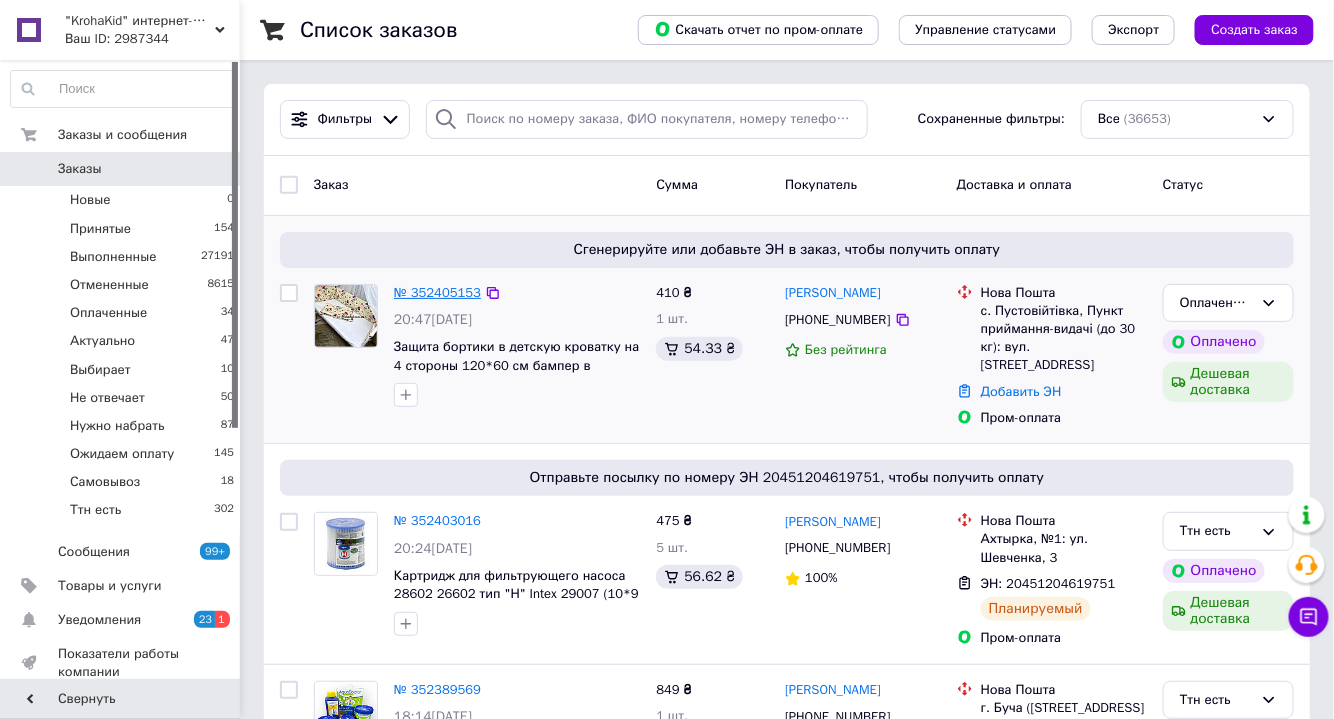 click on "№ 352405153" at bounding box center (437, 292) 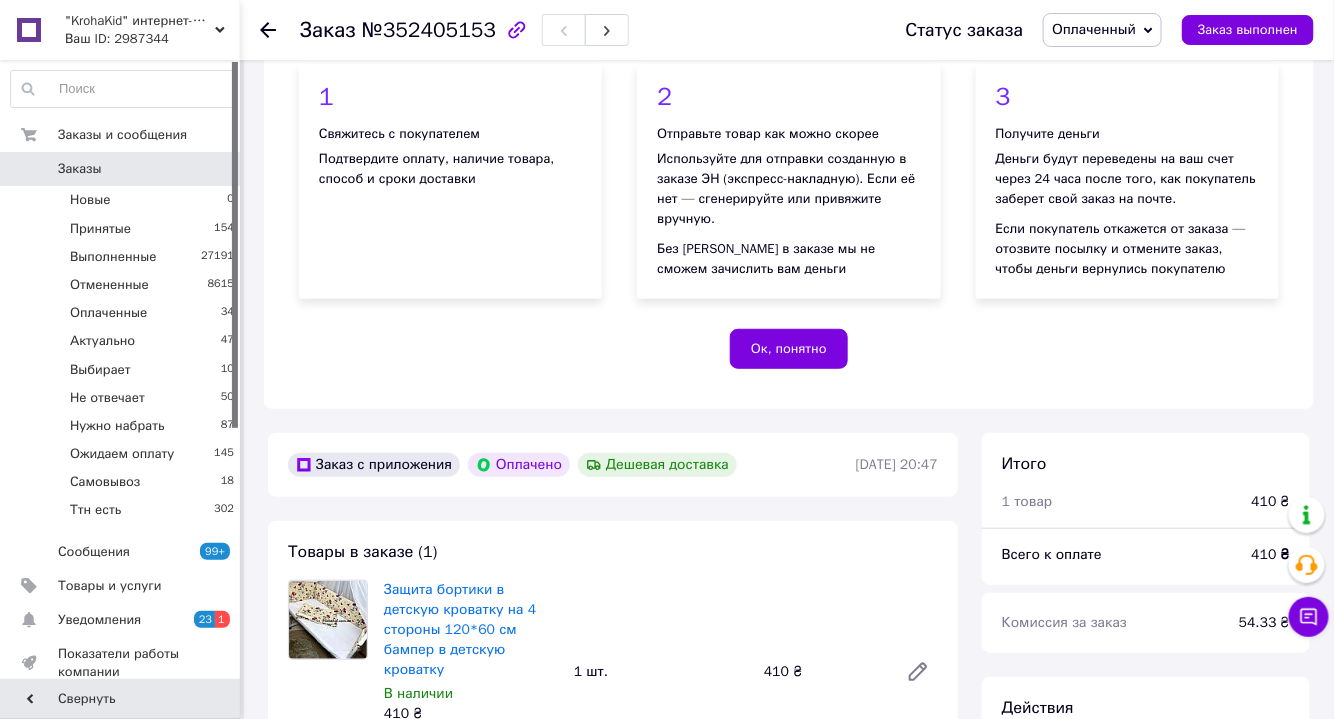 scroll, scrollTop: 454, scrollLeft: 0, axis: vertical 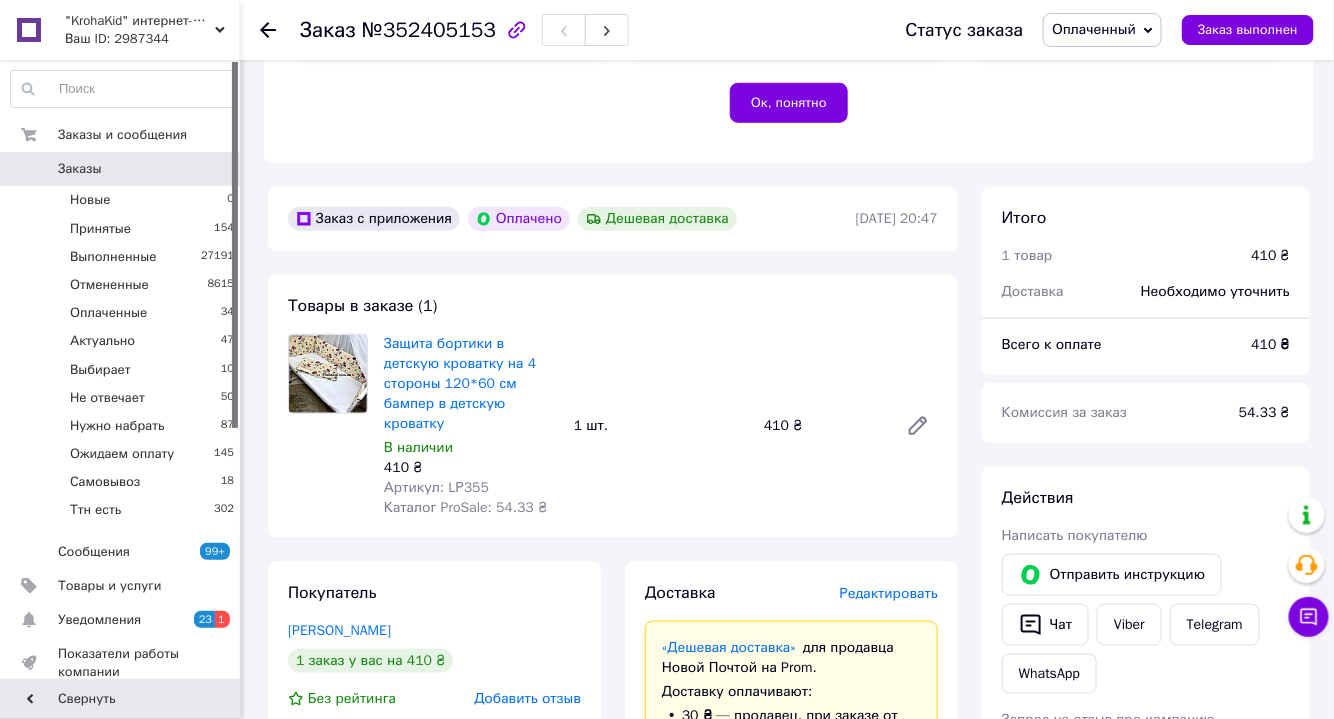 click on "Заказы" at bounding box center [80, 169] 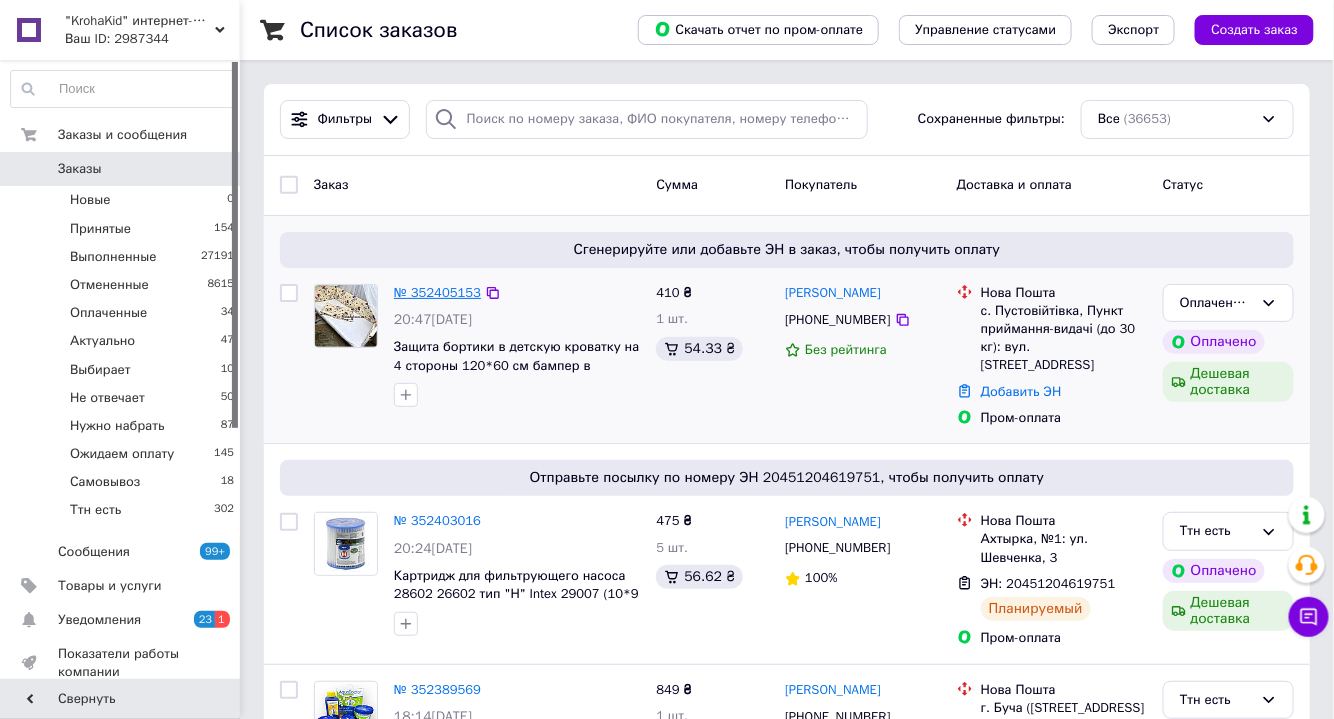 click on "№ 352405153" at bounding box center (437, 292) 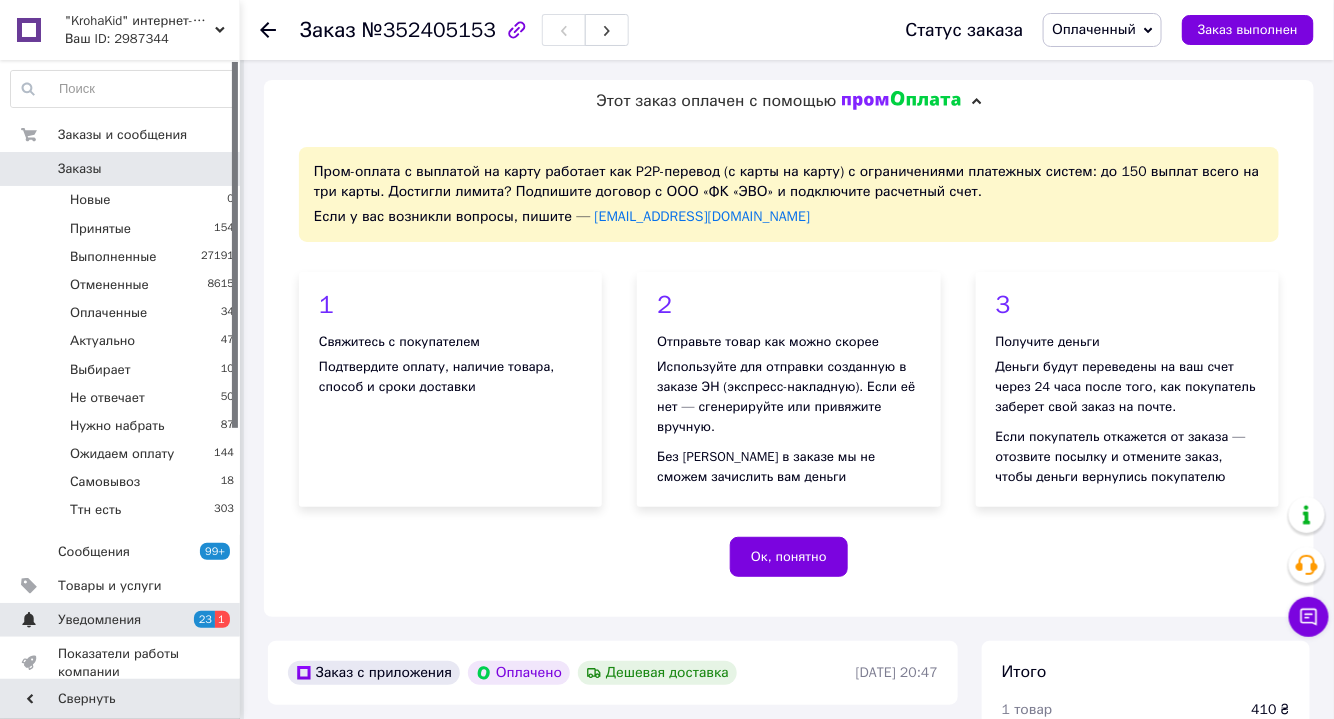 click on "Уведомления 23 1" at bounding box center (123, 620) 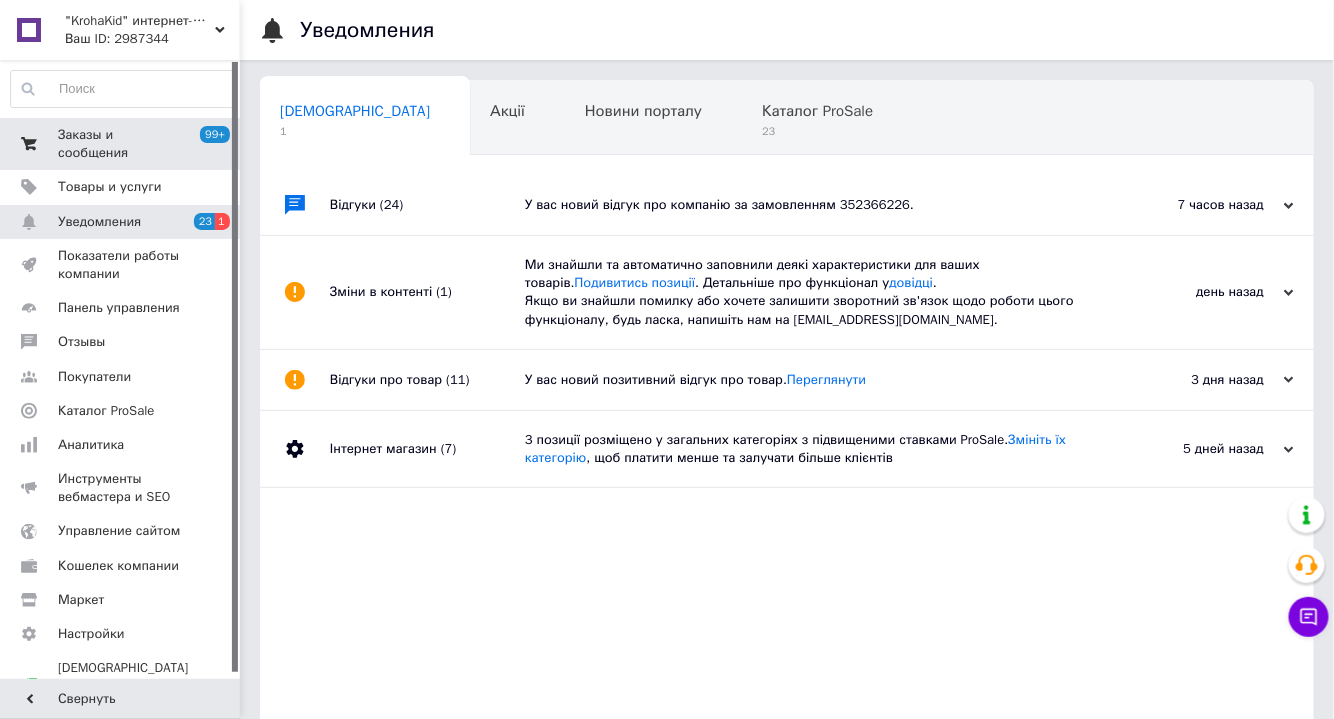 click on "Заказы и сообщения" at bounding box center (121, 144) 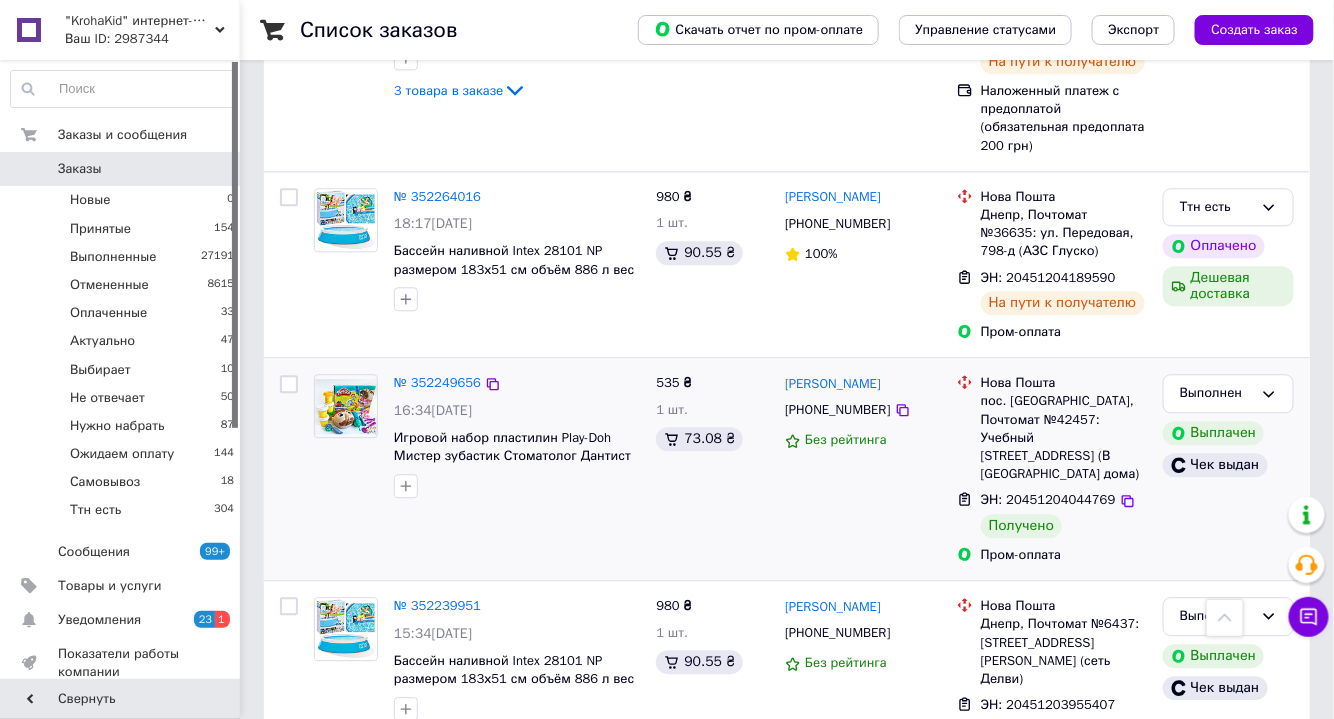 scroll, scrollTop: 1454, scrollLeft: 0, axis: vertical 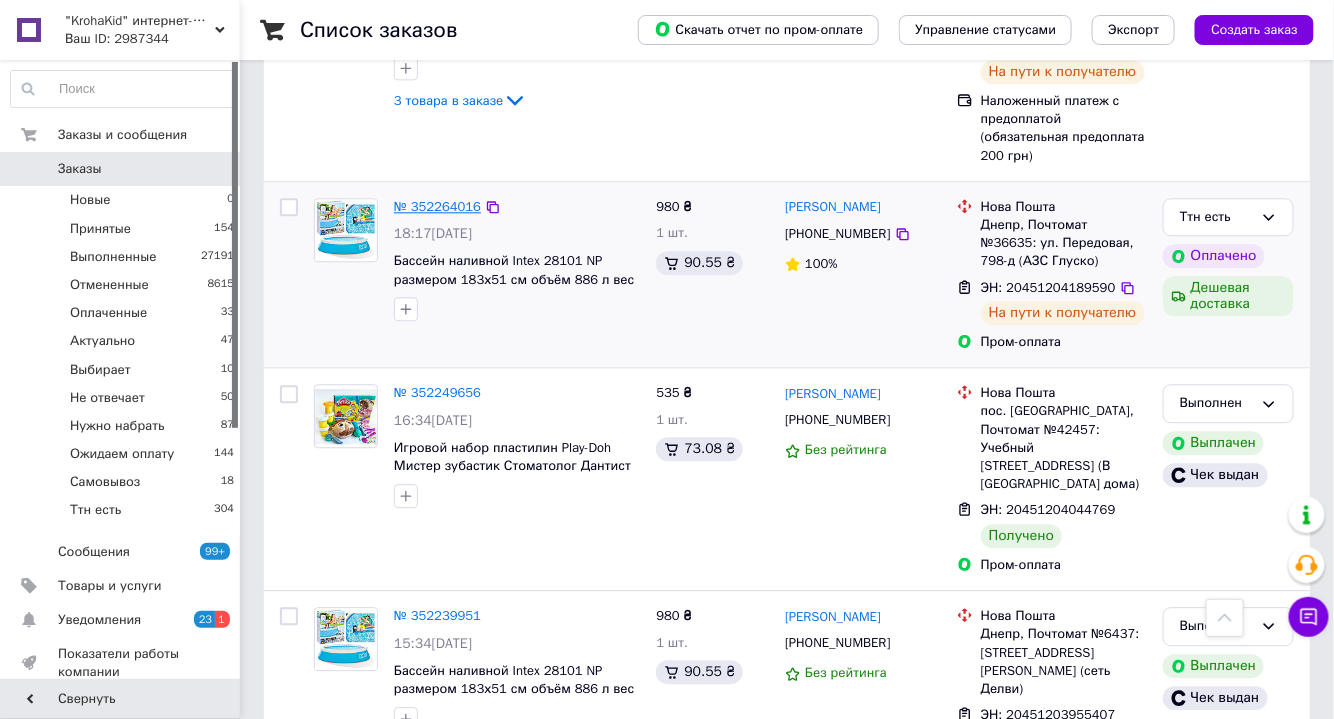 click on "№ 352264016" at bounding box center (437, 206) 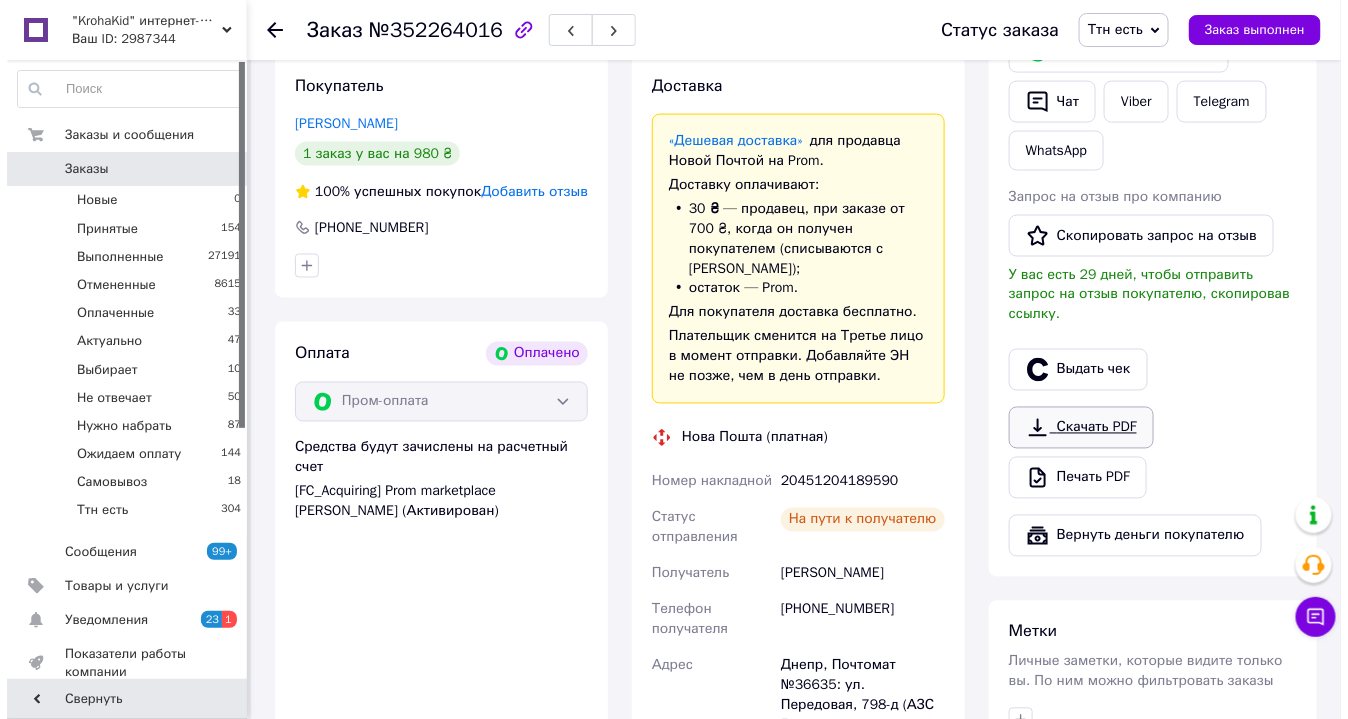 scroll, scrollTop: 909, scrollLeft: 0, axis: vertical 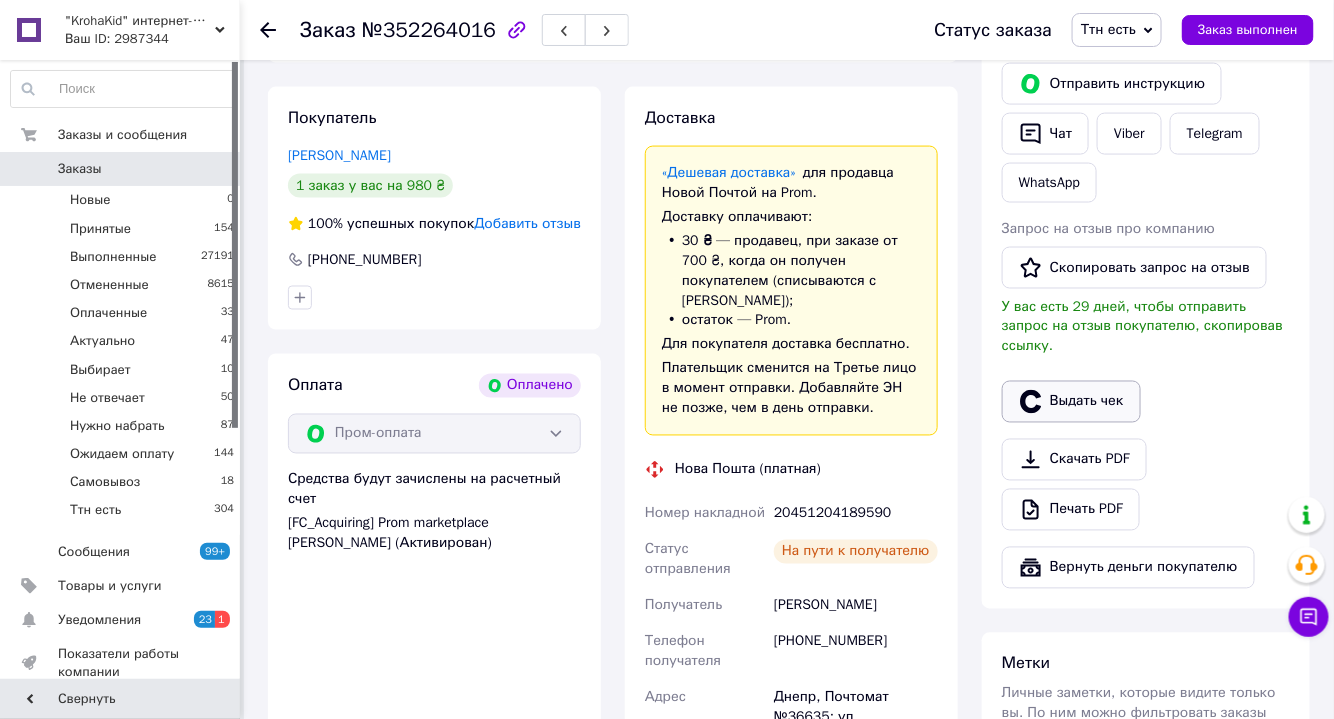 click on "Выдать чек" at bounding box center (1071, 402) 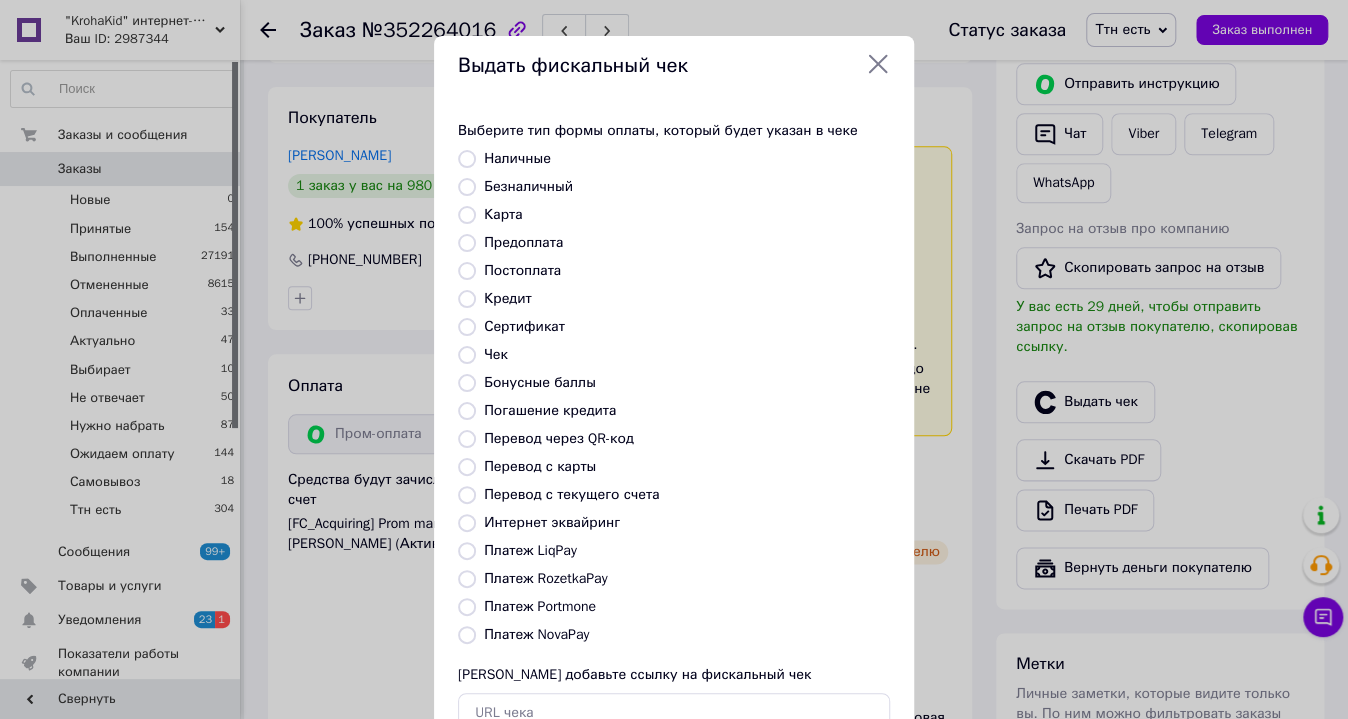 click on "Платеж RozetkaPay" at bounding box center [545, 578] 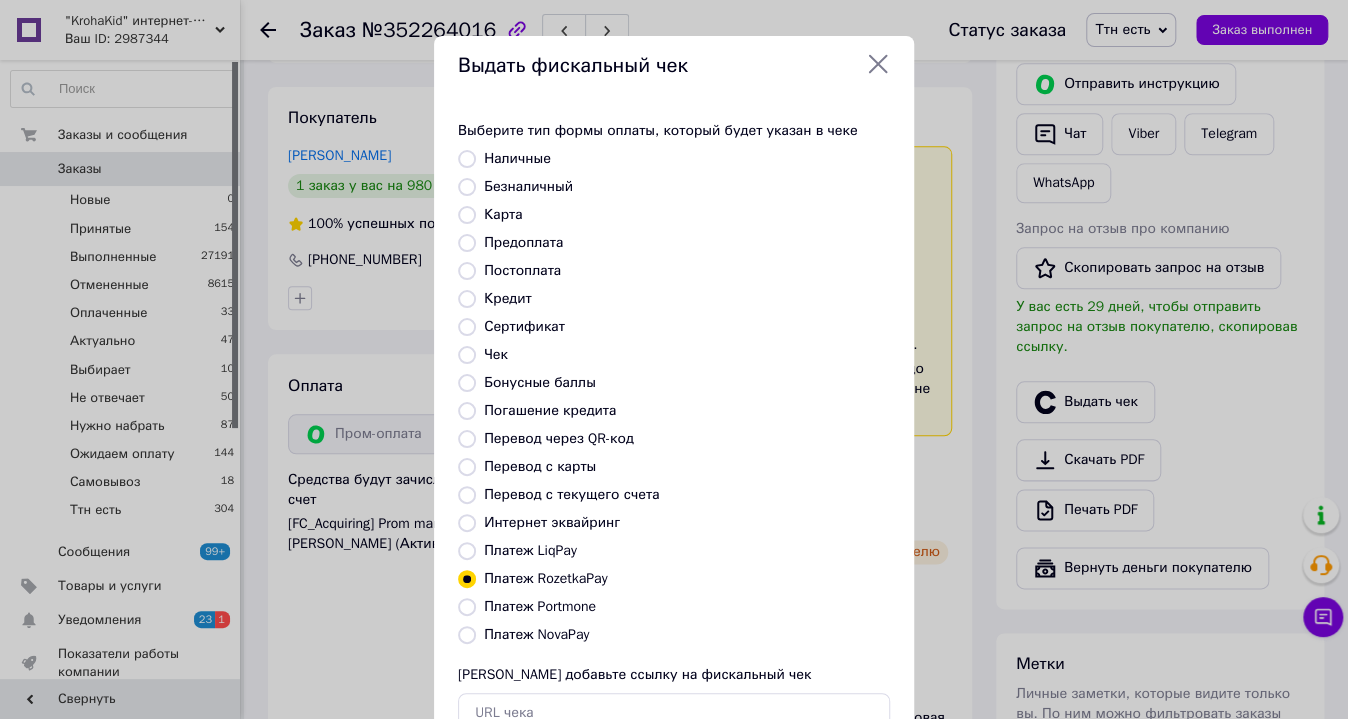 scroll, scrollTop: 139, scrollLeft: 0, axis: vertical 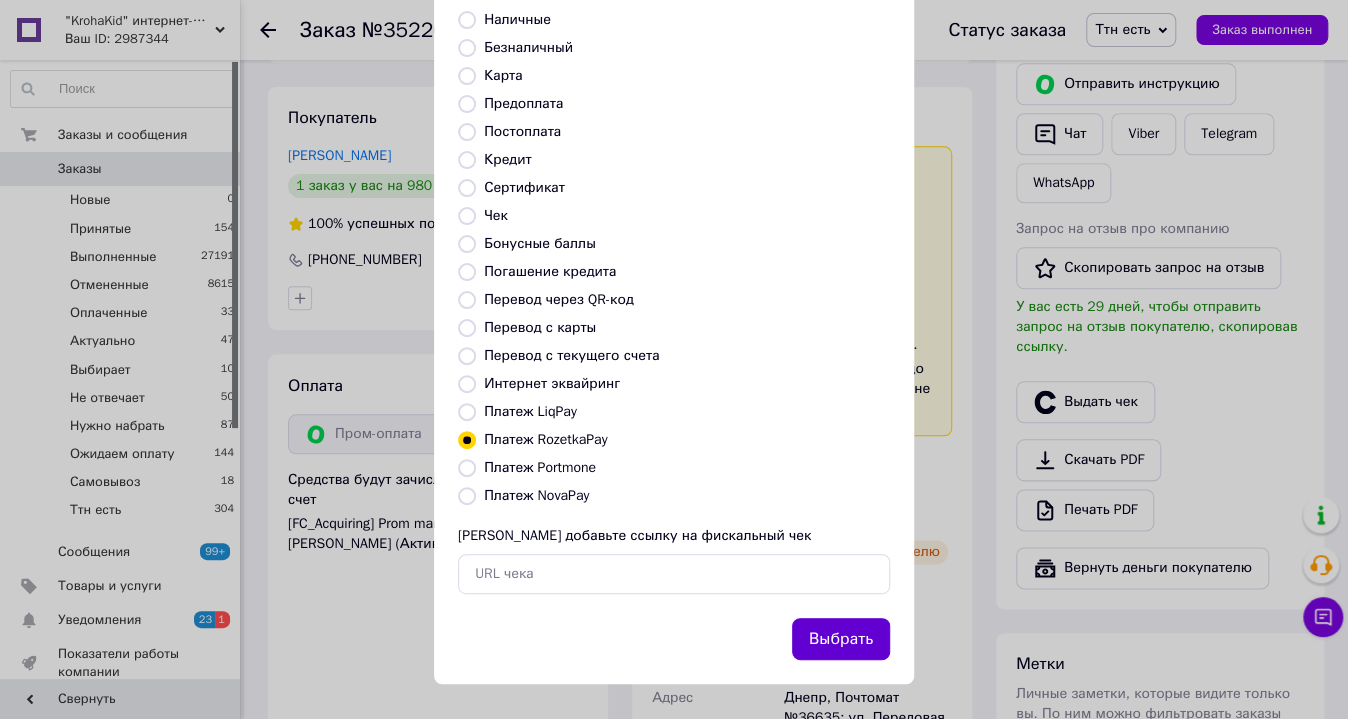 click on "Выбрать" at bounding box center (841, 639) 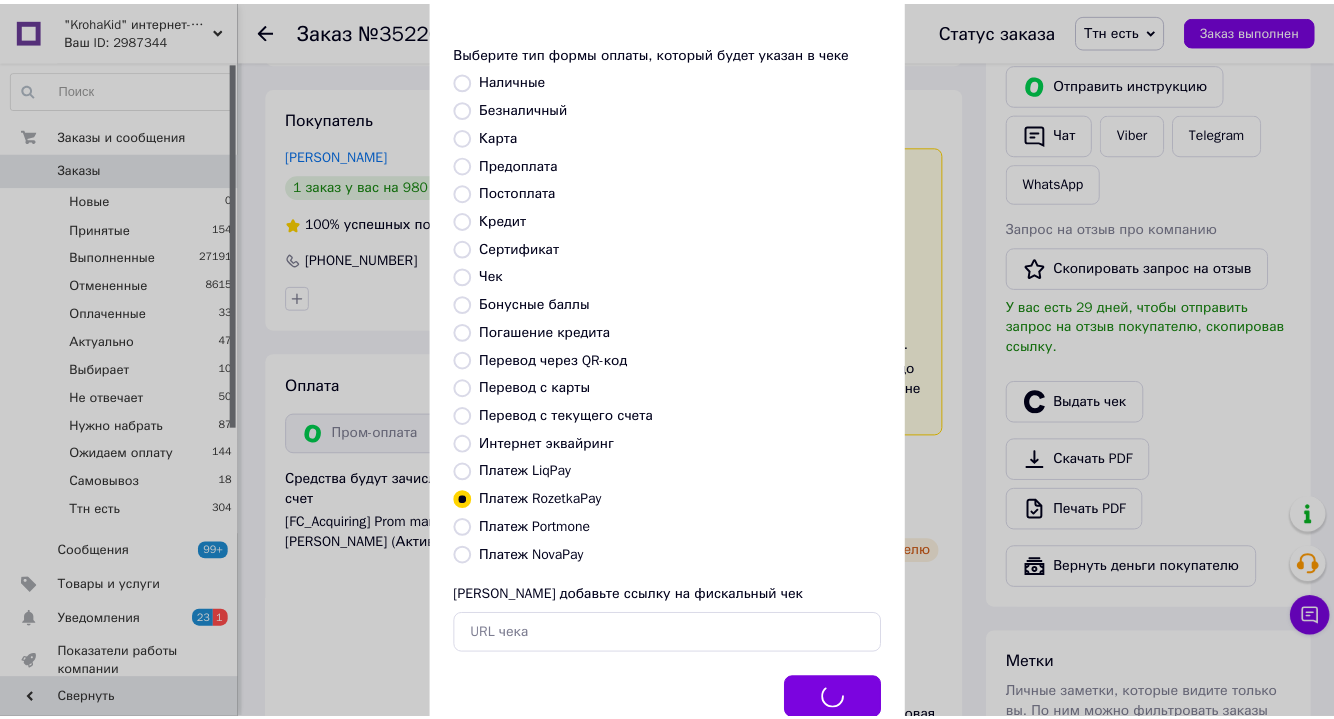 scroll, scrollTop: 48, scrollLeft: 0, axis: vertical 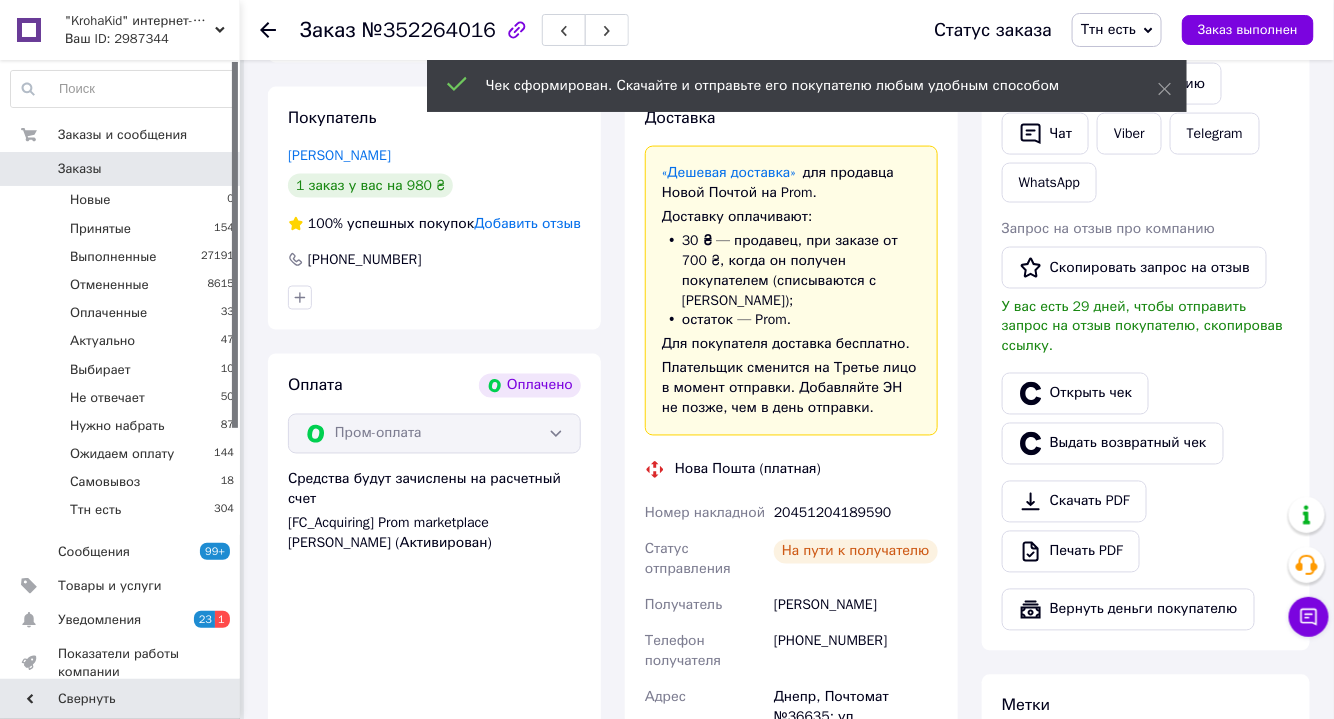 click on "Статус заказа [PERSON_NAME] есть  Принят Выполнен Отменен Оплаченный Актуально Выбирает Не отвечает Нужно набрать  Ожидаем оплату Самовывоз Заказ выполнен" at bounding box center [1104, 30] 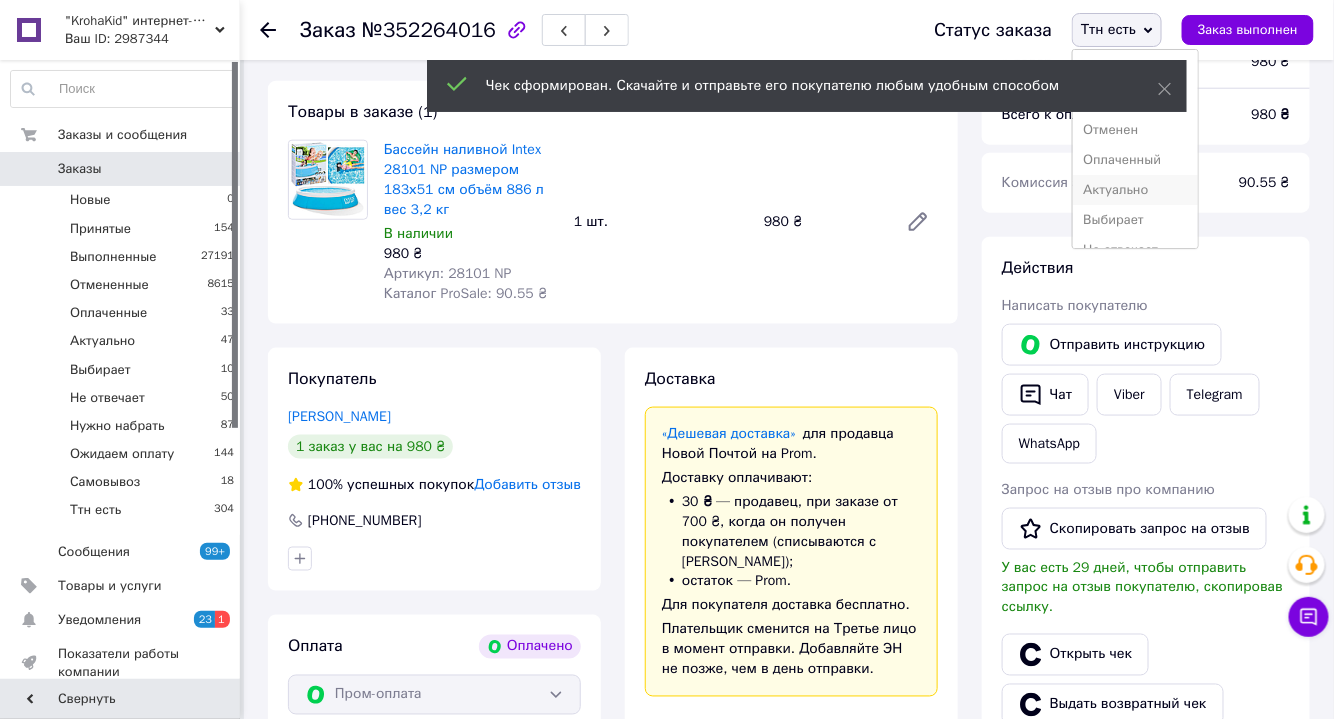 scroll, scrollTop: 637, scrollLeft: 0, axis: vertical 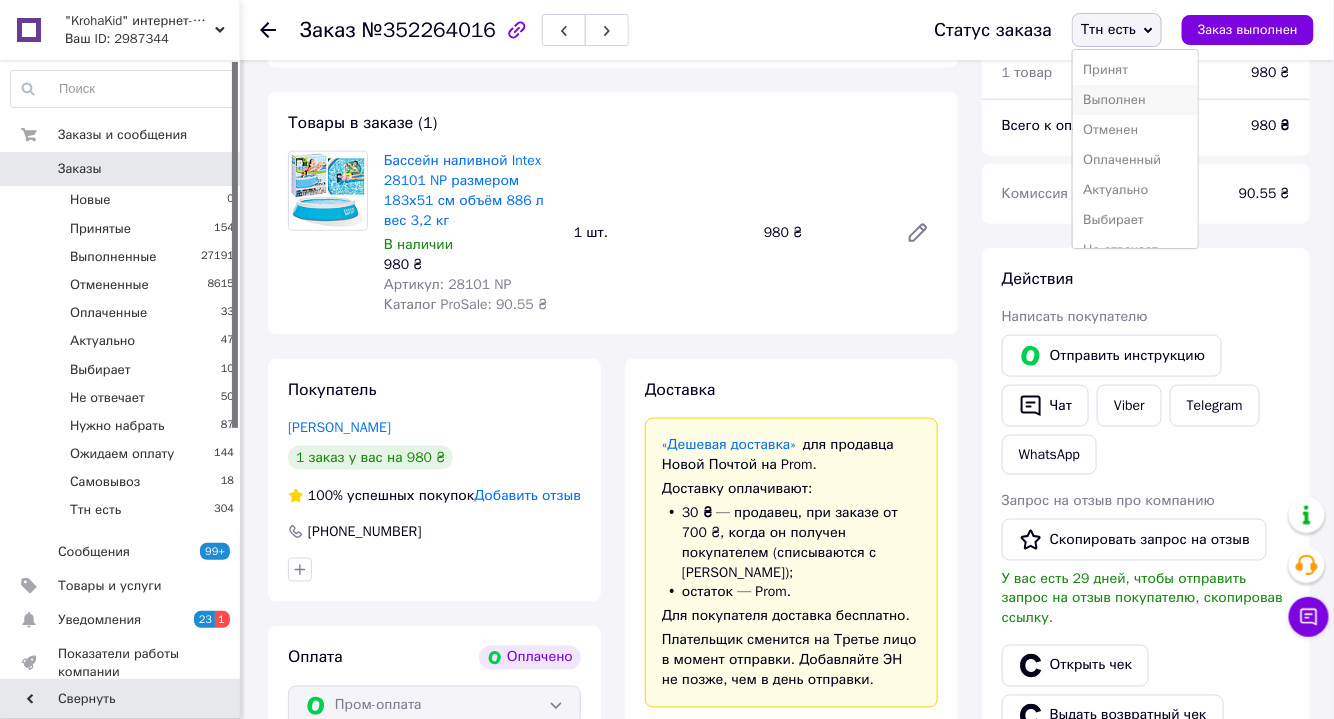 click on "Выполнен" at bounding box center (1135, 100) 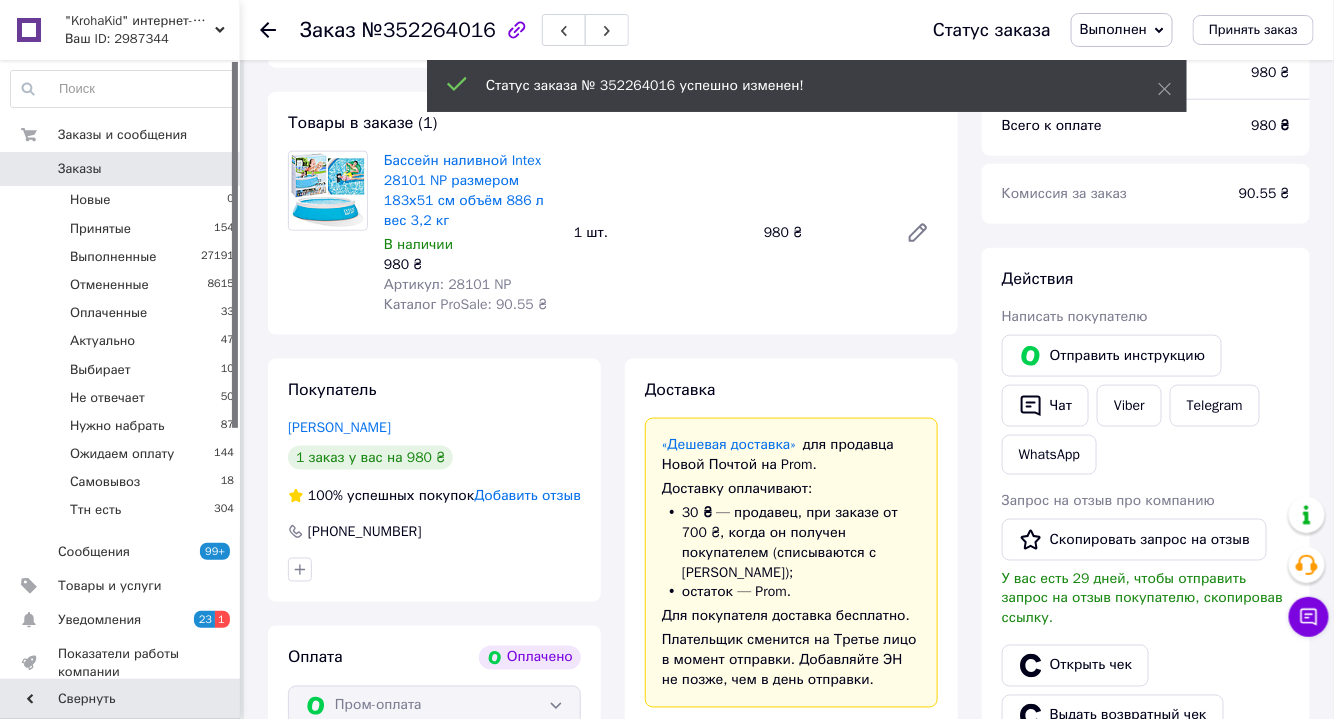 scroll, scrollTop: 80, scrollLeft: 0, axis: vertical 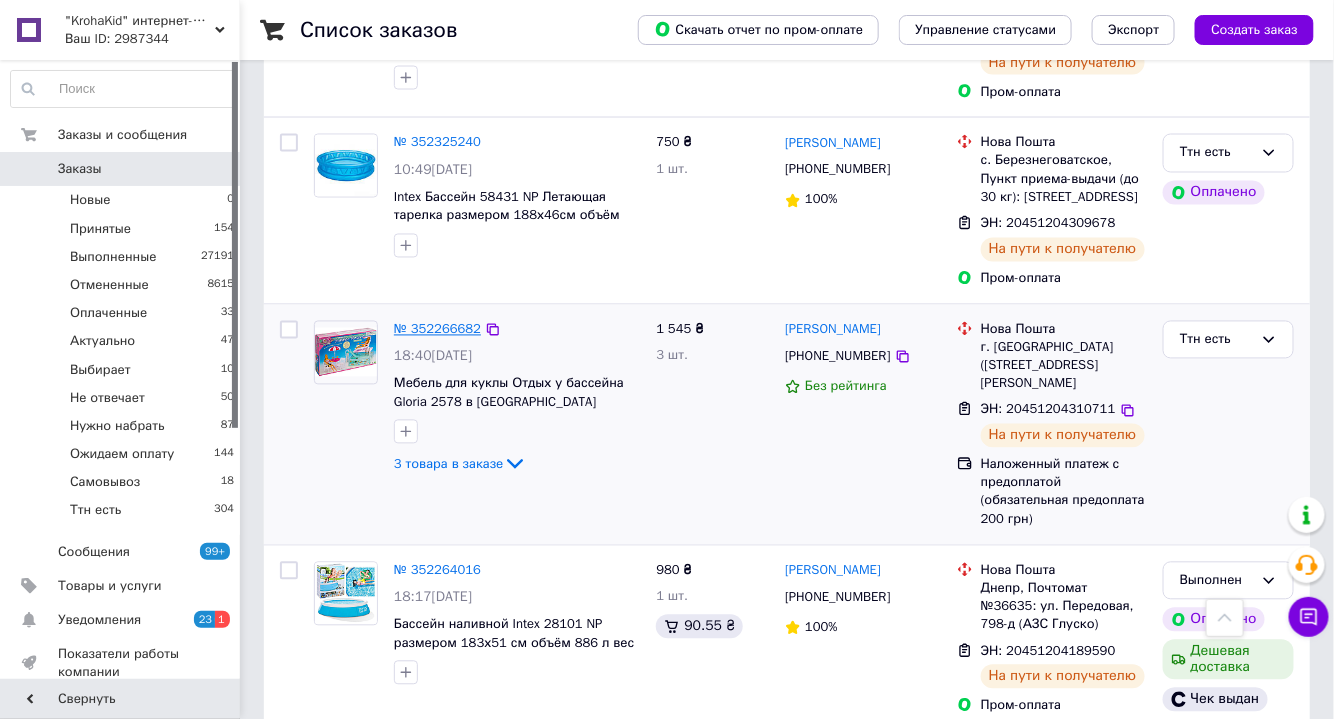 click on "№ 352266682" at bounding box center (437, 329) 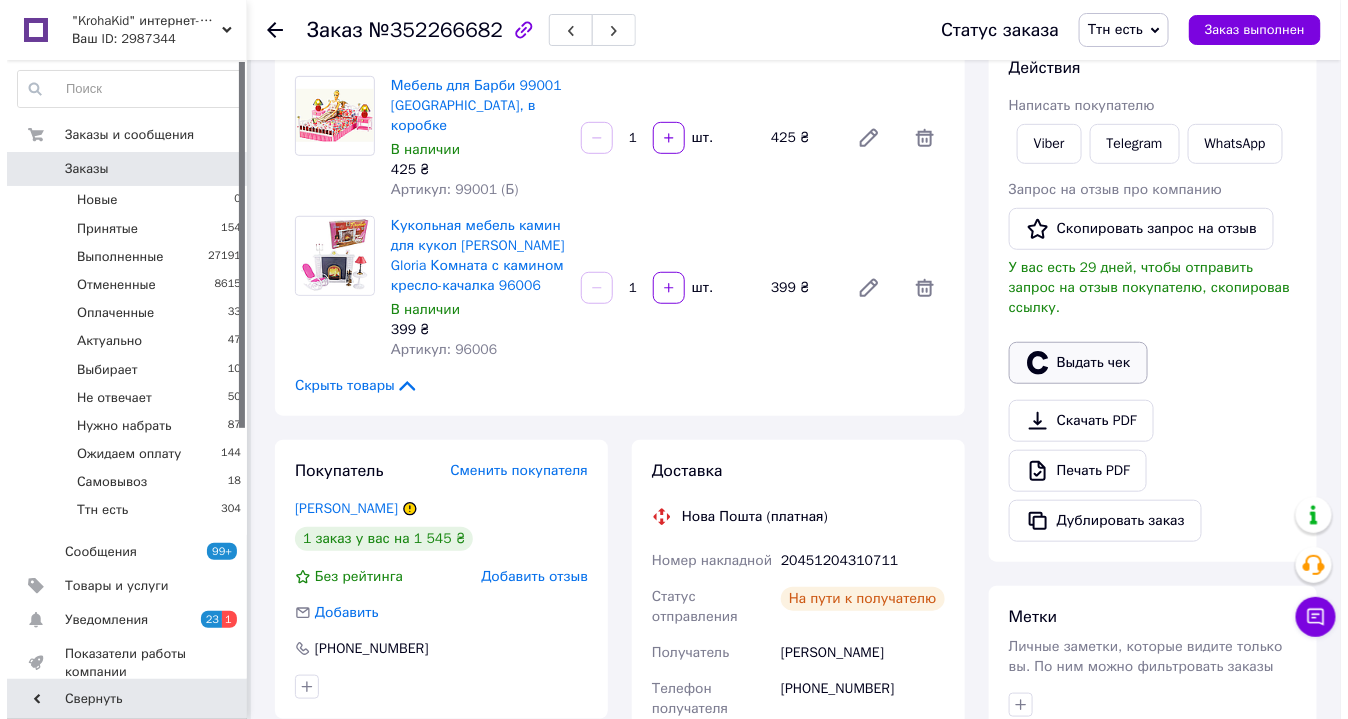 scroll, scrollTop: 272, scrollLeft: 0, axis: vertical 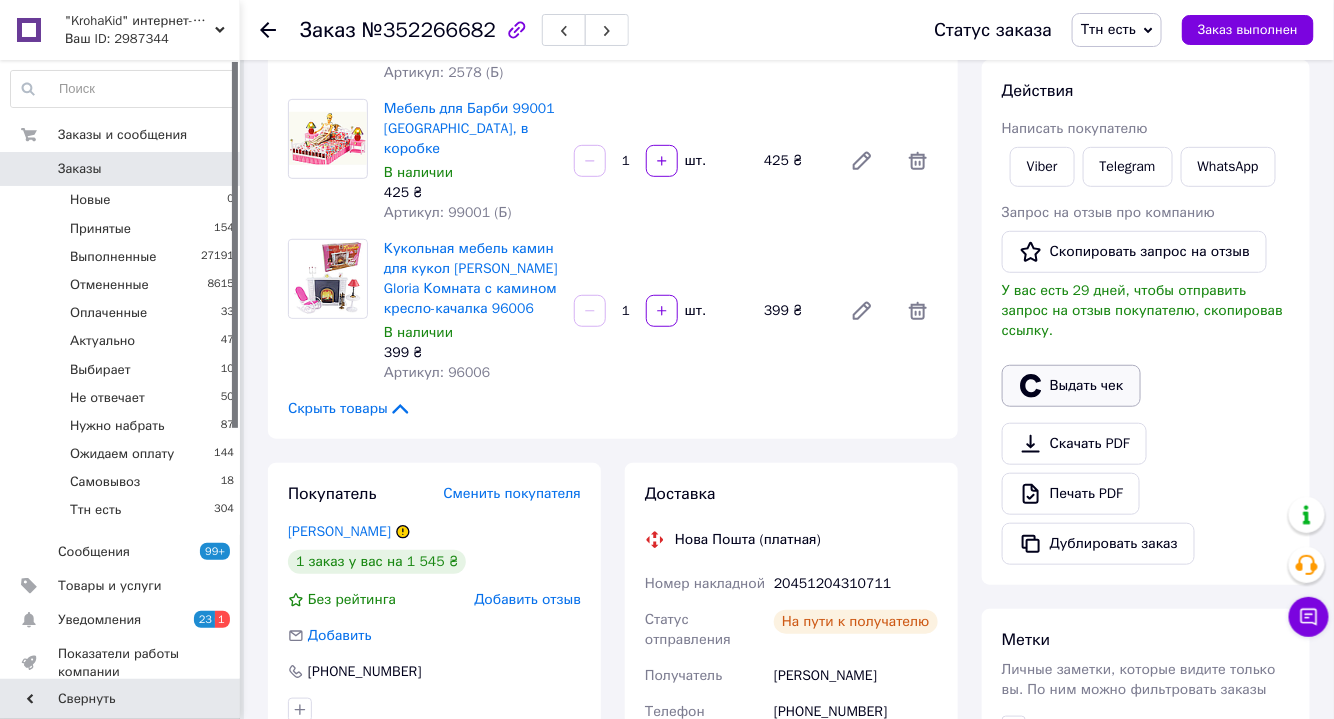 click on "Выдать чек" at bounding box center [1071, 386] 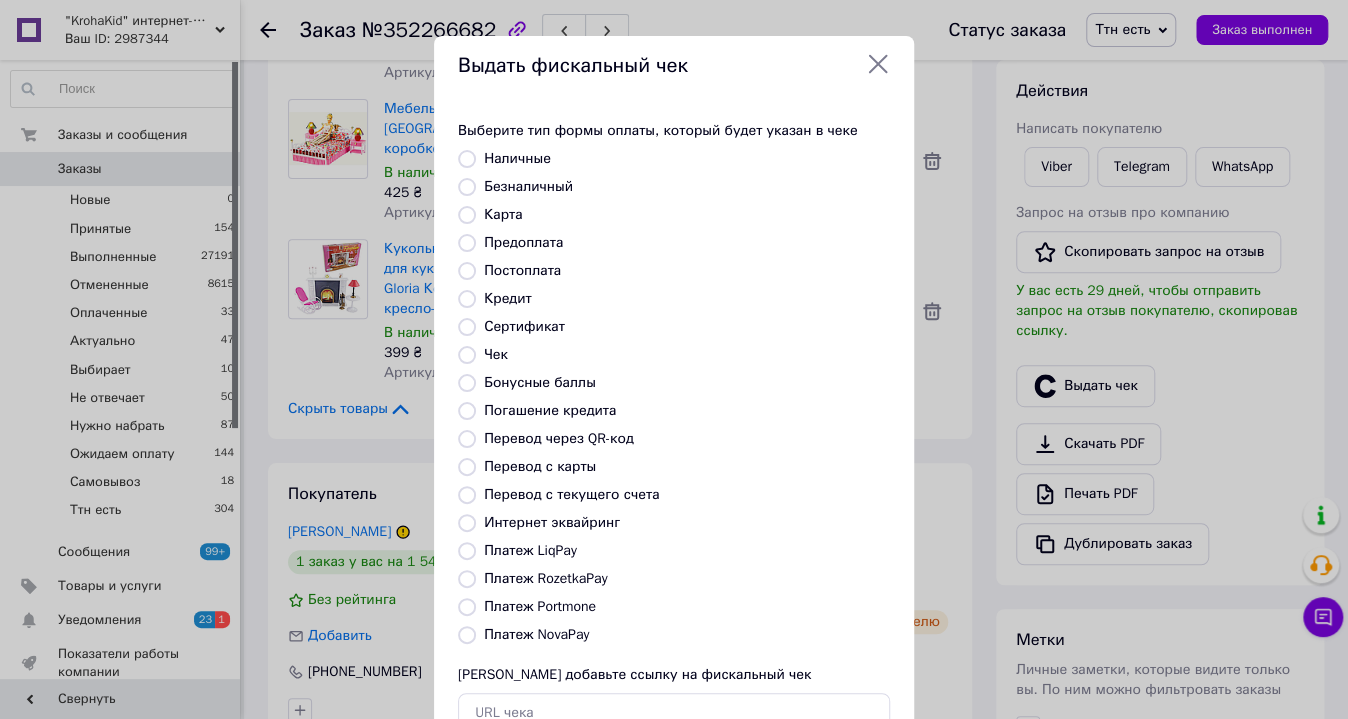 click on "Предоплата" at bounding box center [523, 242] 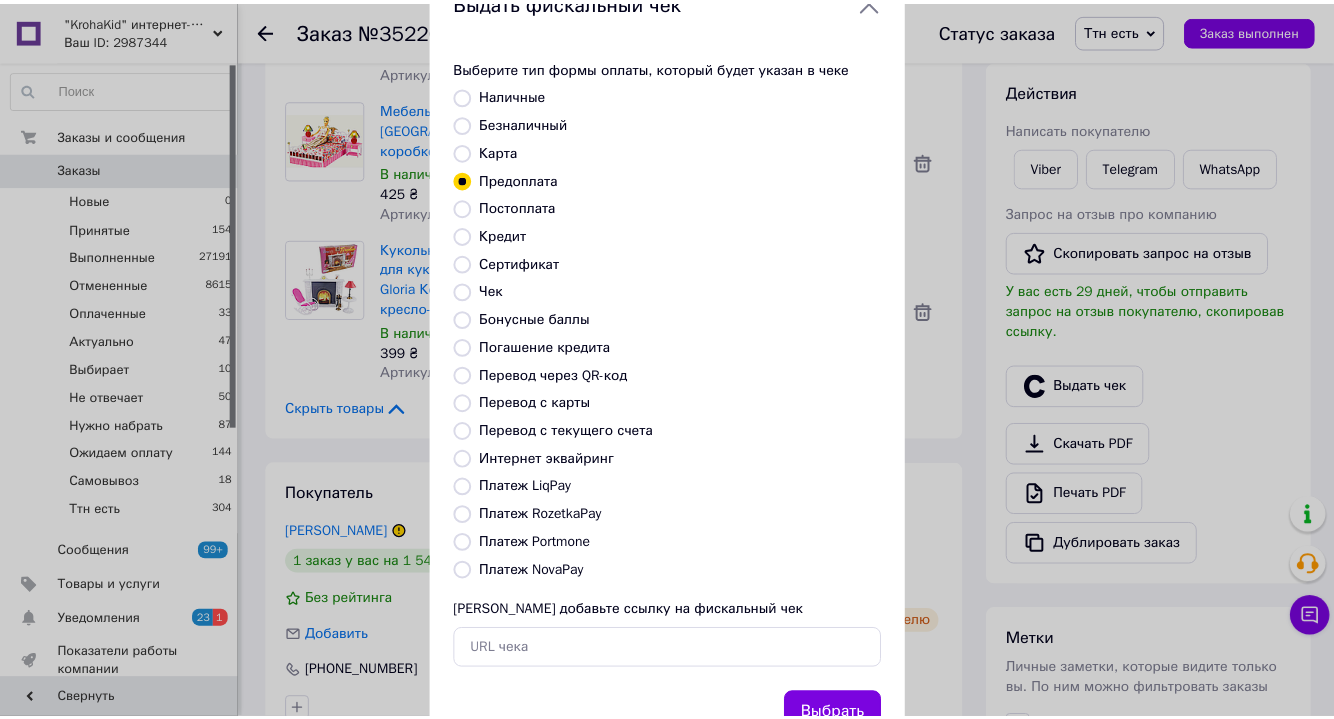 scroll, scrollTop: 139, scrollLeft: 0, axis: vertical 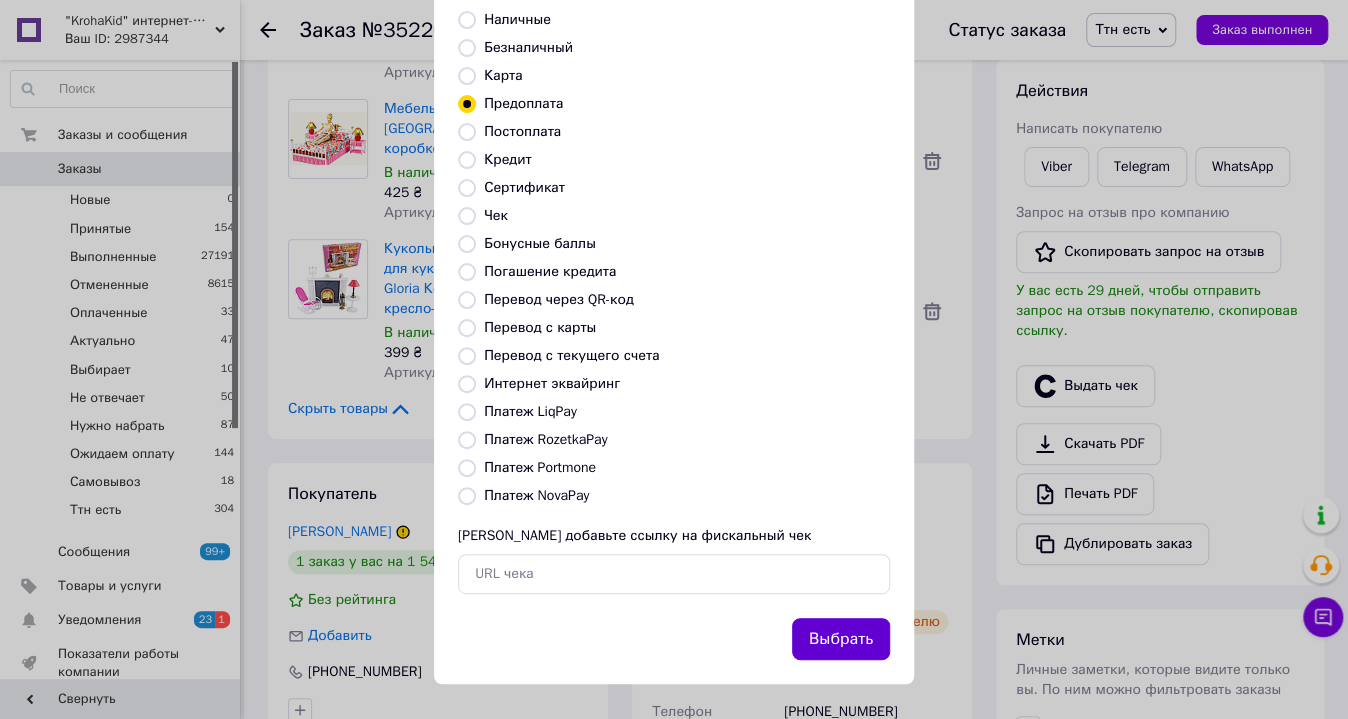 click on "Выбрать" at bounding box center [841, 639] 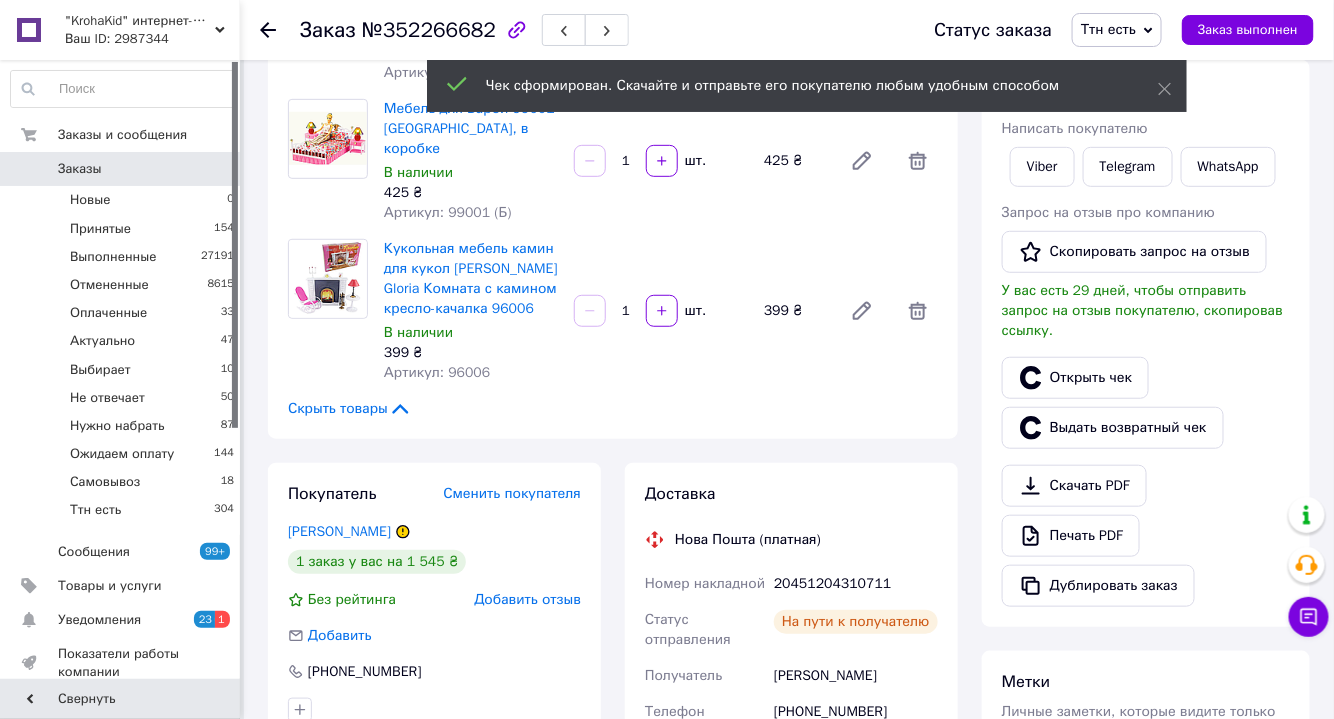 click on "Ттн есть" at bounding box center [1117, 30] 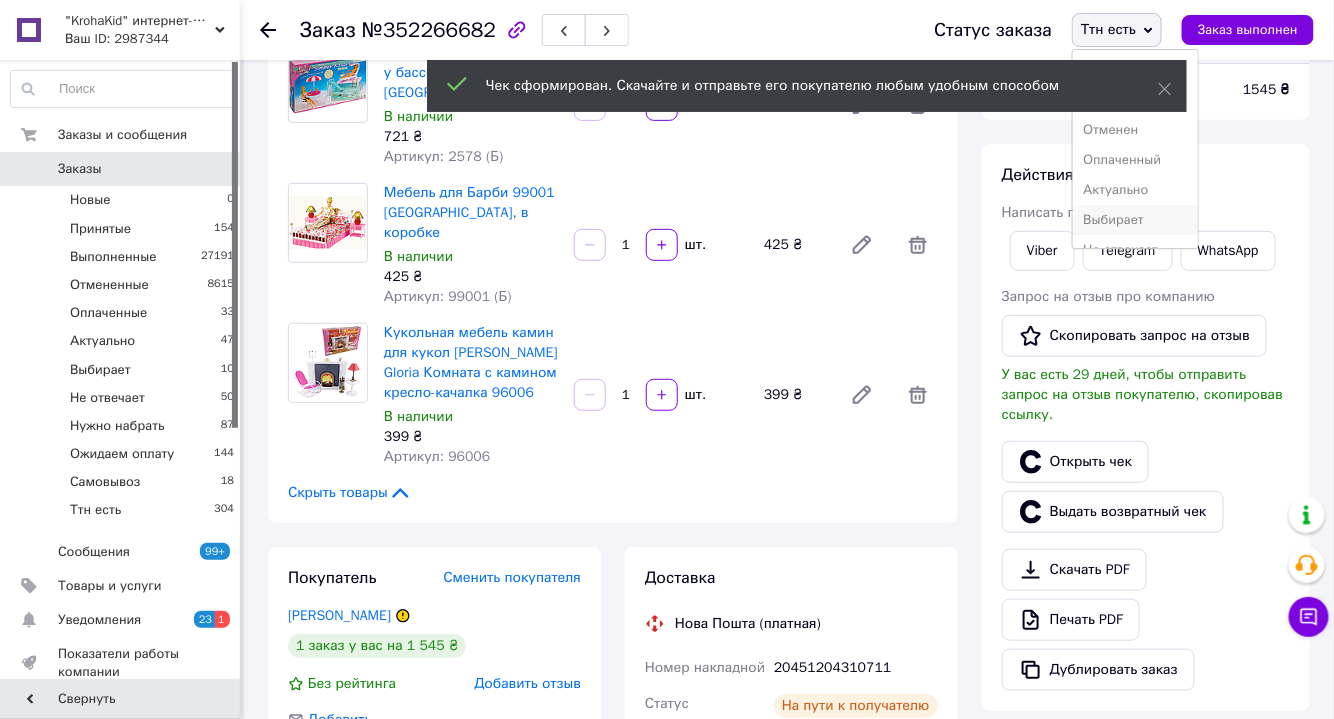 scroll, scrollTop: 90, scrollLeft: 0, axis: vertical 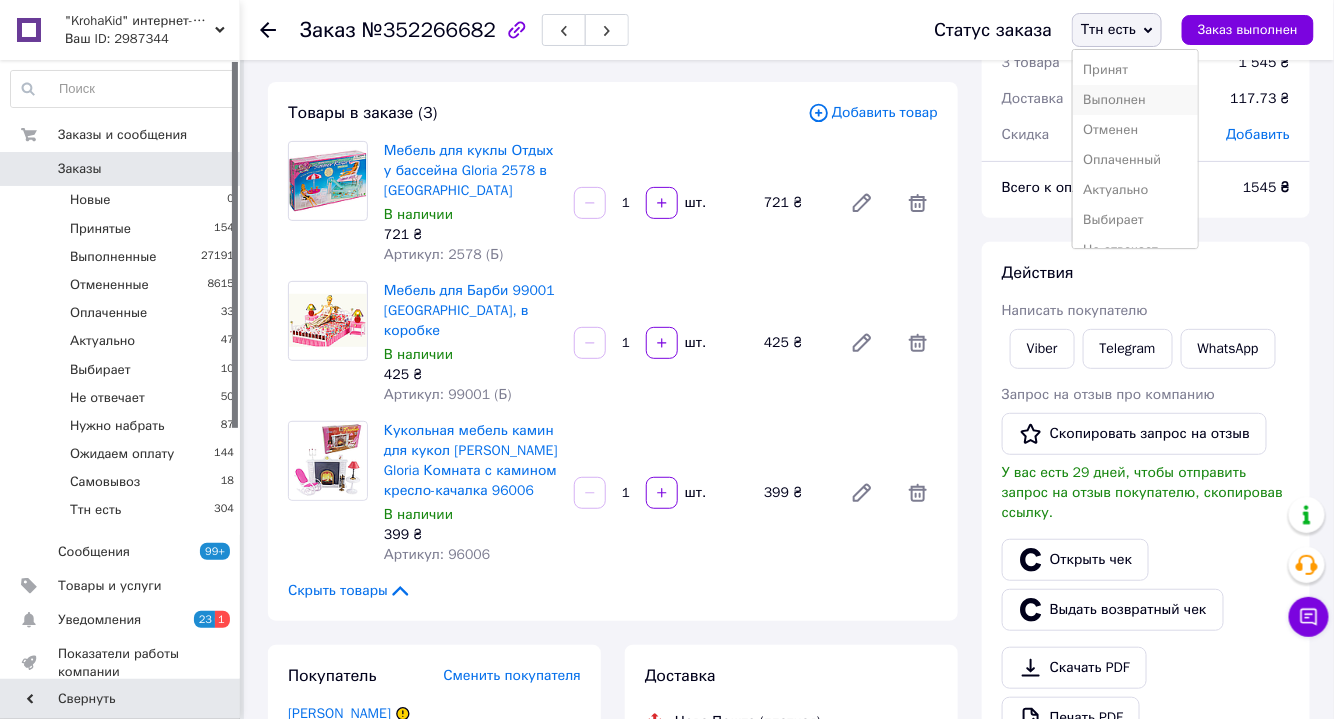 click on "Выполнен" at bounding box center (1135, 100) 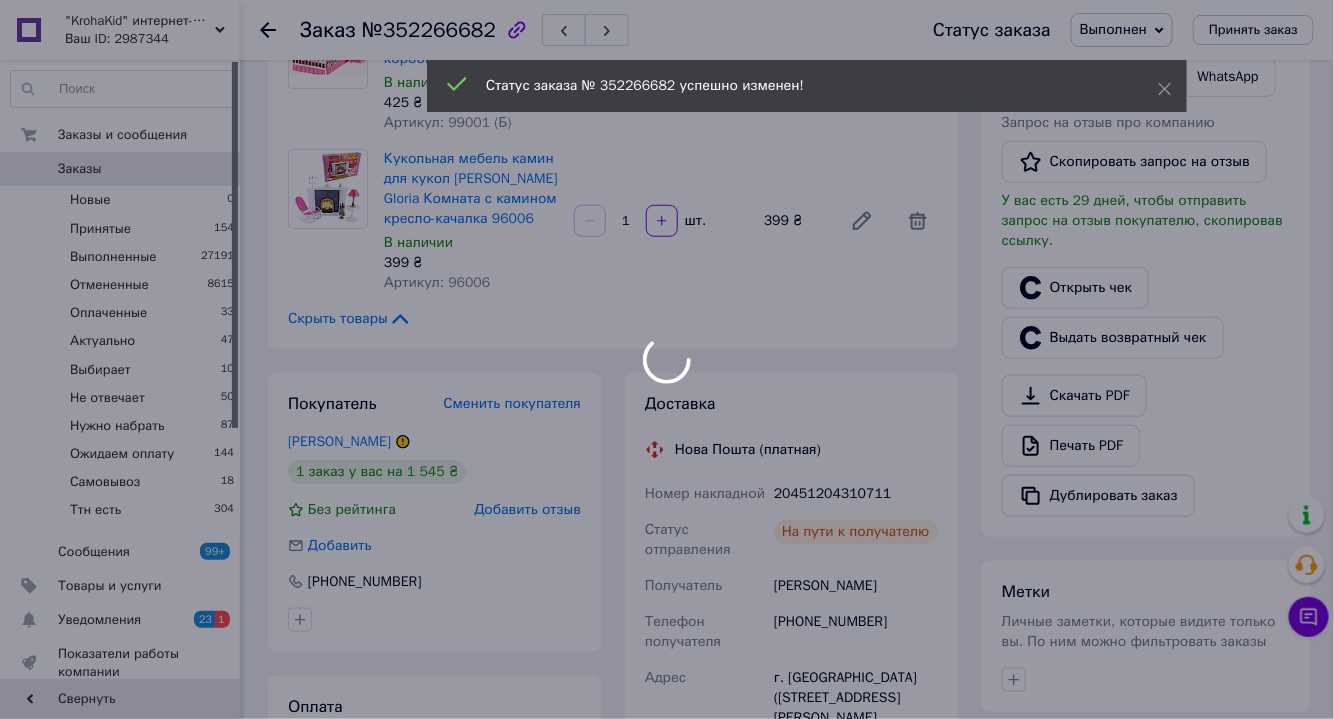 scroll, scrollTop: 363, scrollLeft: 0, axis: vertical 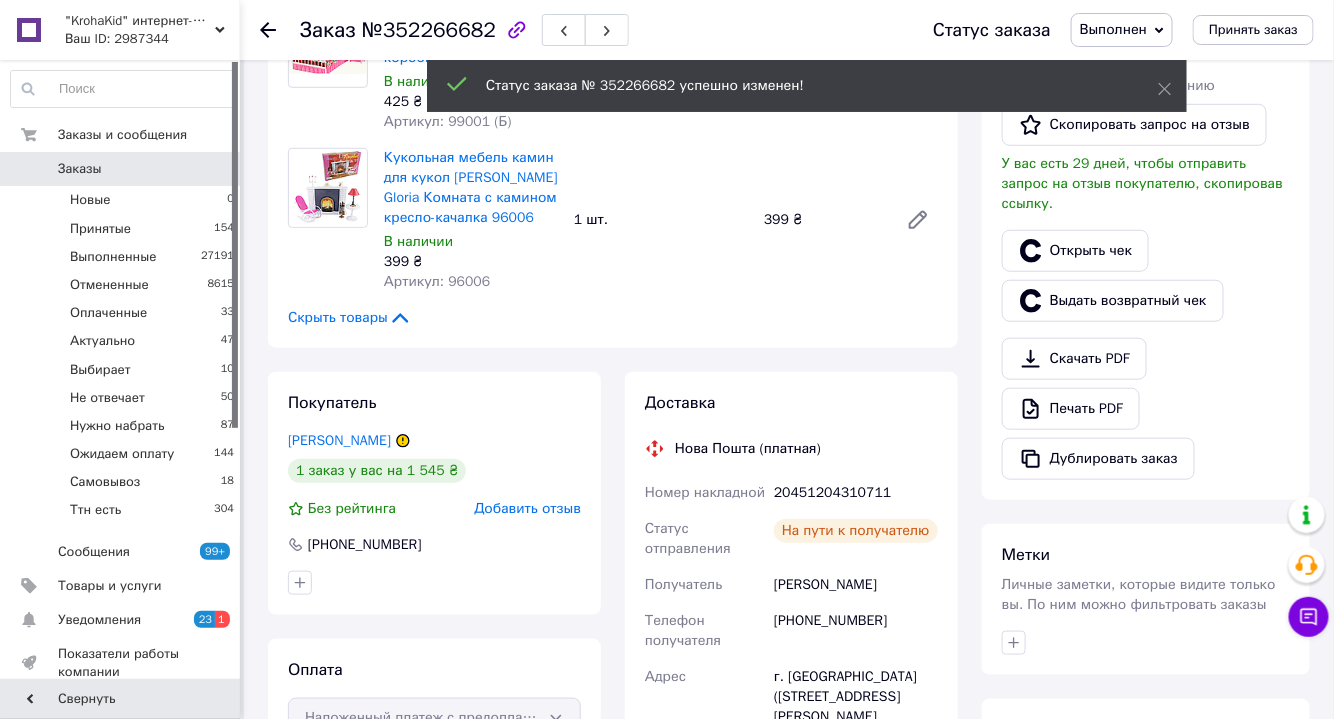 click on "Заказы" at bounding box center [80, 169] 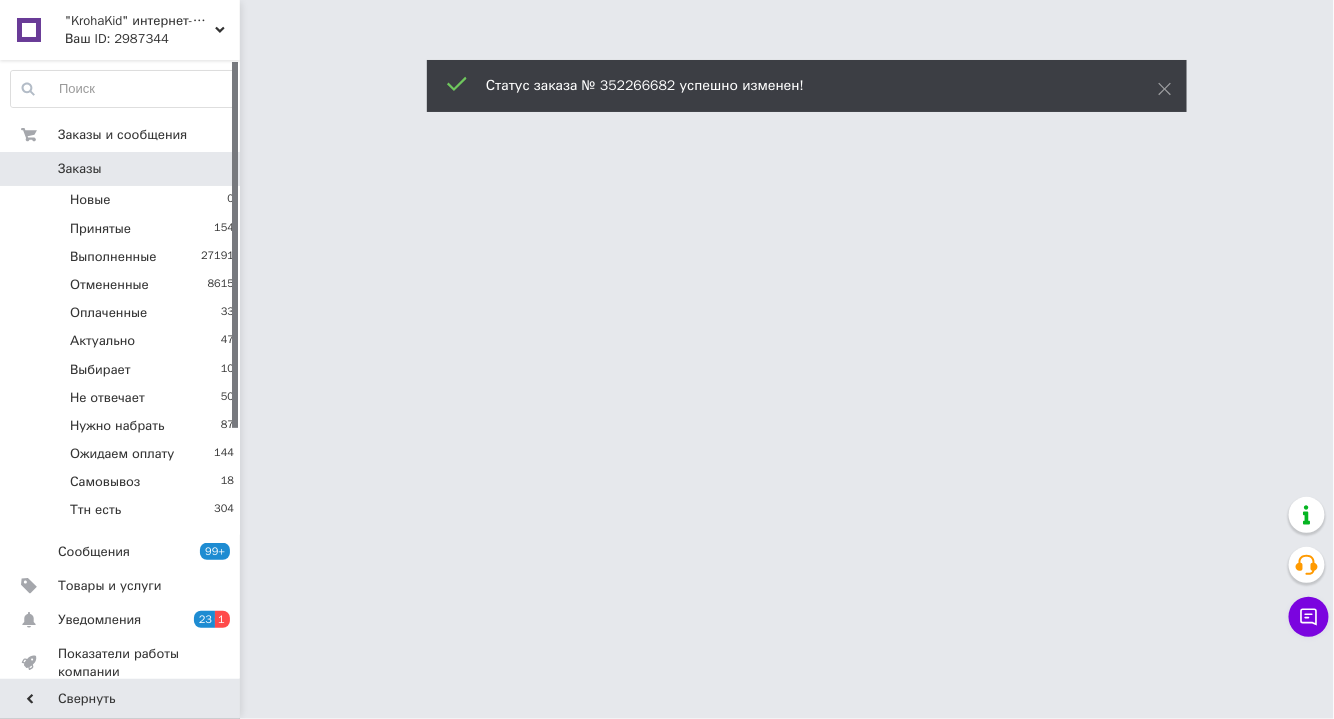 scroll, scrollTop: 0, scrollLeft: 0, axis: both 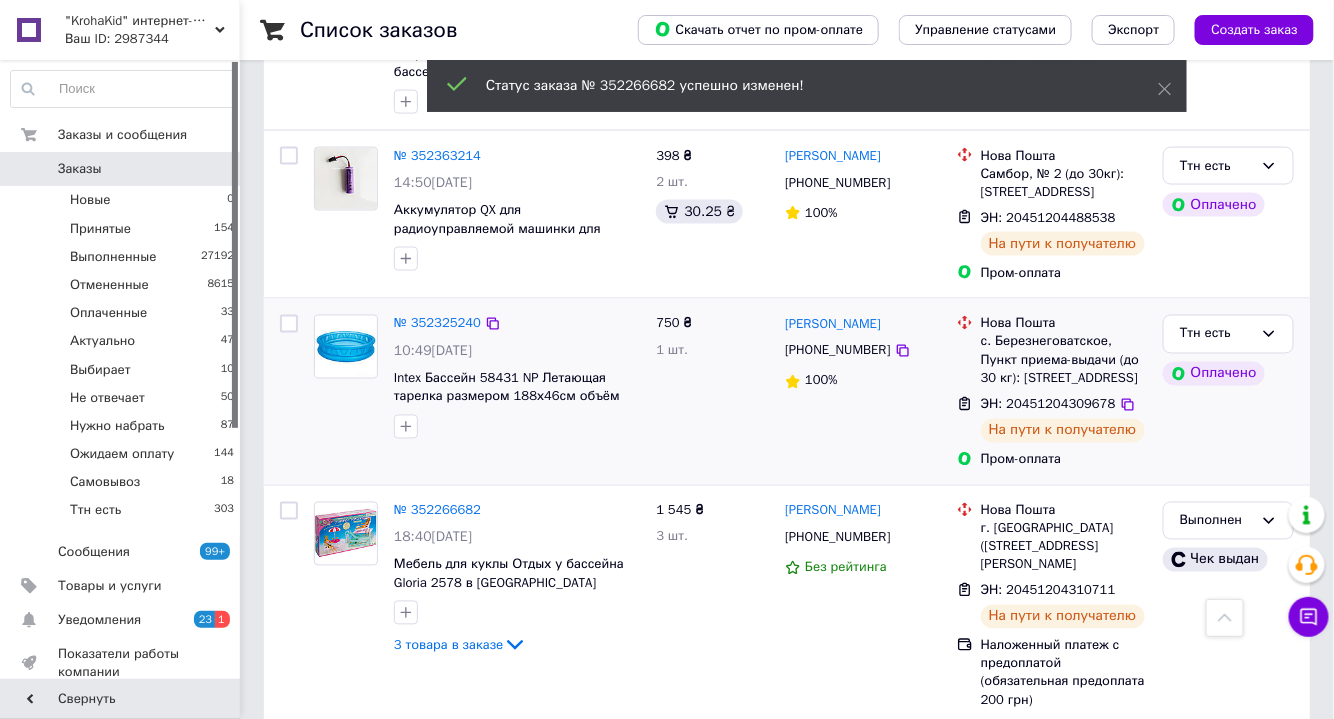 click on "№ 352325240" at bounding box center [437, 324] 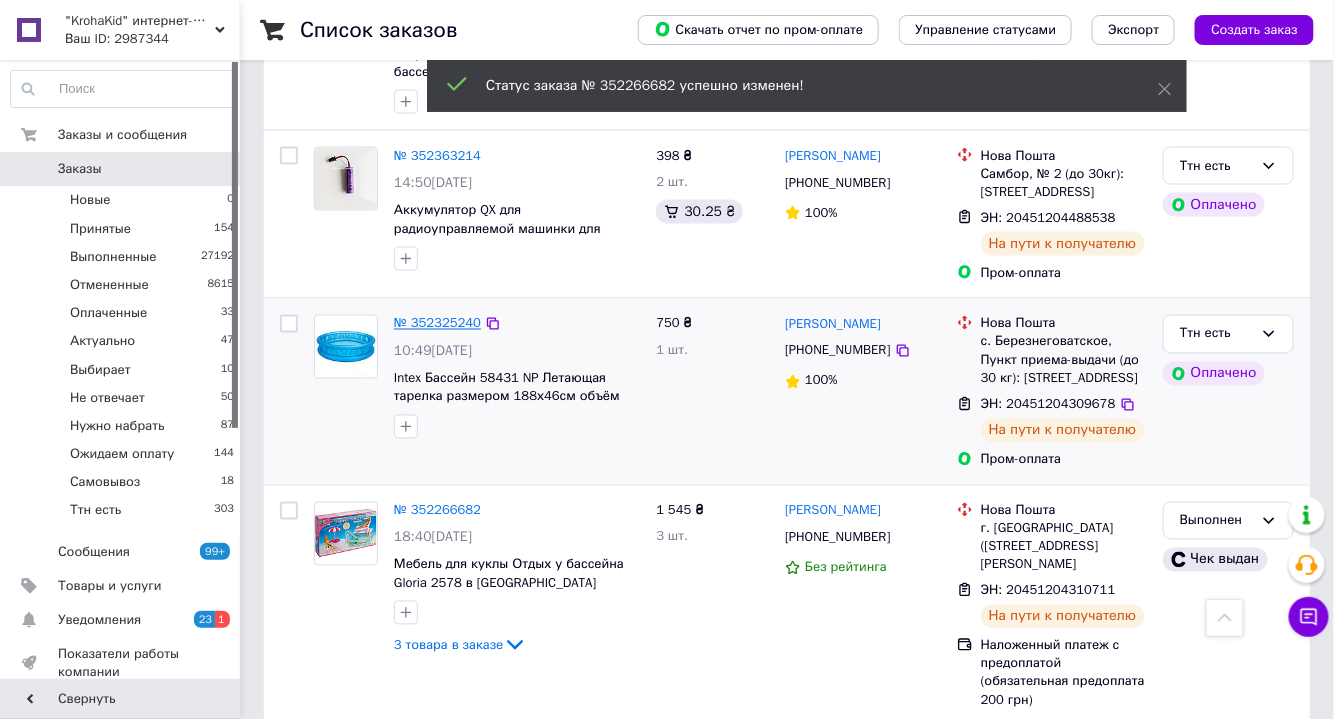 click on "№ 352325240" at bounding box center (437, 323) 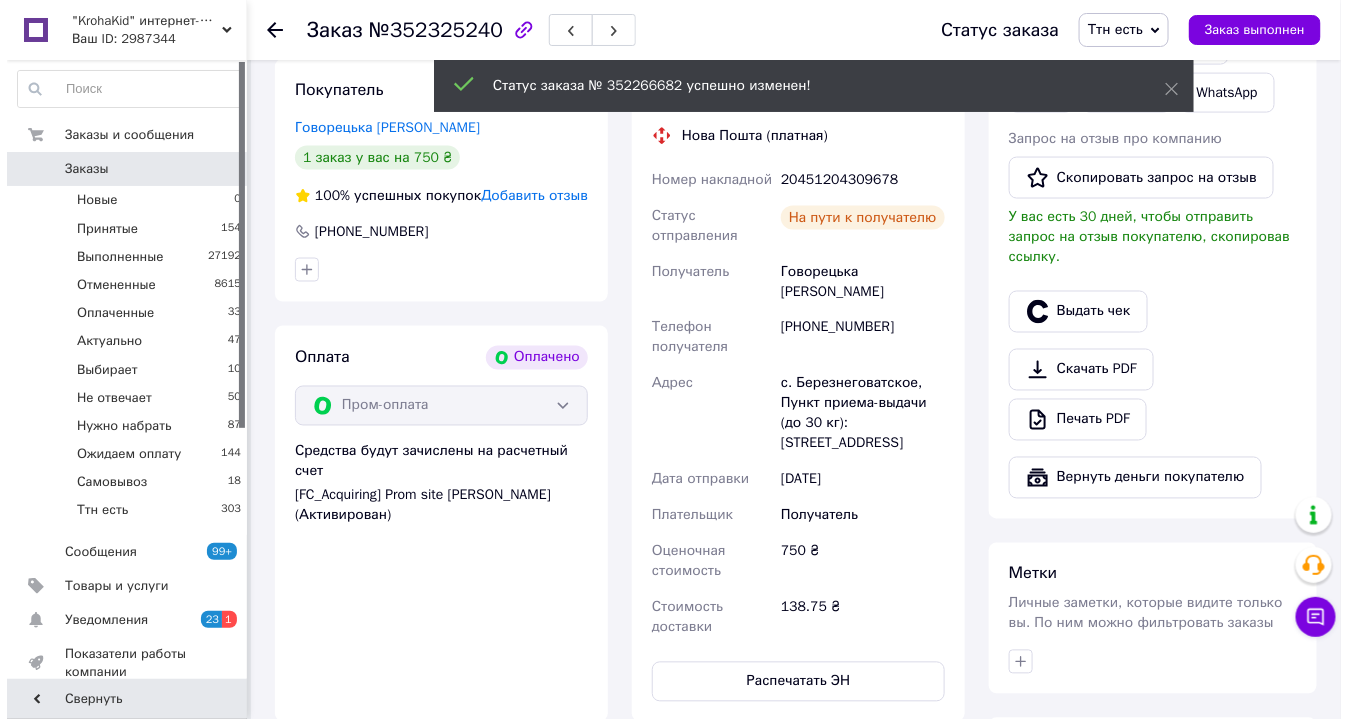 scroll, scrollTop: 818, scrollLeft: 0, axis: vertical 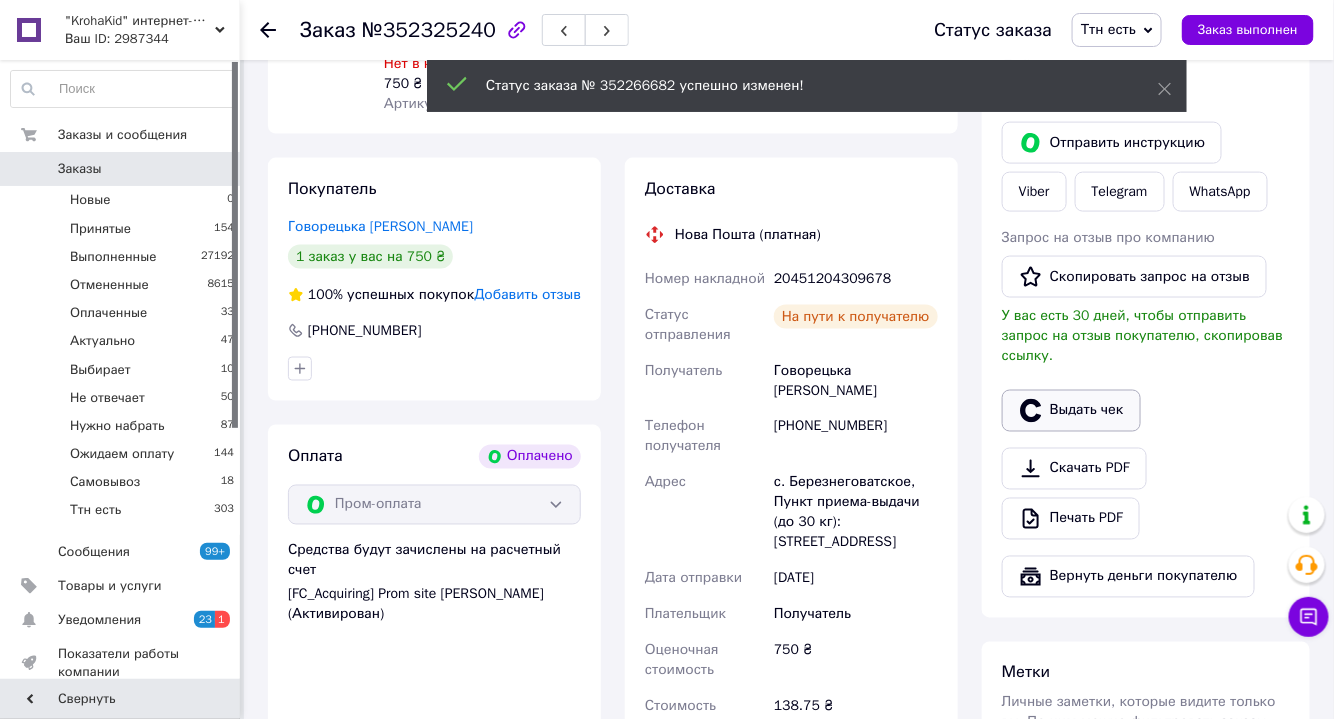 click on "Выдать чек" at bounding box center [1071, 411] 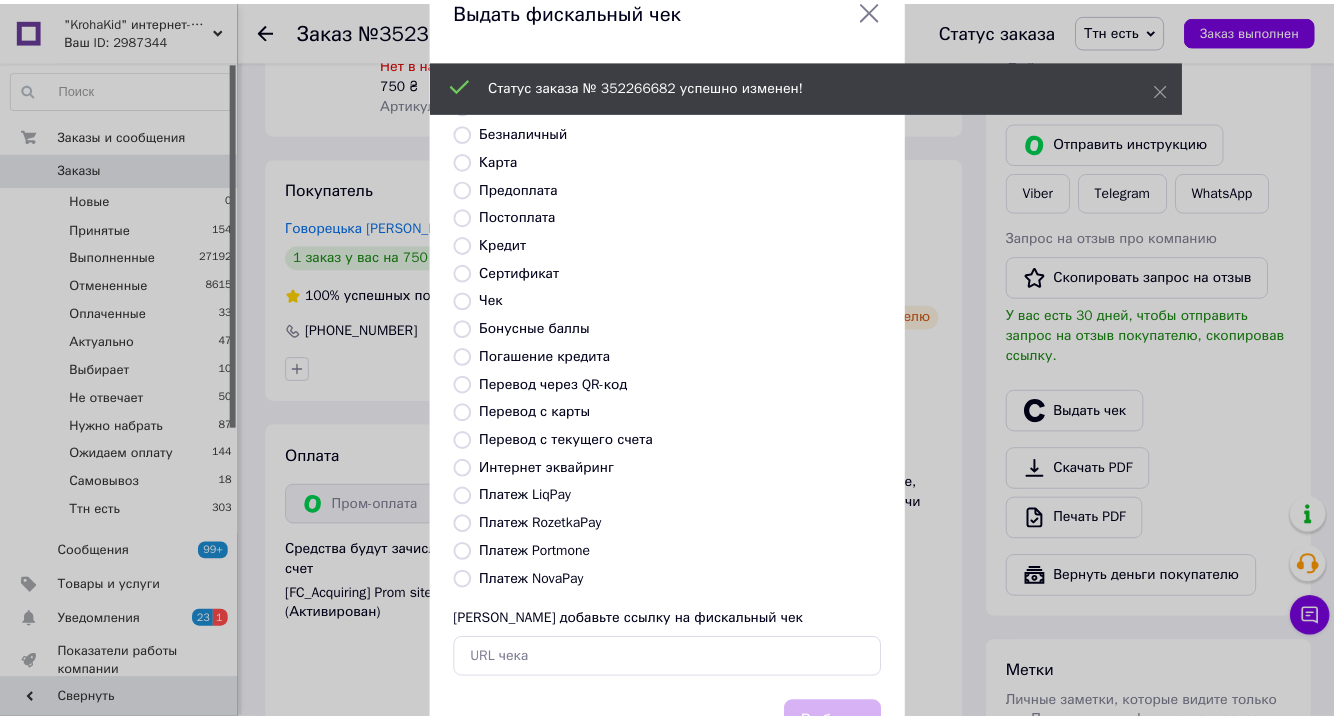 scroll, scrollTop: 139, scrollLeft: 0, axis: vertical 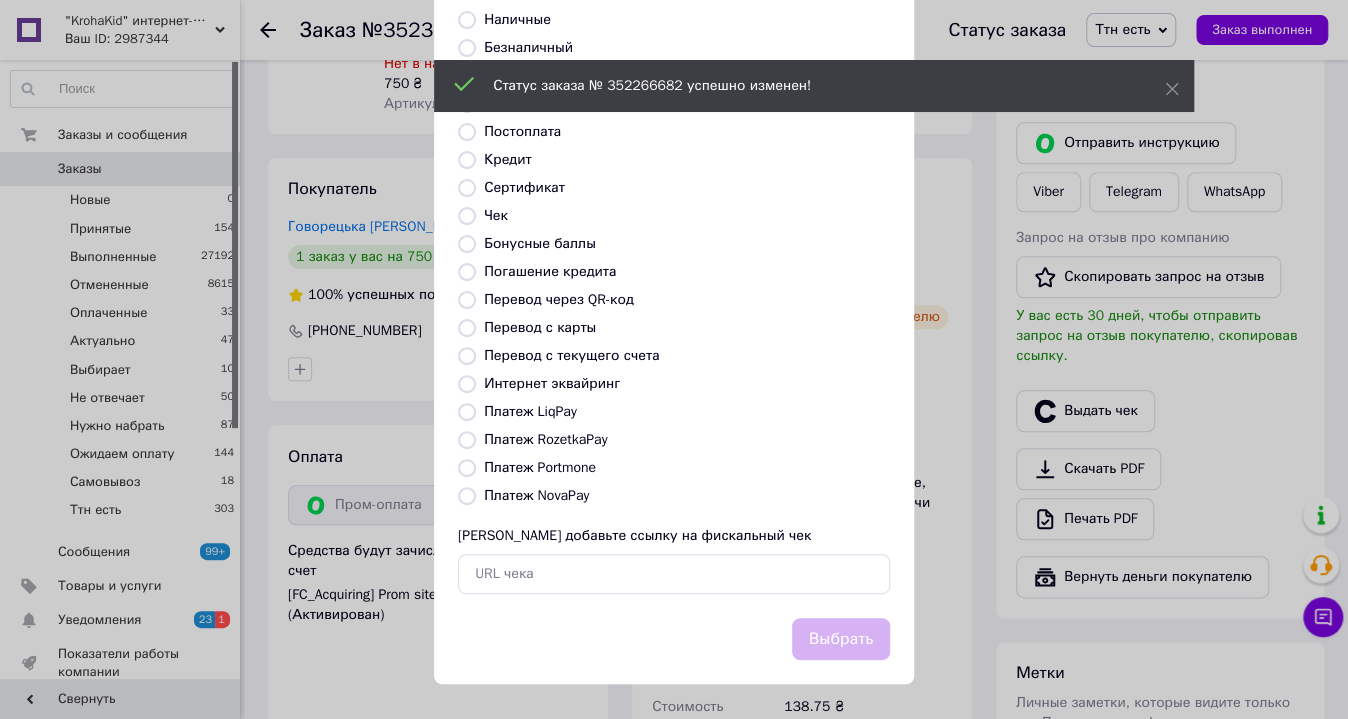 click on "Платеж LiqPay" at bounding box center (530, 411) 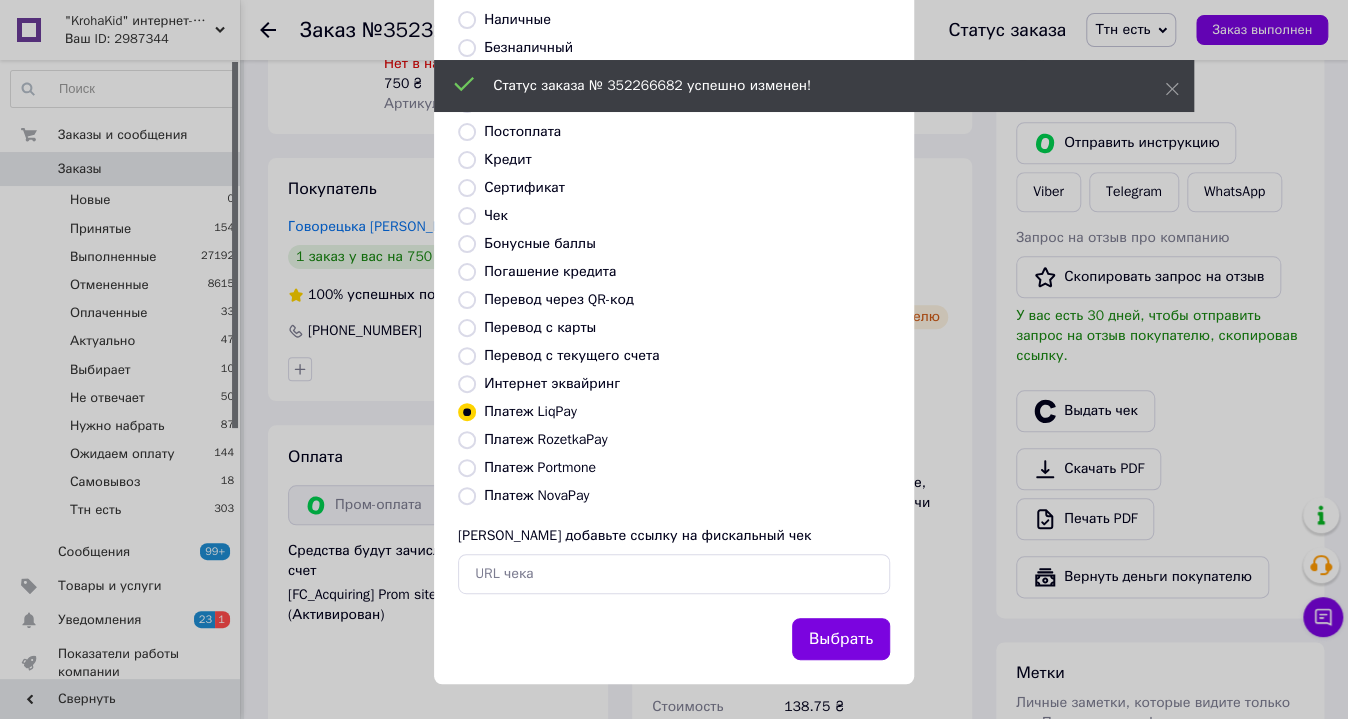 click on "Платеж RozetkaPay" at bounding box center [545, 439] 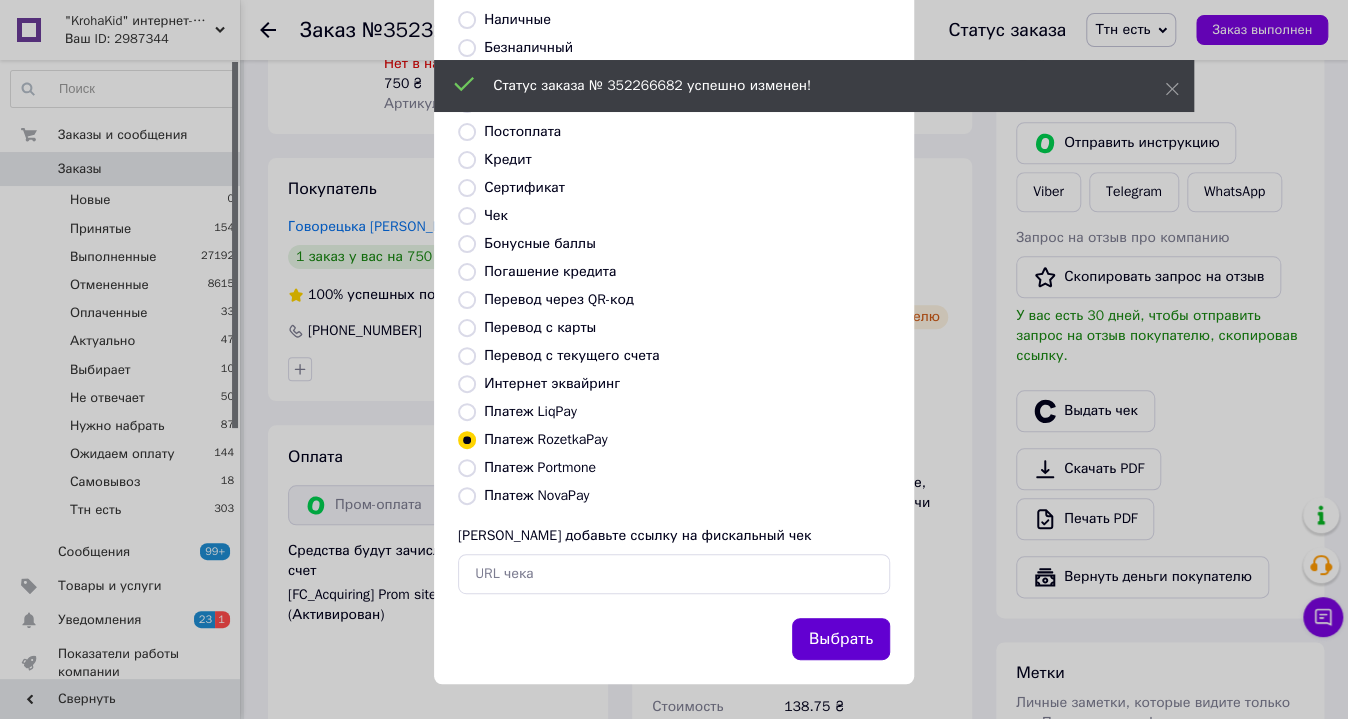 click on "Выбрать" at bounding box center [841, 639] 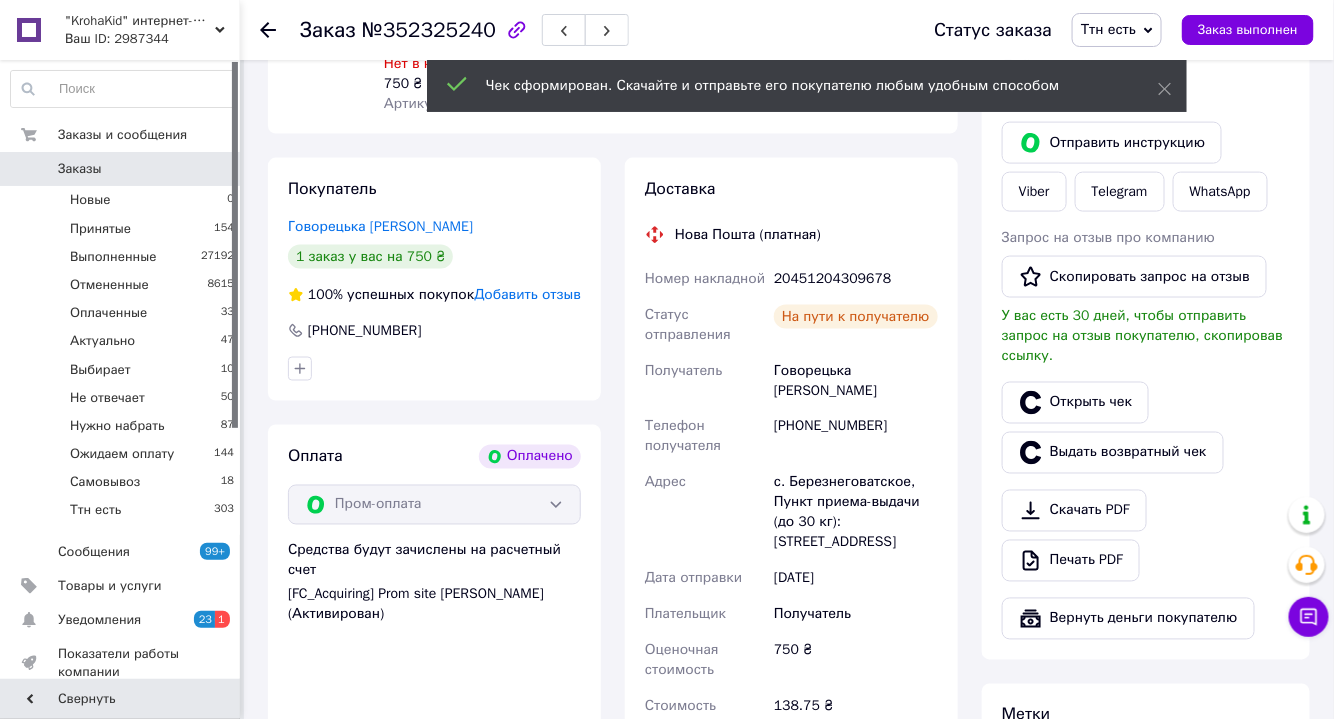 click on "Ттн есть" at bounding box center [1108, 29] 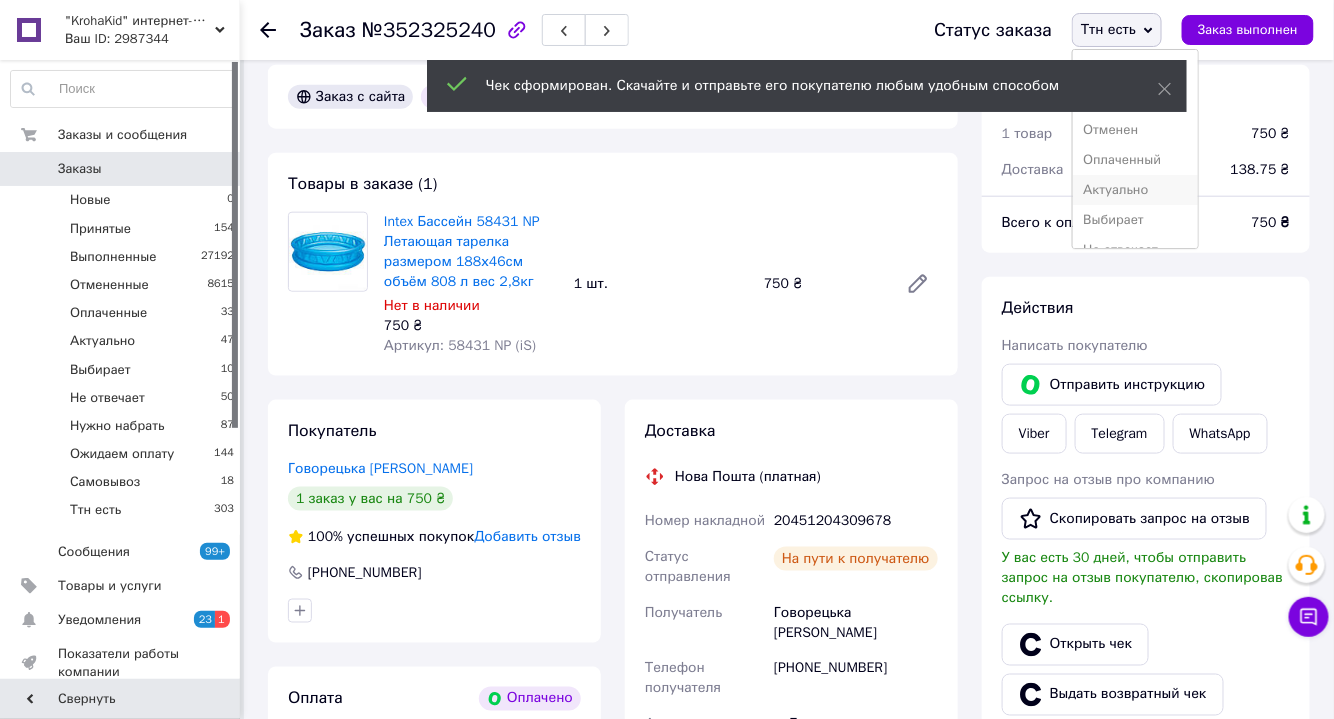 scroll, scrollTop: 545, scrollLeft: 0, axis: vertical 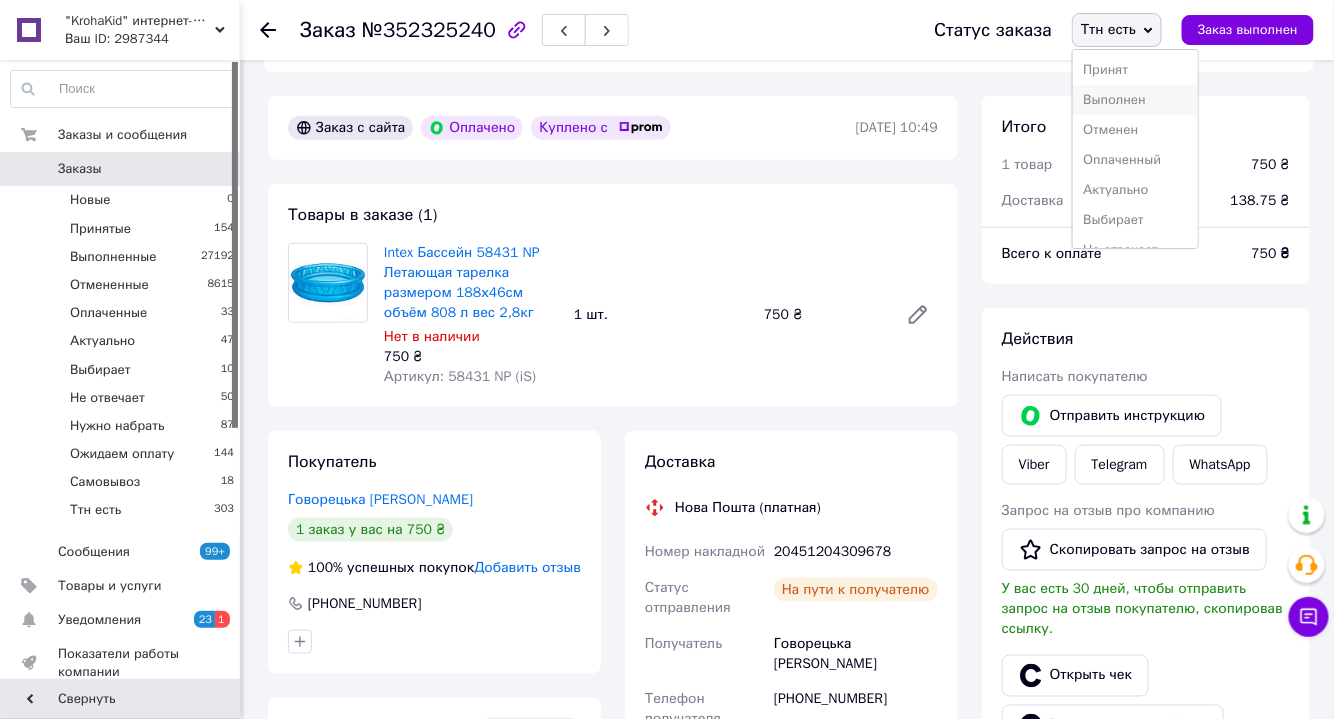 click on "Выполнен" at bounding box center (1135, 100) 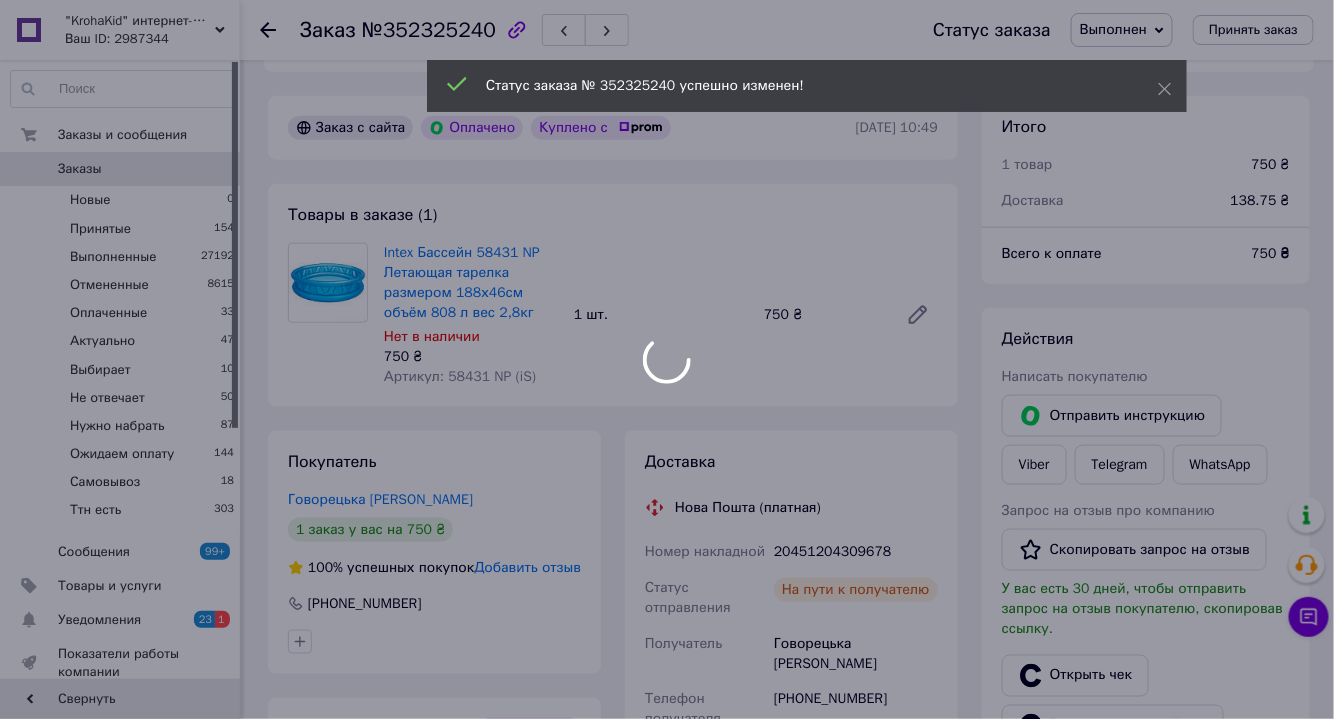 scroll, scrollTop: 52, scrollLeft: 0, axis: vertical 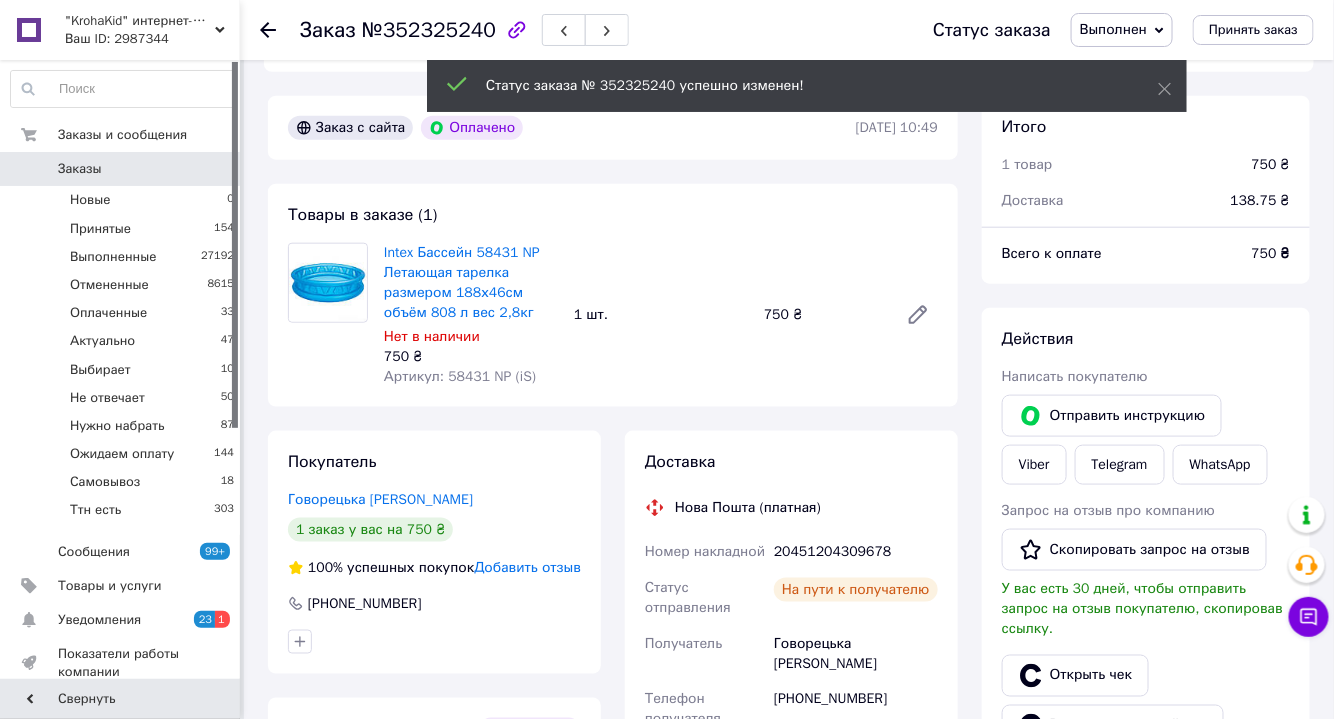 click on "Заказы 0" at bounding box center [123, 169] 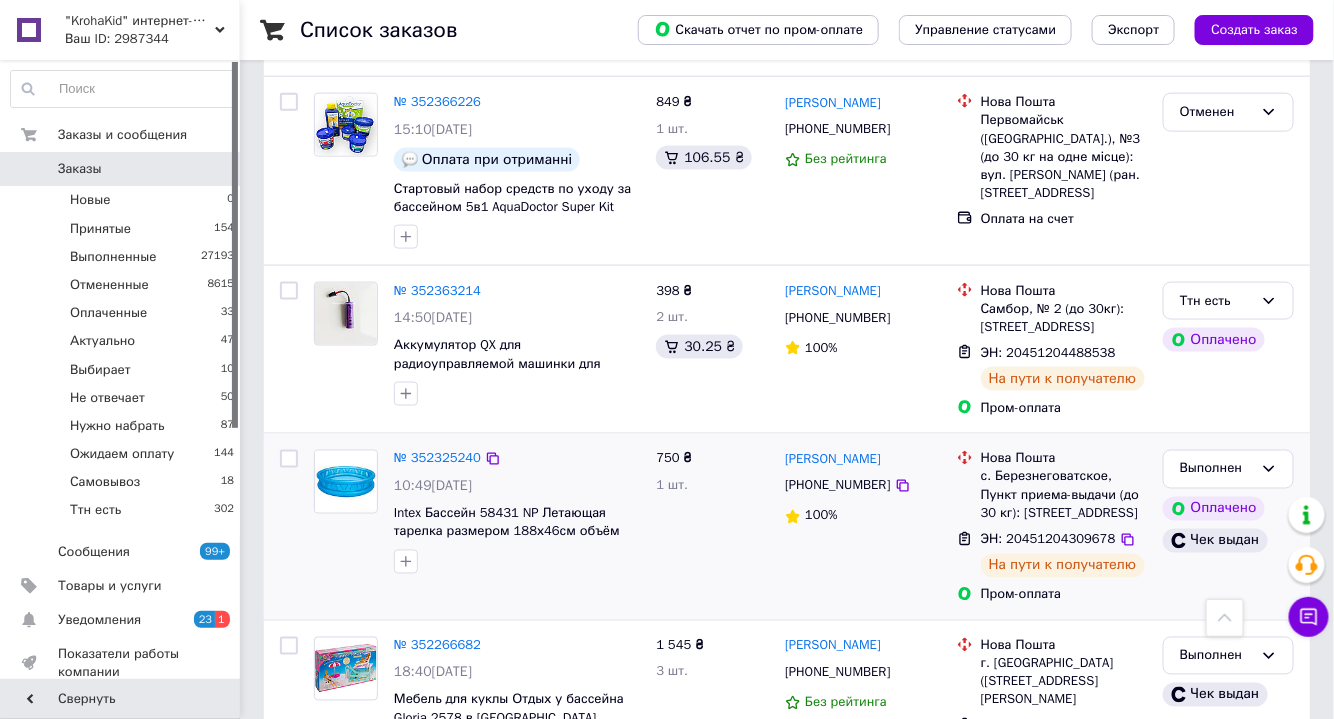 scroll, scrollTop: 818, scrollLeft: 0, axis: vertical 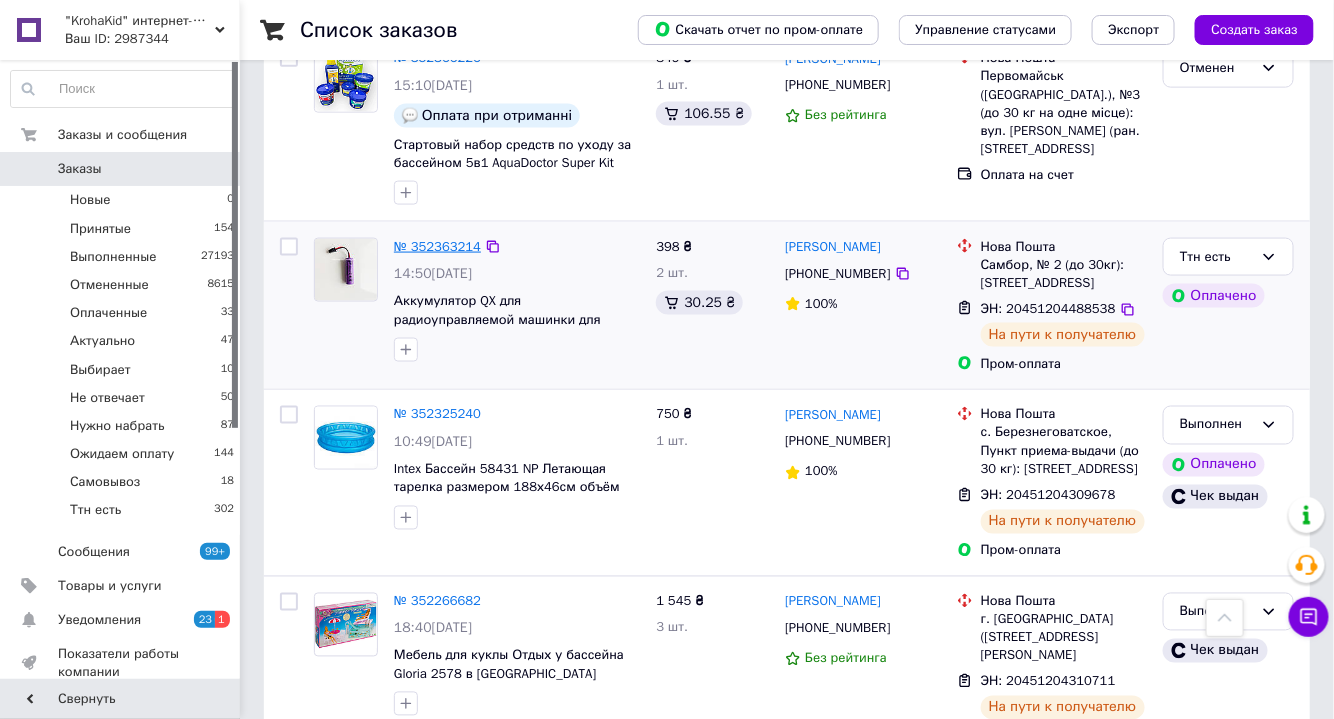 click on "№ 352363214" at bounding box center (437, 246) 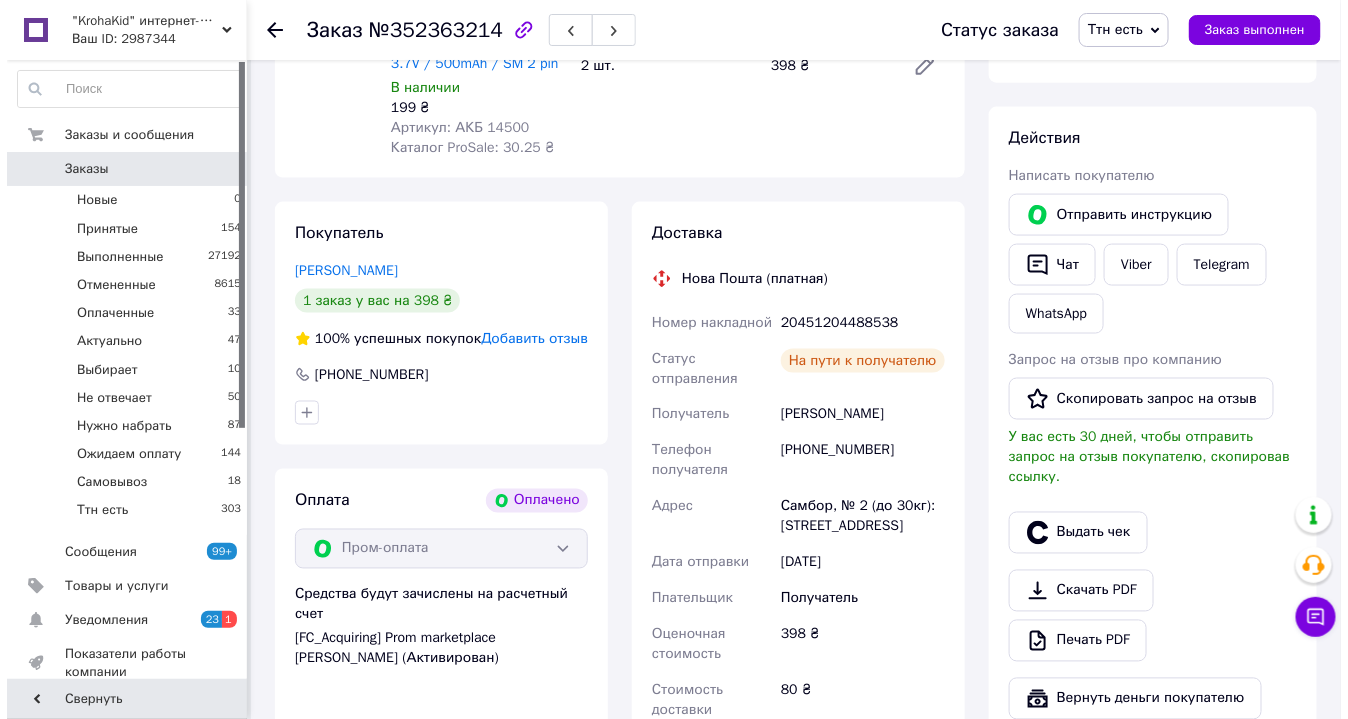 scroll, scrollTop: 909, scrollLeft: 0, axis: vertical 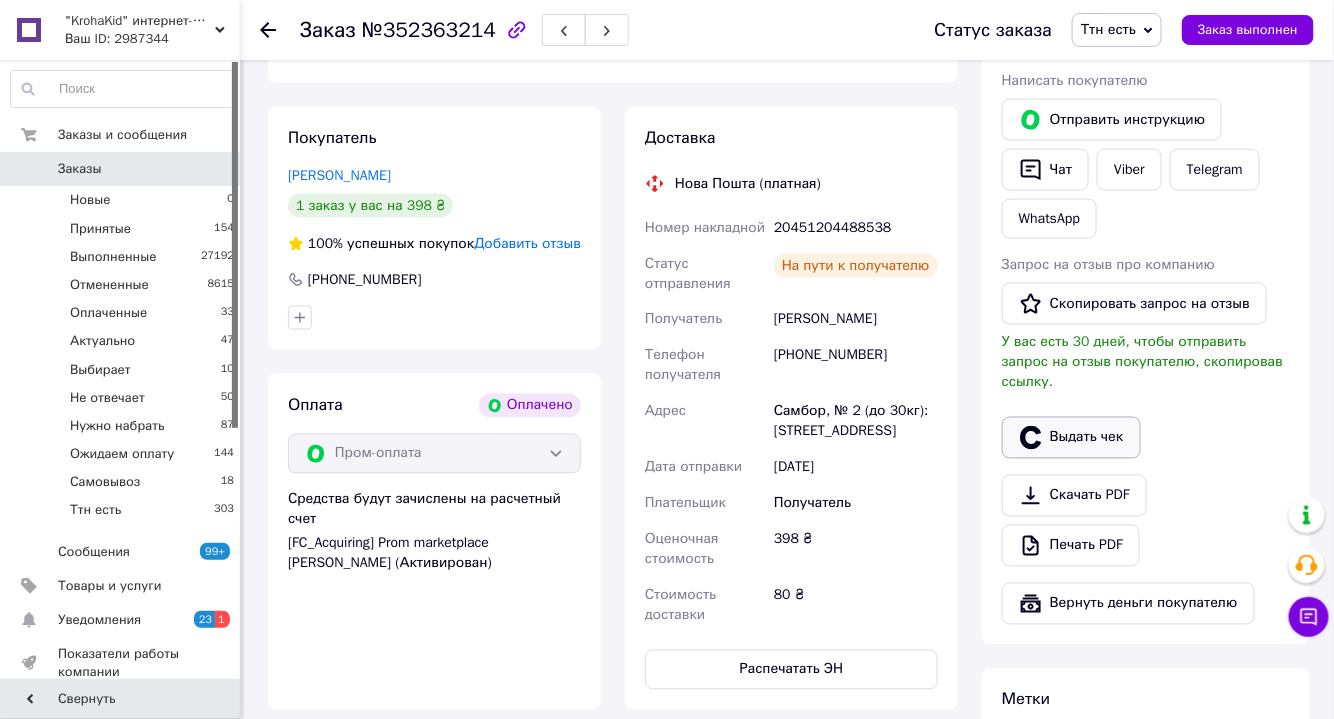 click on "Выдать чек" at bounding box center (1071, 438) 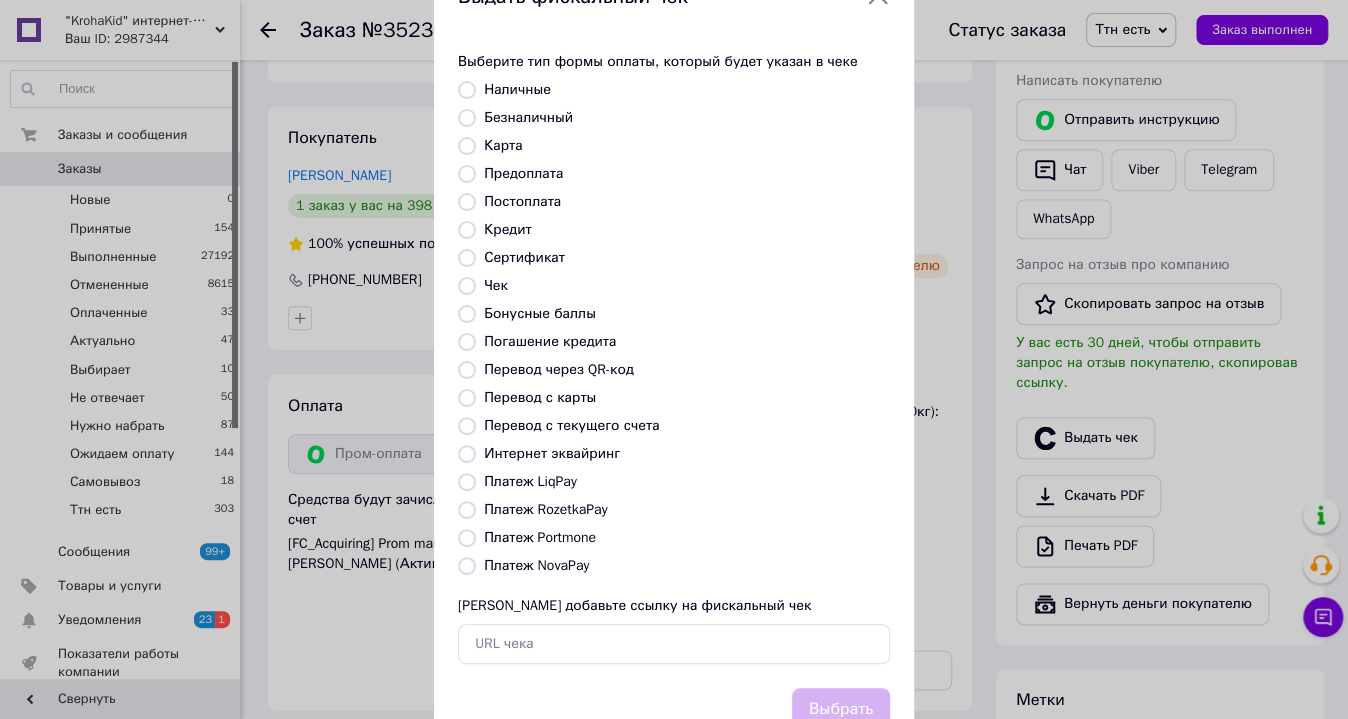 scroll, scrollTop: 139, scrollLeft: 0, axis: vertical 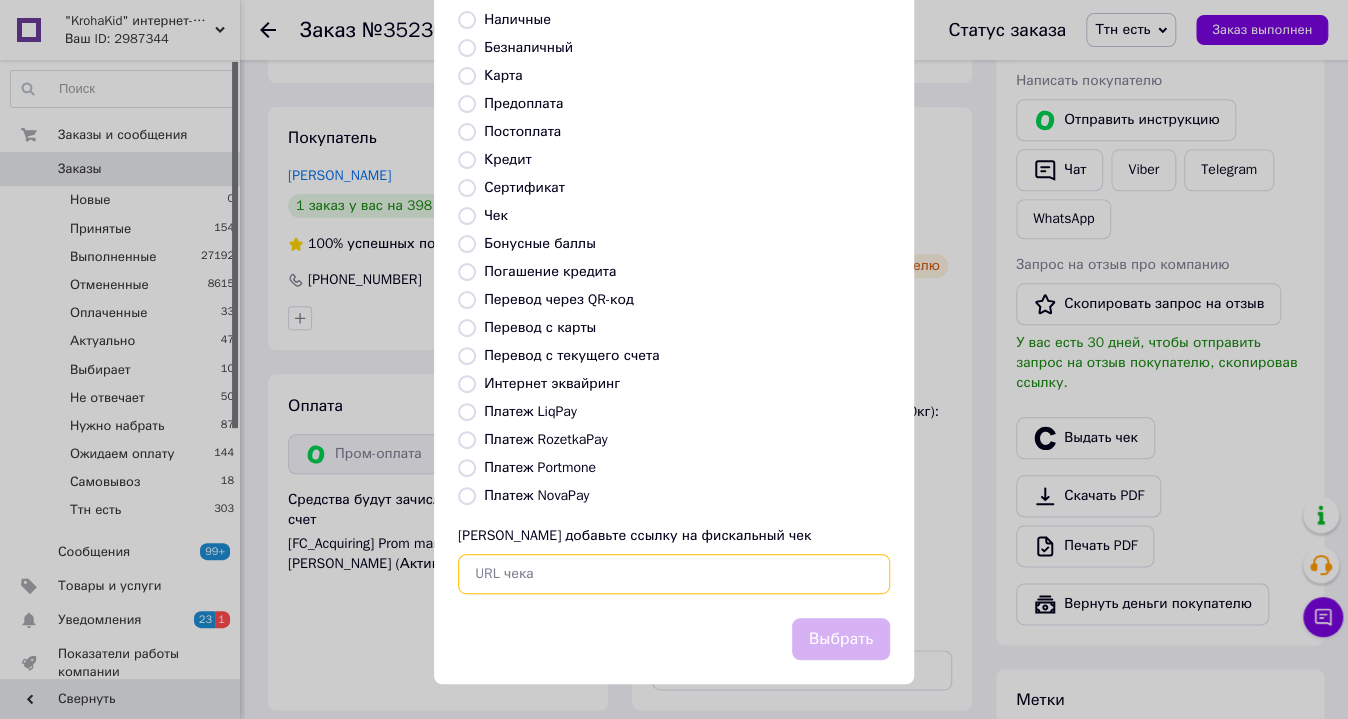 click at bounding box center [674, 574] 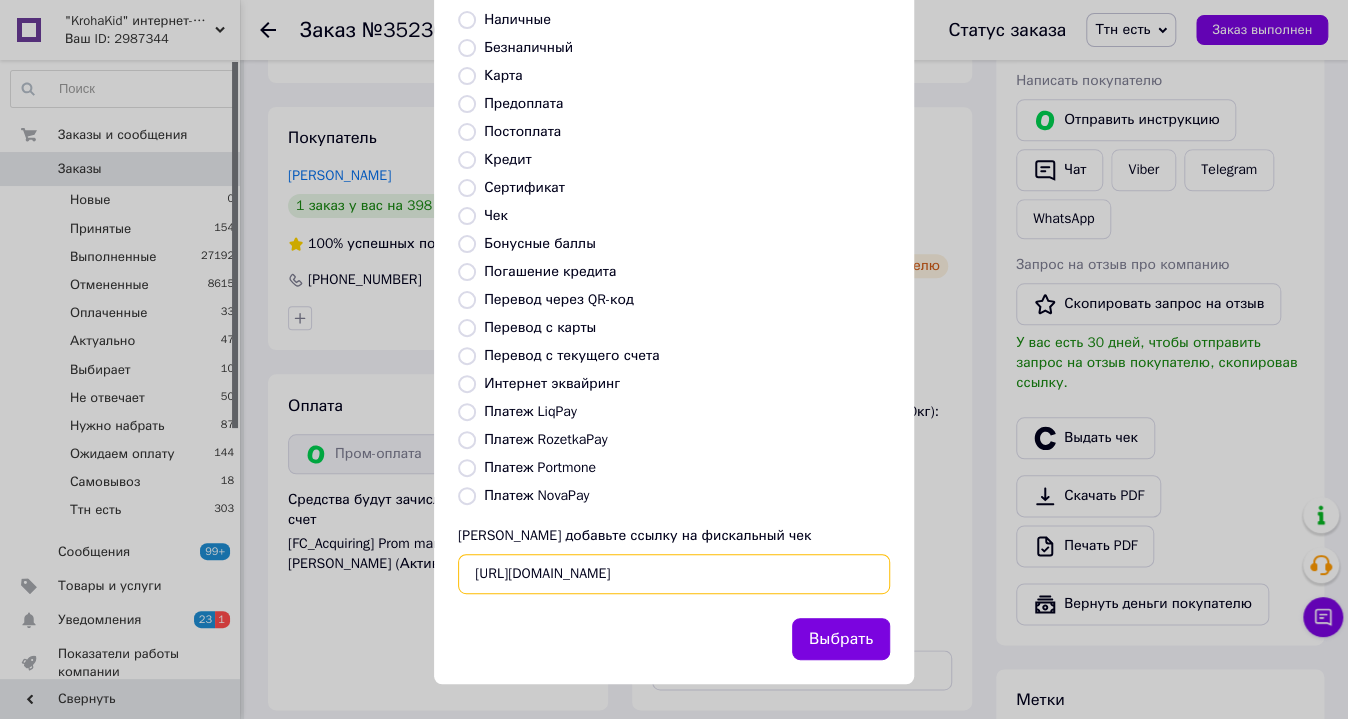 scroll, scrollTop: 0, scrollLeft: 27, axis: horizontal 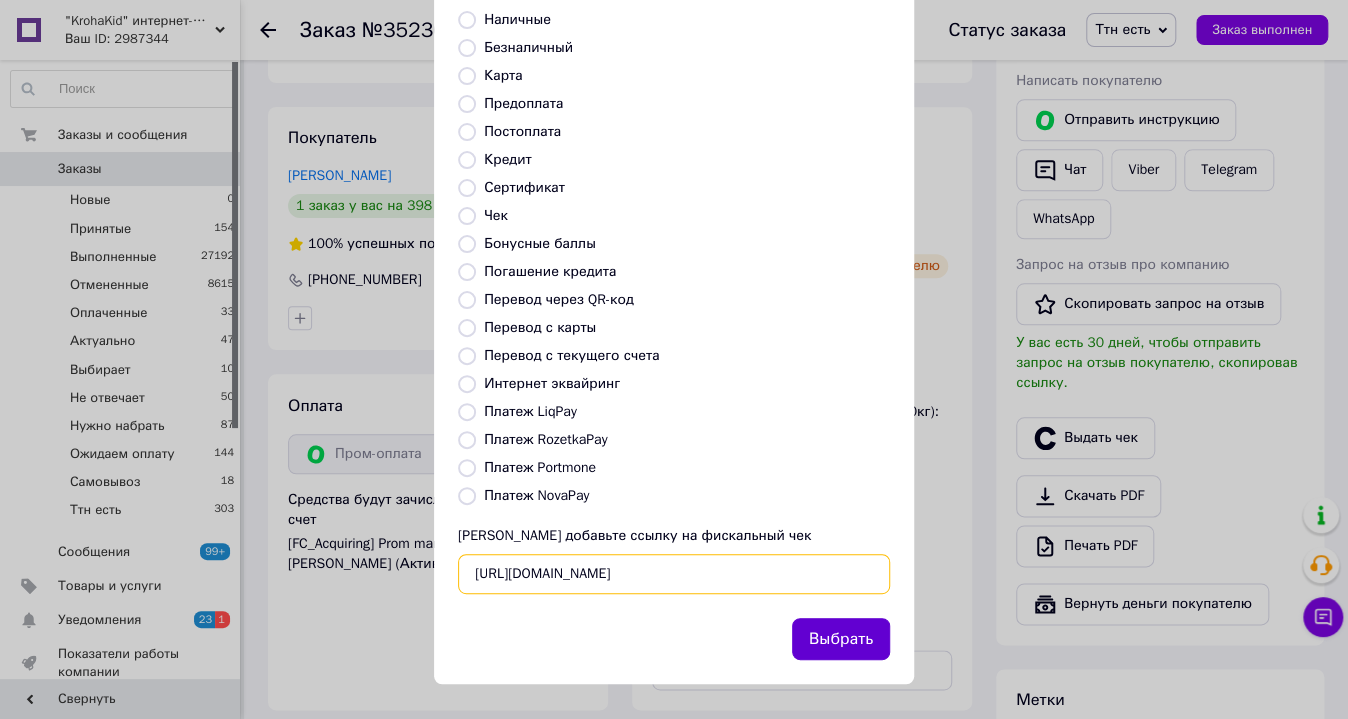 type on "[URL][DOMAIN_NAME]" 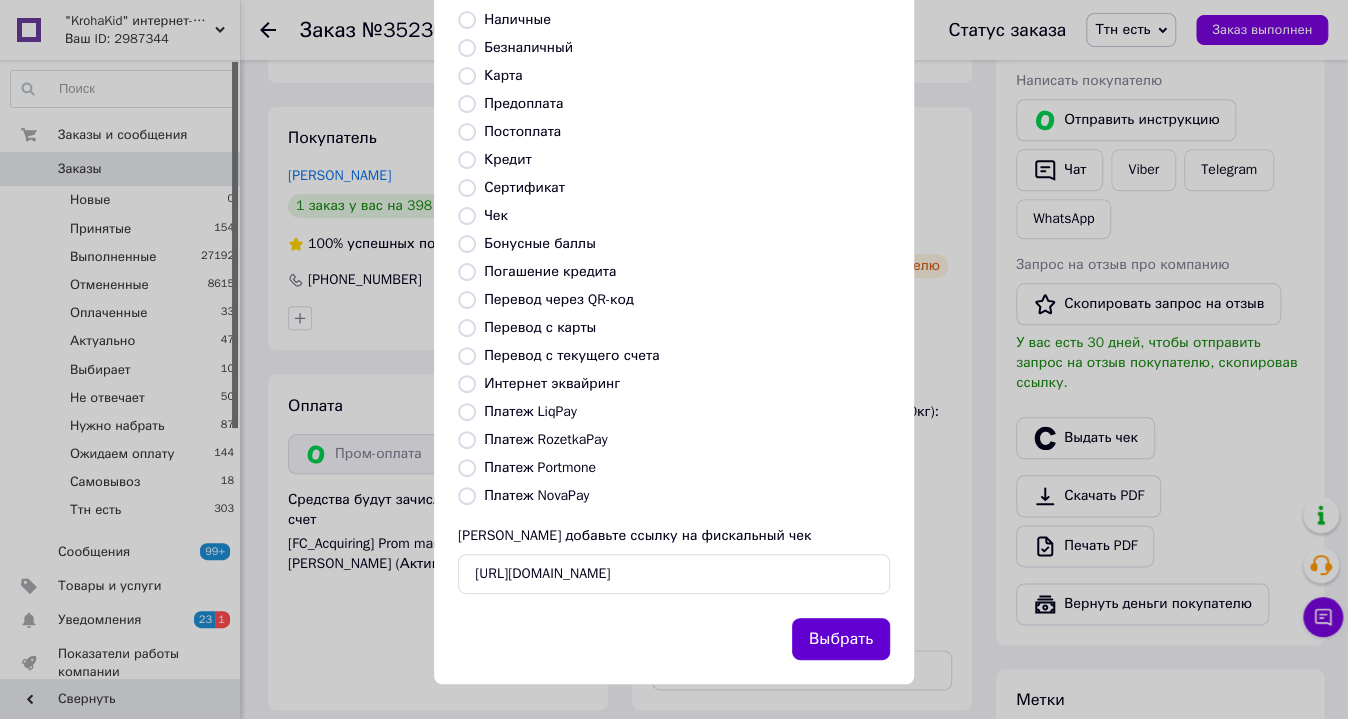 click on "Выбрать" at bounding box center [841, 639] 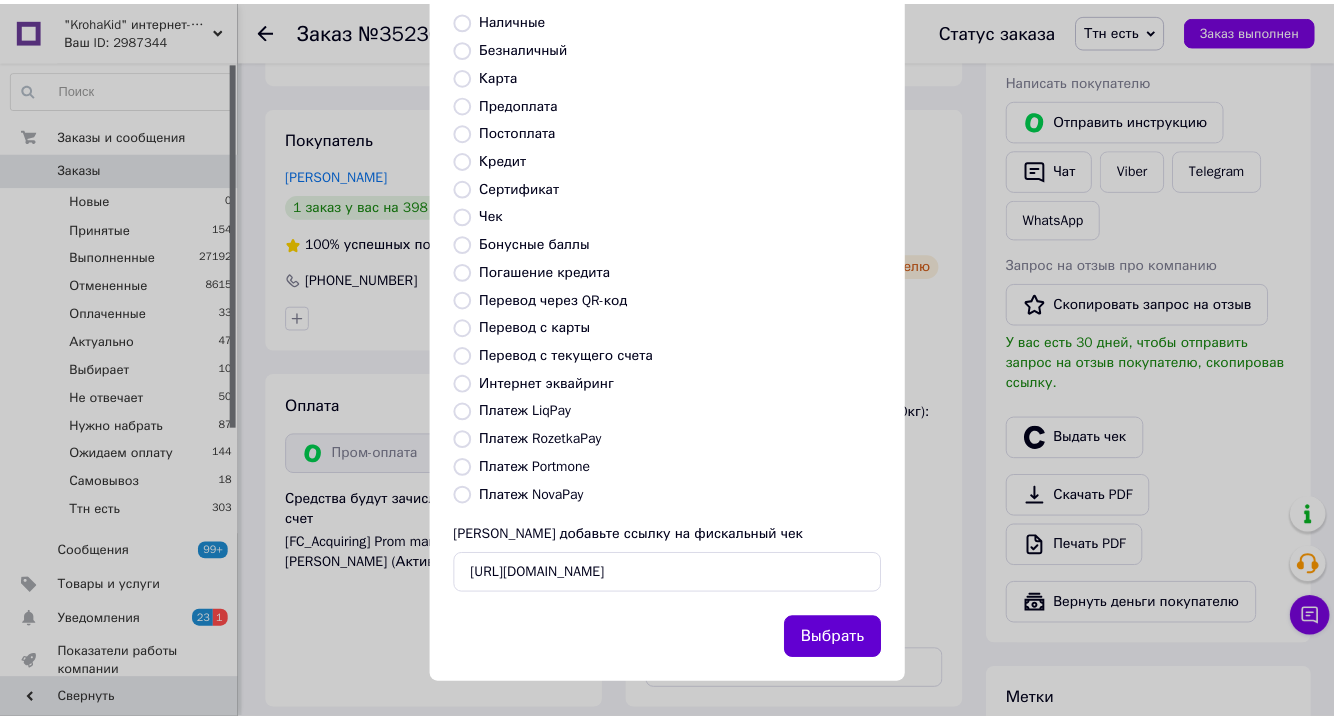 scroll, scrollTop: 0, scrollLeft: 0, axis: both 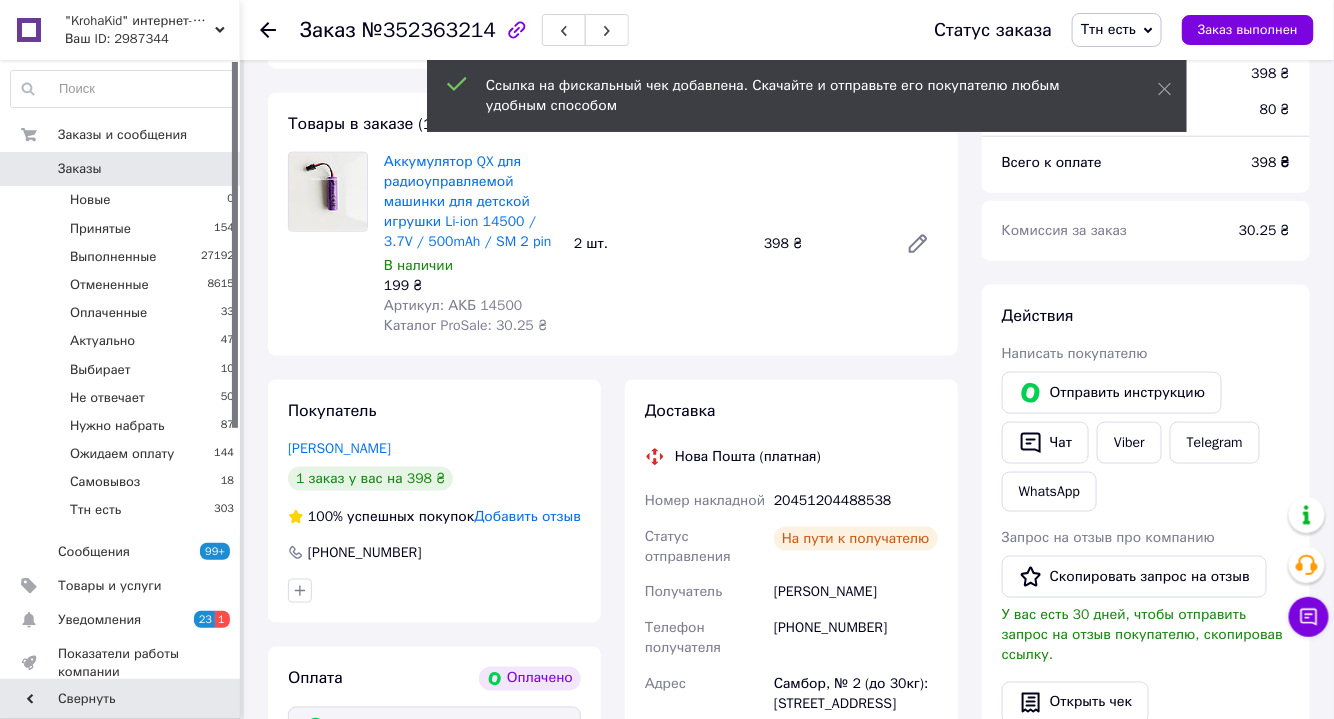 click on "Ттн есть" at bounding box center [1117, 30] 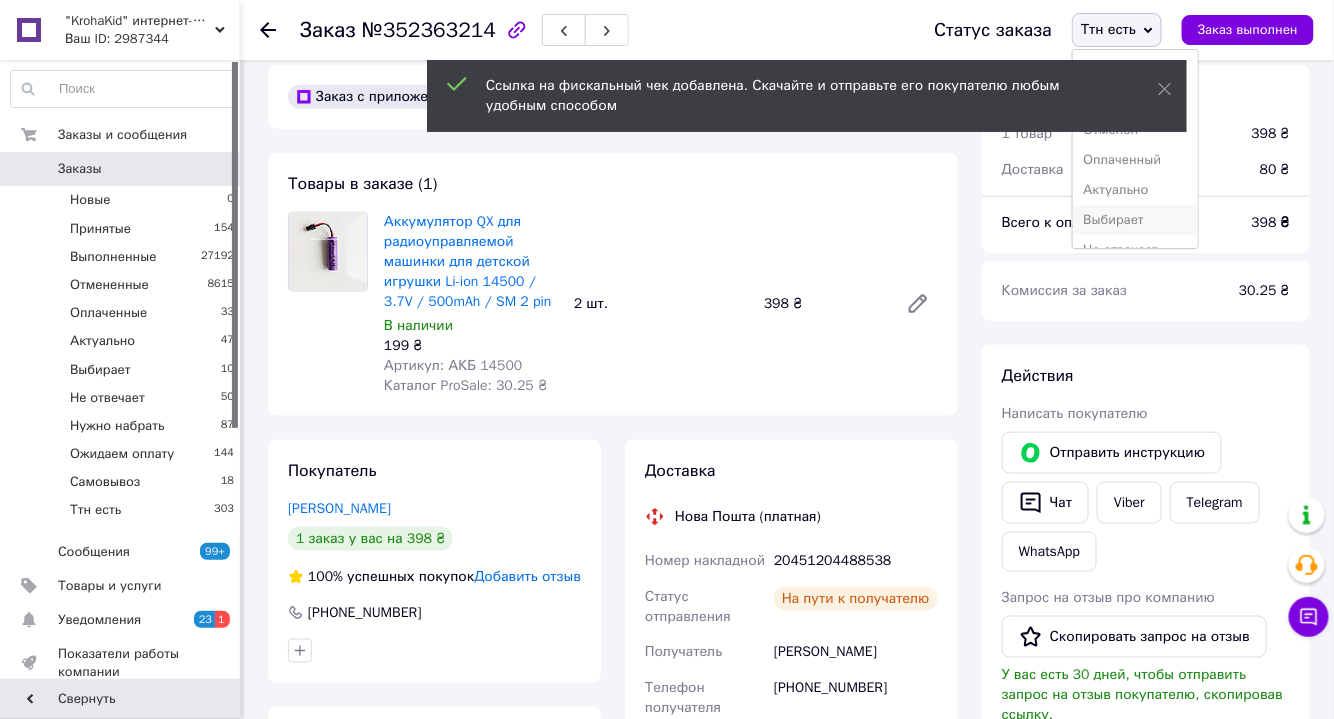 scroll, scrollTop: 545, scrollLeft: 0, axis: vertical 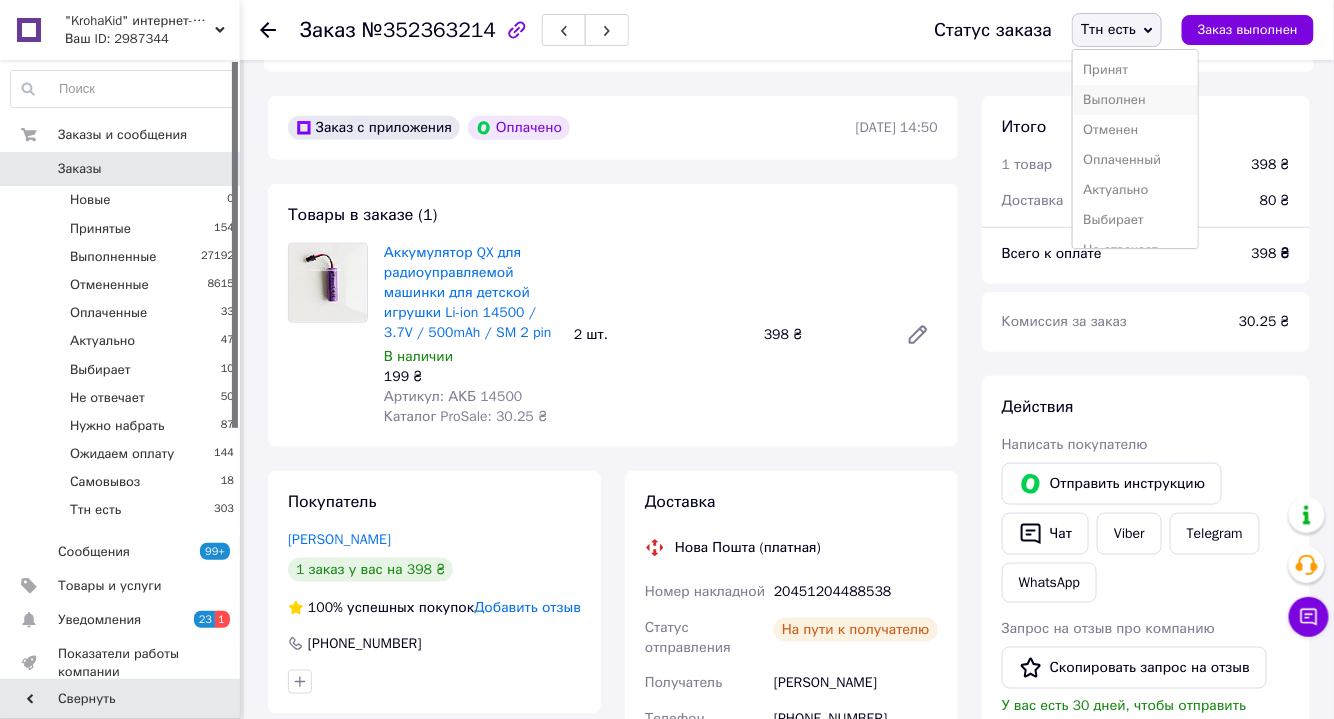 click on "Выполнен" at bounding box center (1135, 100) 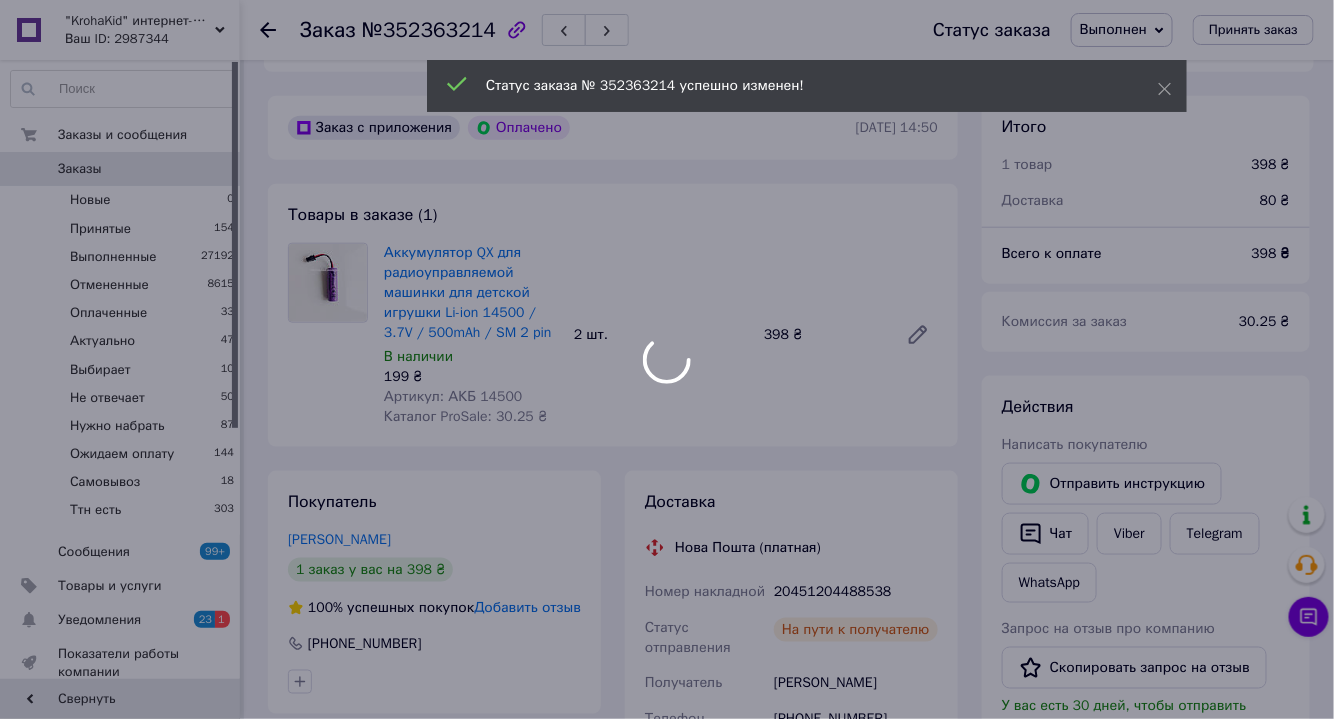 scroll, scrollTop: 52, scrollLeft: 0, axis: vertical 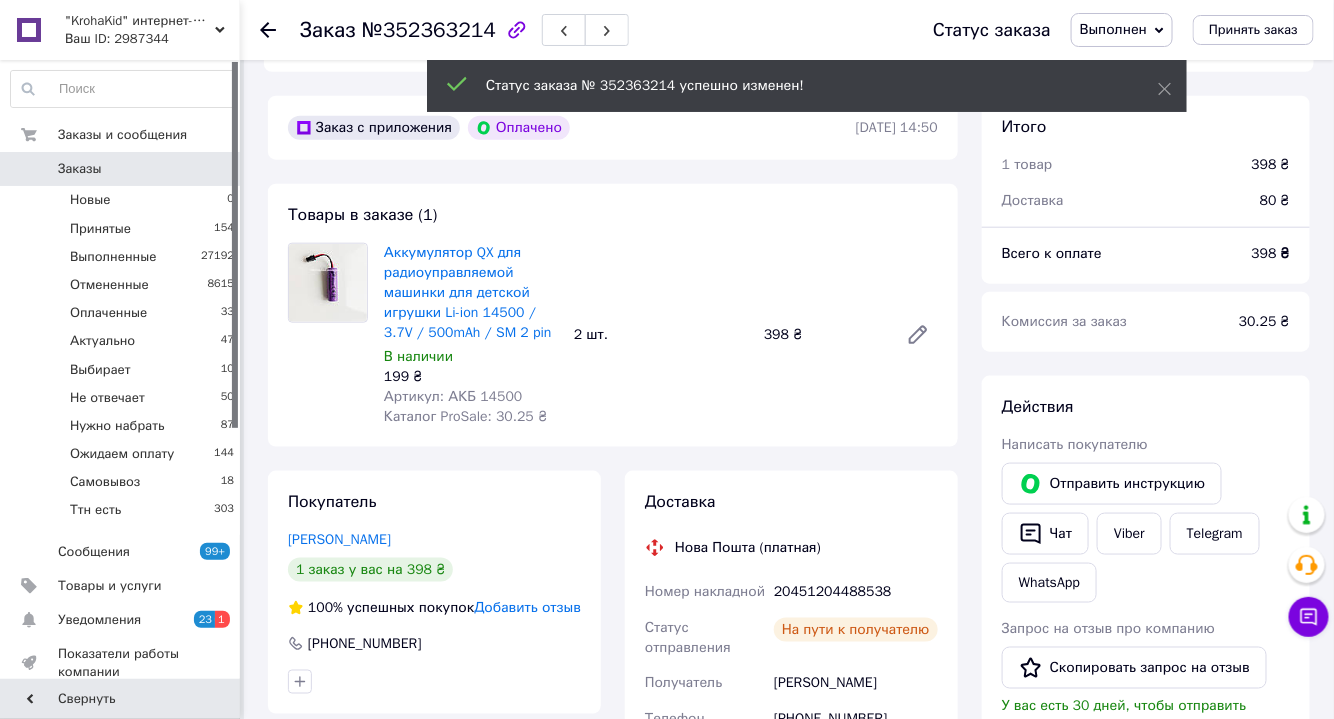 click on "Заказы" at bounding box center [121, 169] 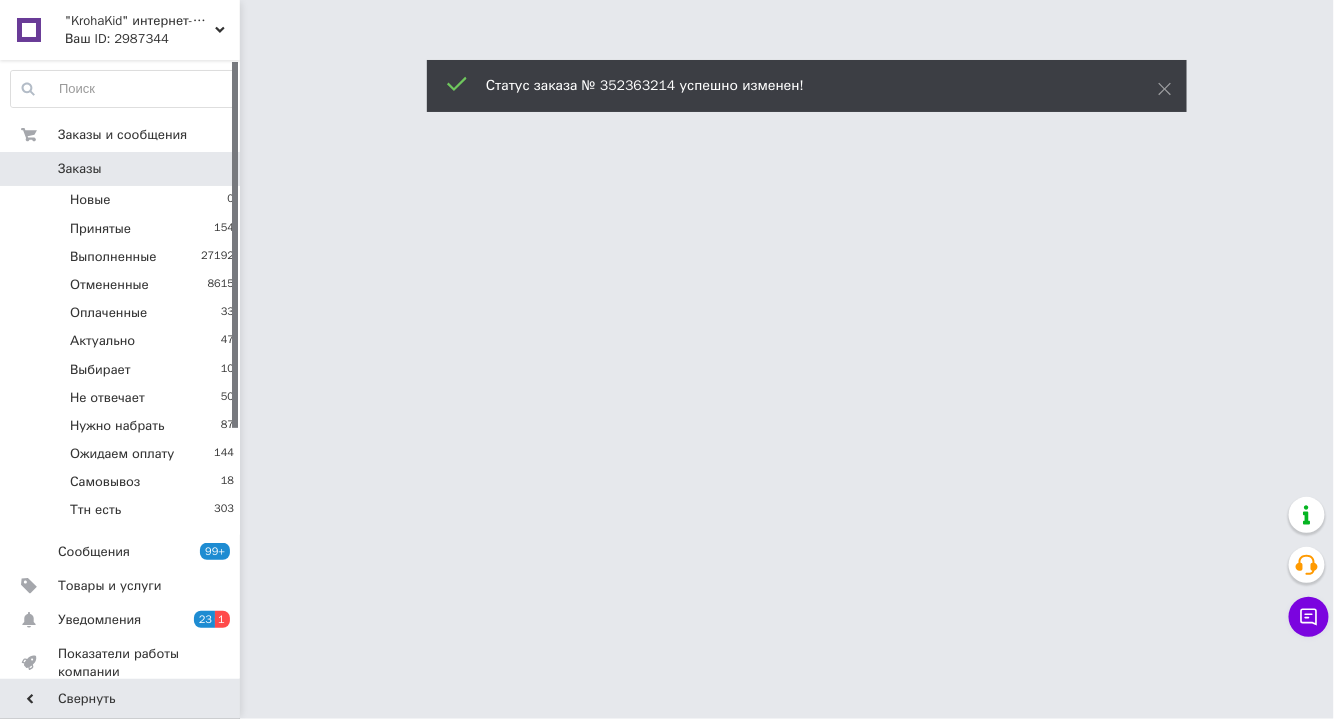 scroll, scrollTop: 0, scrollLeft: 0, axis: both 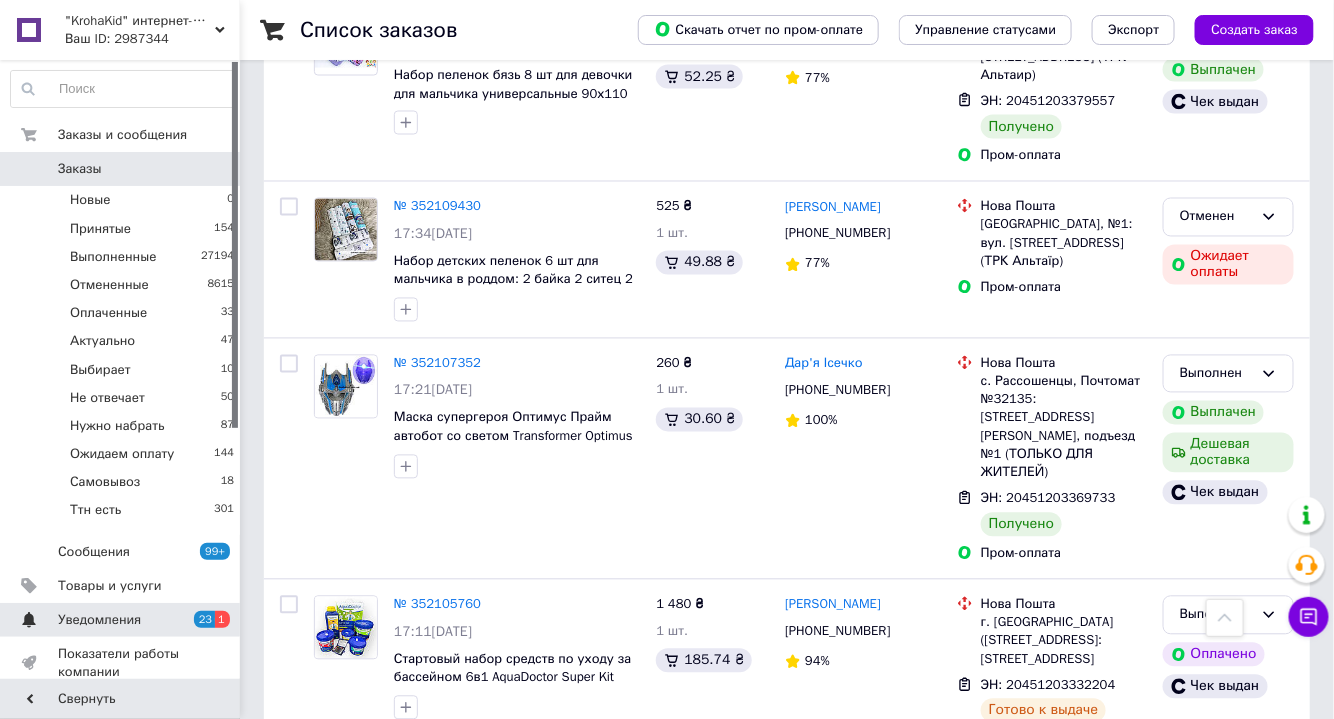 click on "Уведомления" at bounding box center [121, 620] 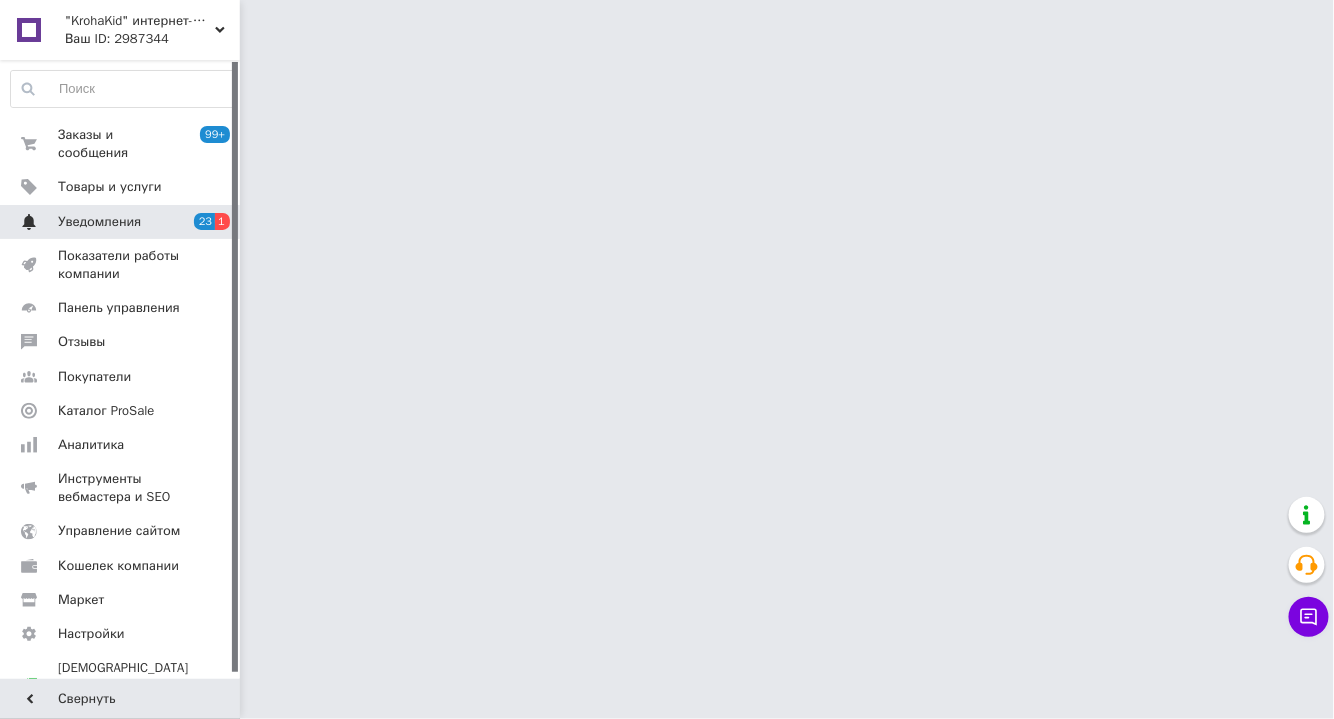 scroll, scrollTop: 0, scrollLeft: 0, axis: both 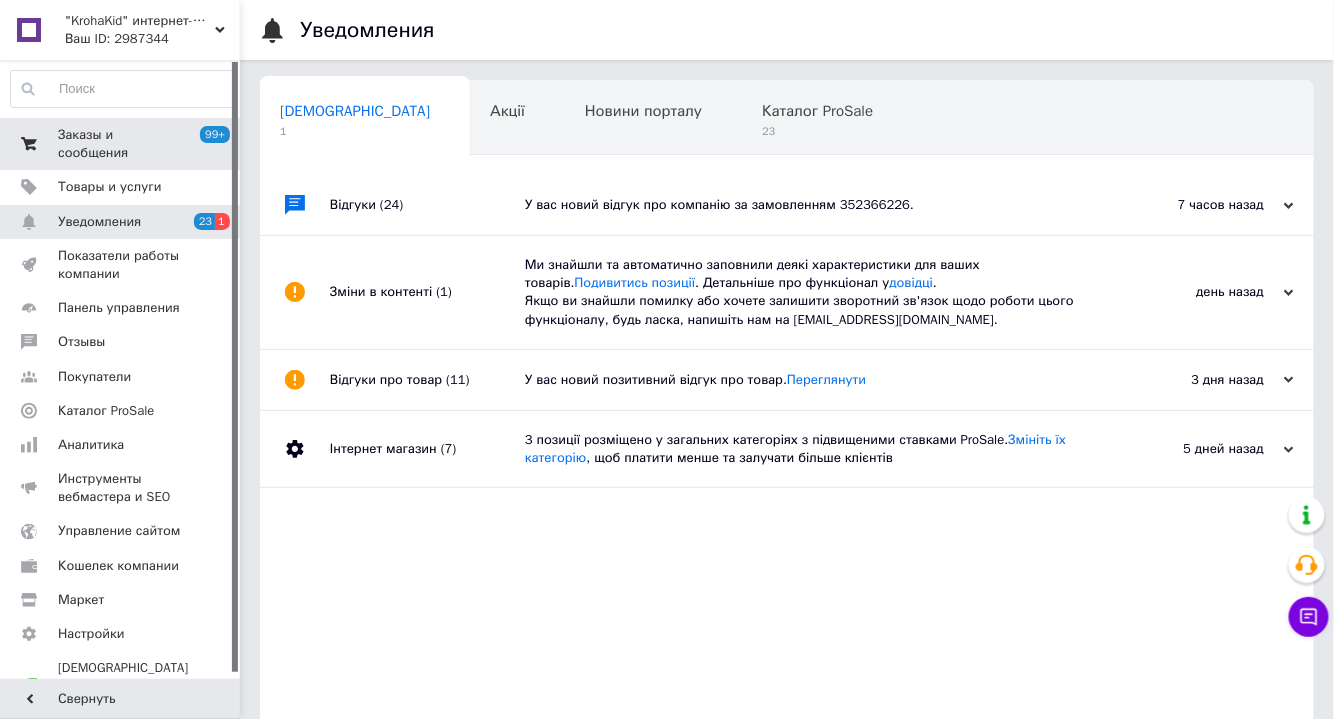 click on "Заказы и сообщения 99+ 0" at bounding box center (123, 144) 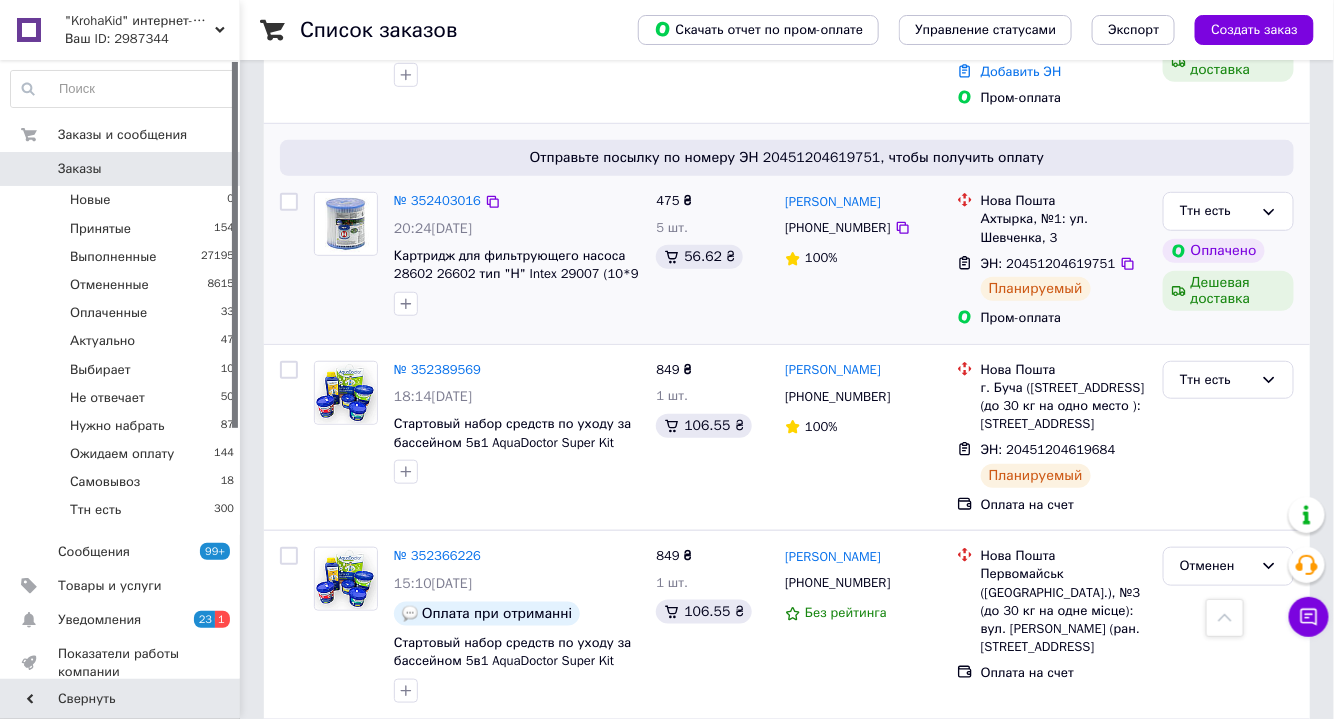 scroll, scrollTop: 174, scrollLeft: 0, axis: vertical 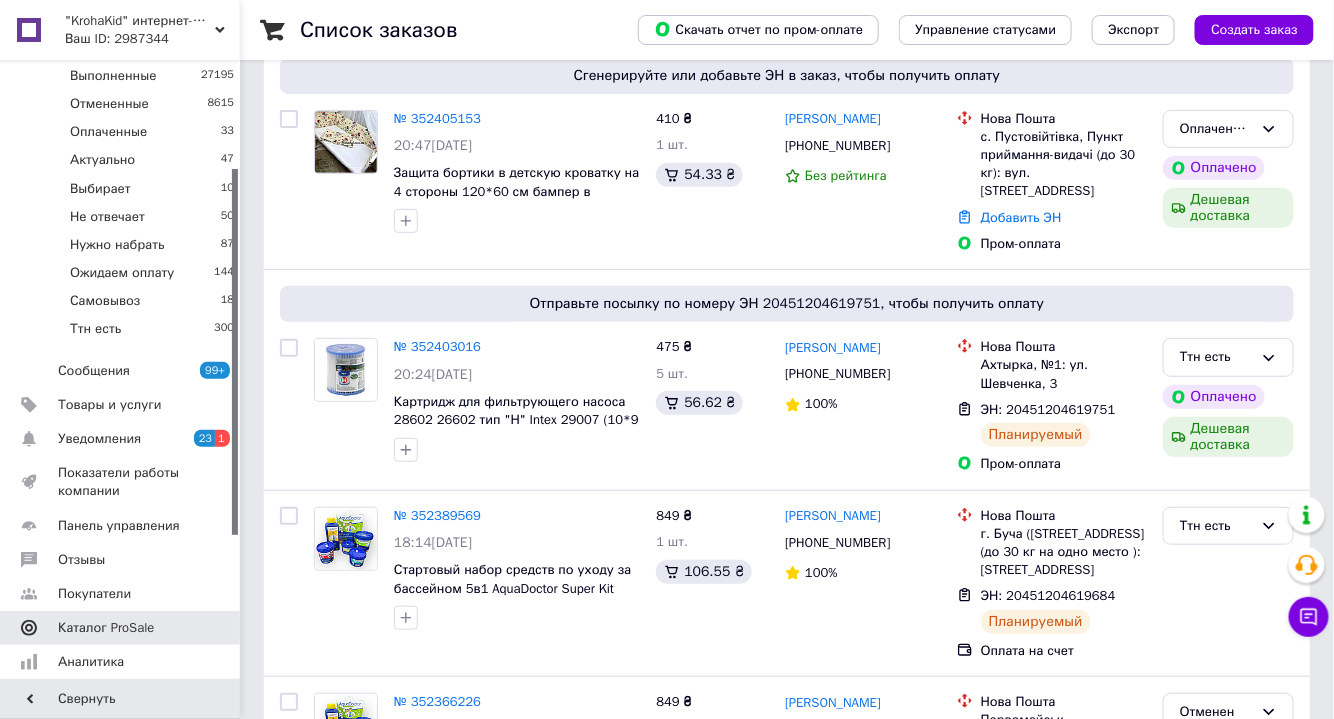 click on "Каталог ProSale" at bounding box center (106, 628) 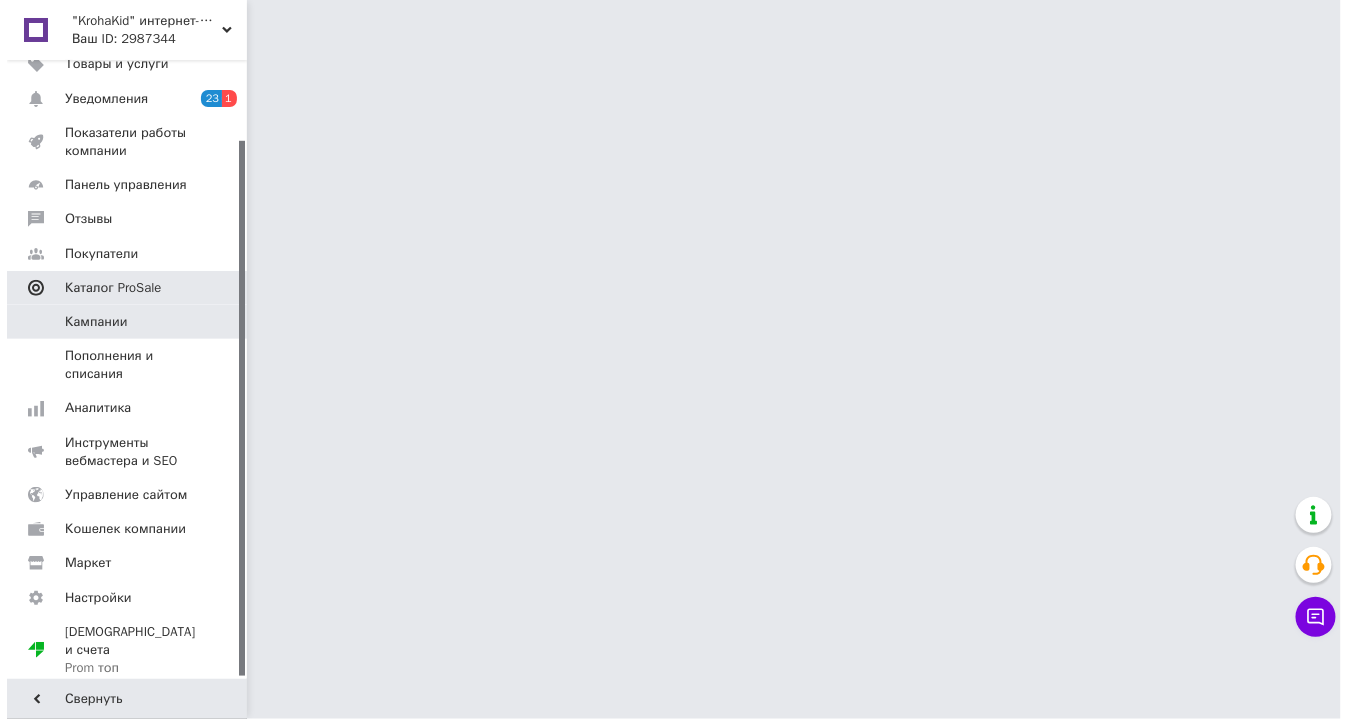 scroll, scrollTop: 0, scrollLeft: 0, axis: both 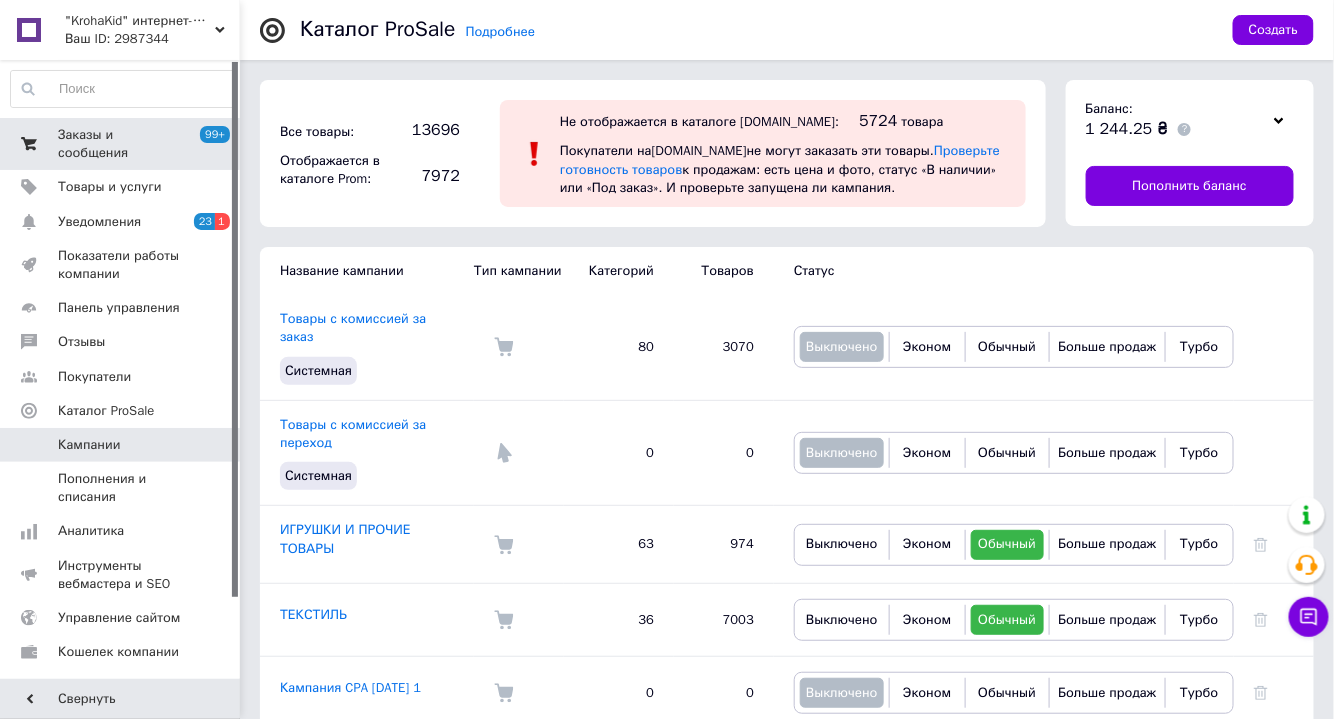 click on "Заказы и сообщения 99+ 0" at bounding box center [123, 144] 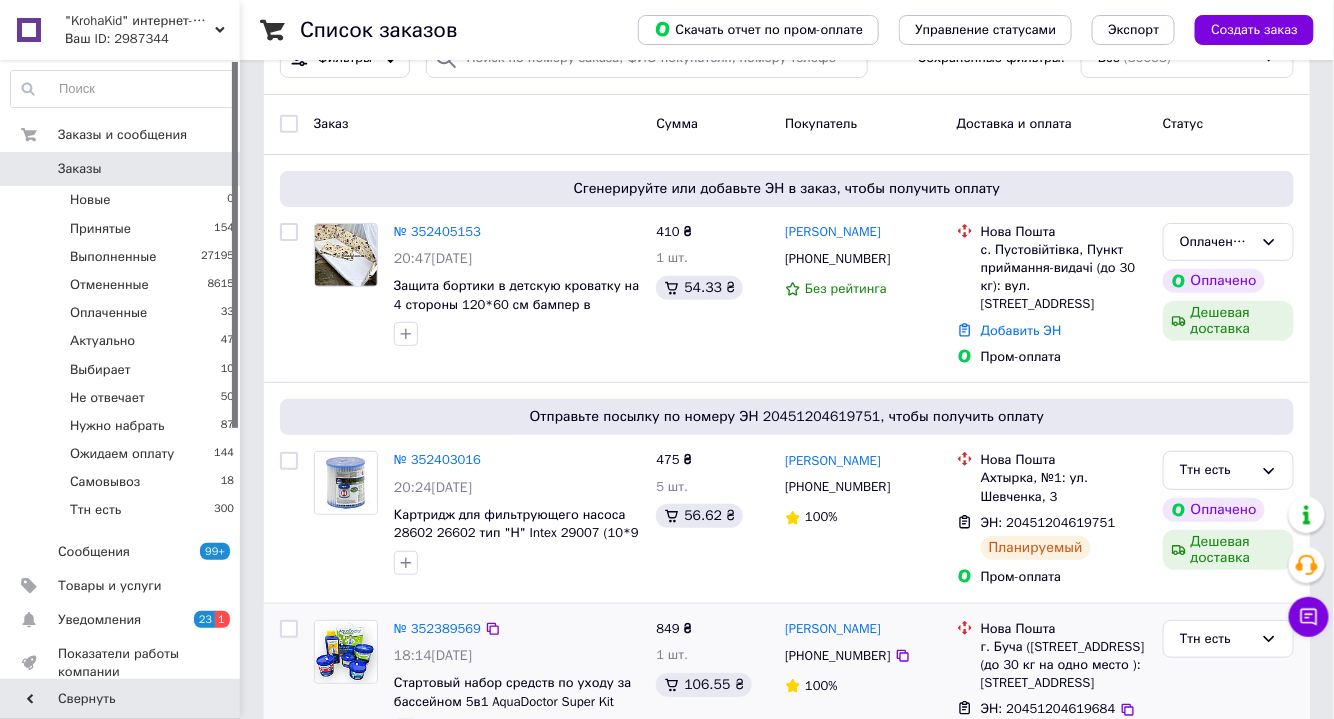 scroll, scrollTop: 90, scrollLeft: 0, axis: vertical 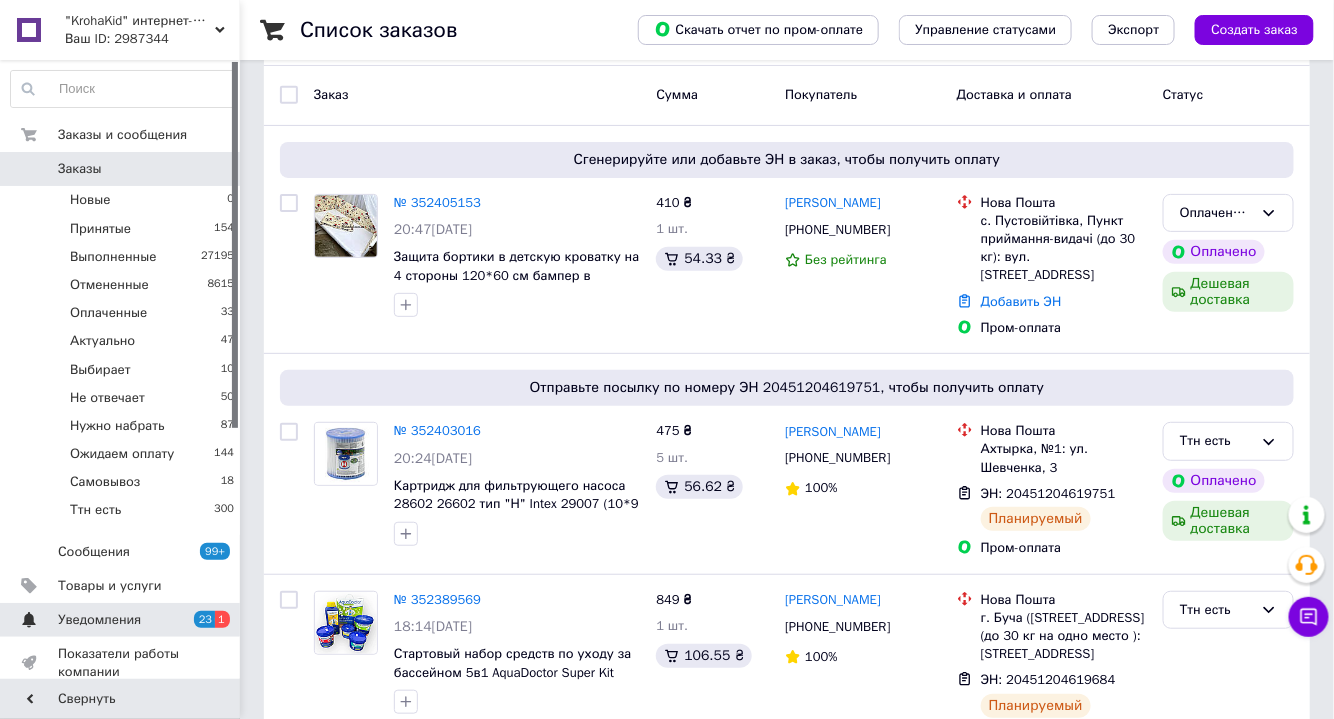 click on "Уведомления 23 1" at bounding box center [123, 620] 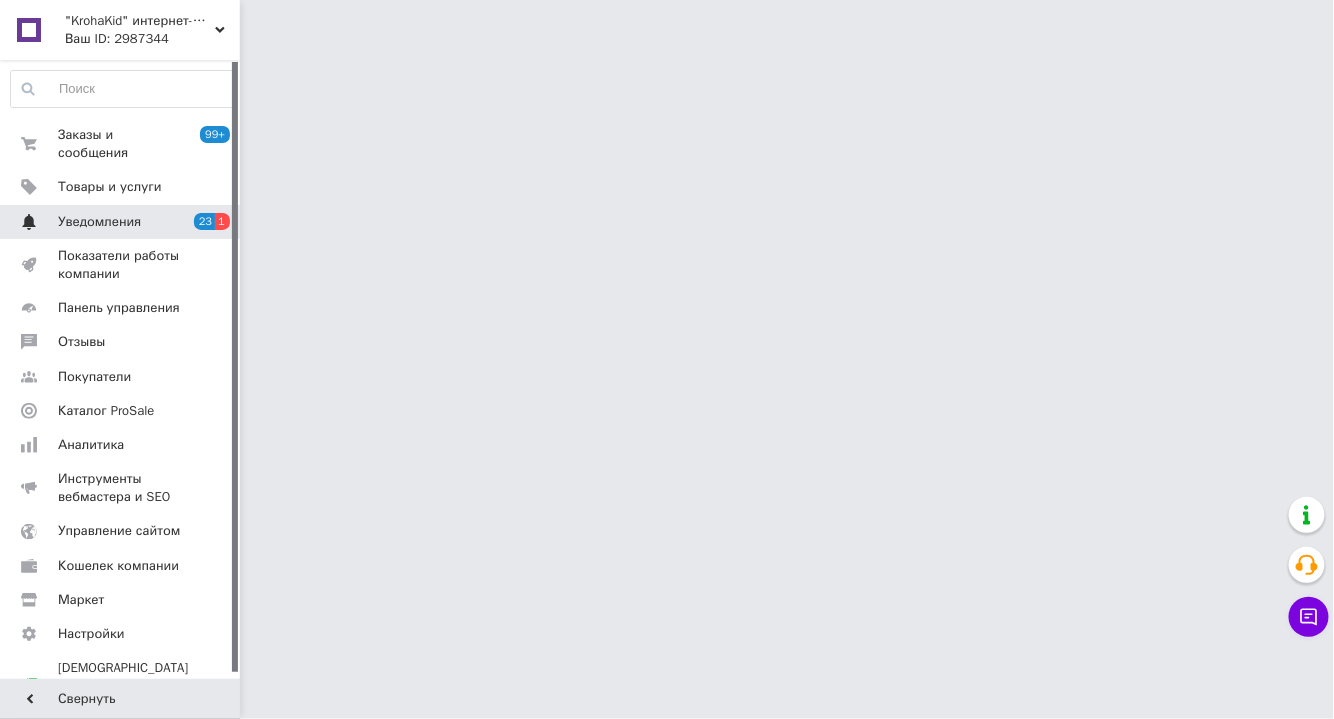 scroll, scrollTop: 0, scrollLeft: 0, axis: both 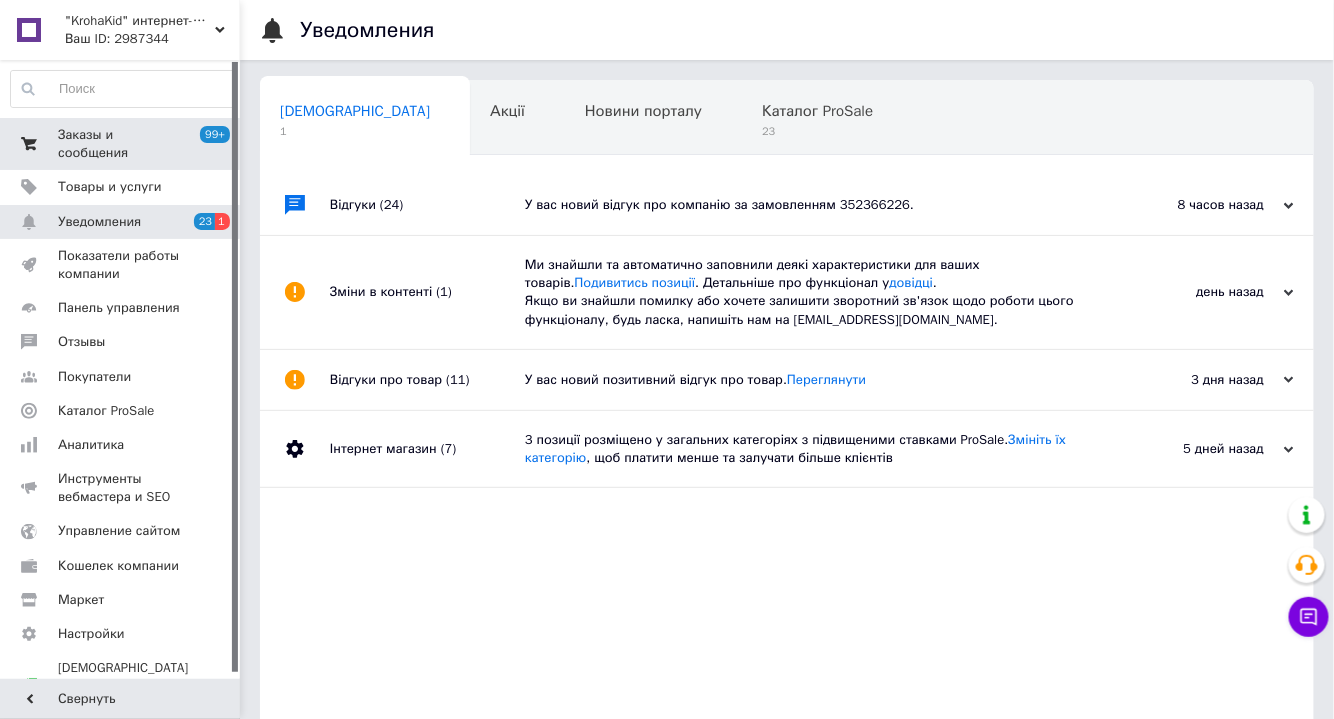 click on "Заказы и сообщения" at bounding box center [121, 144] 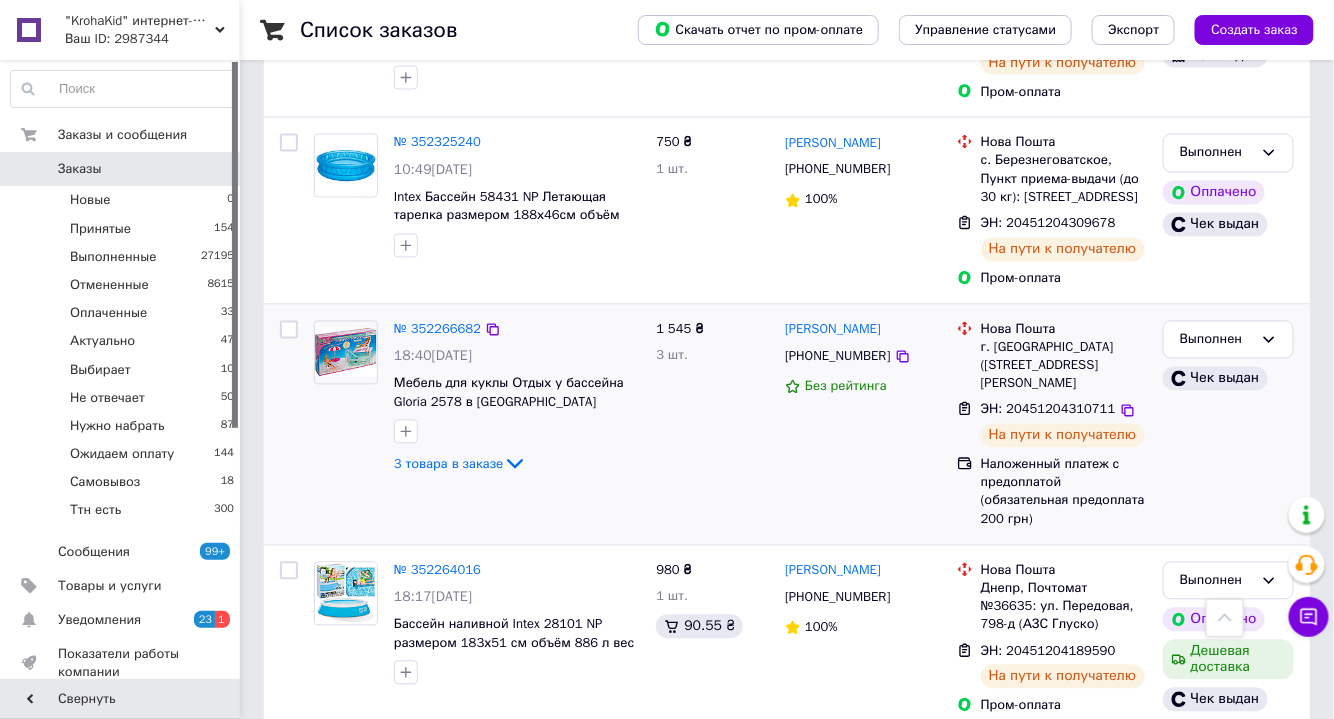 scroll, scrollTop: 1181, scrollLeft: 0, axis: vertical 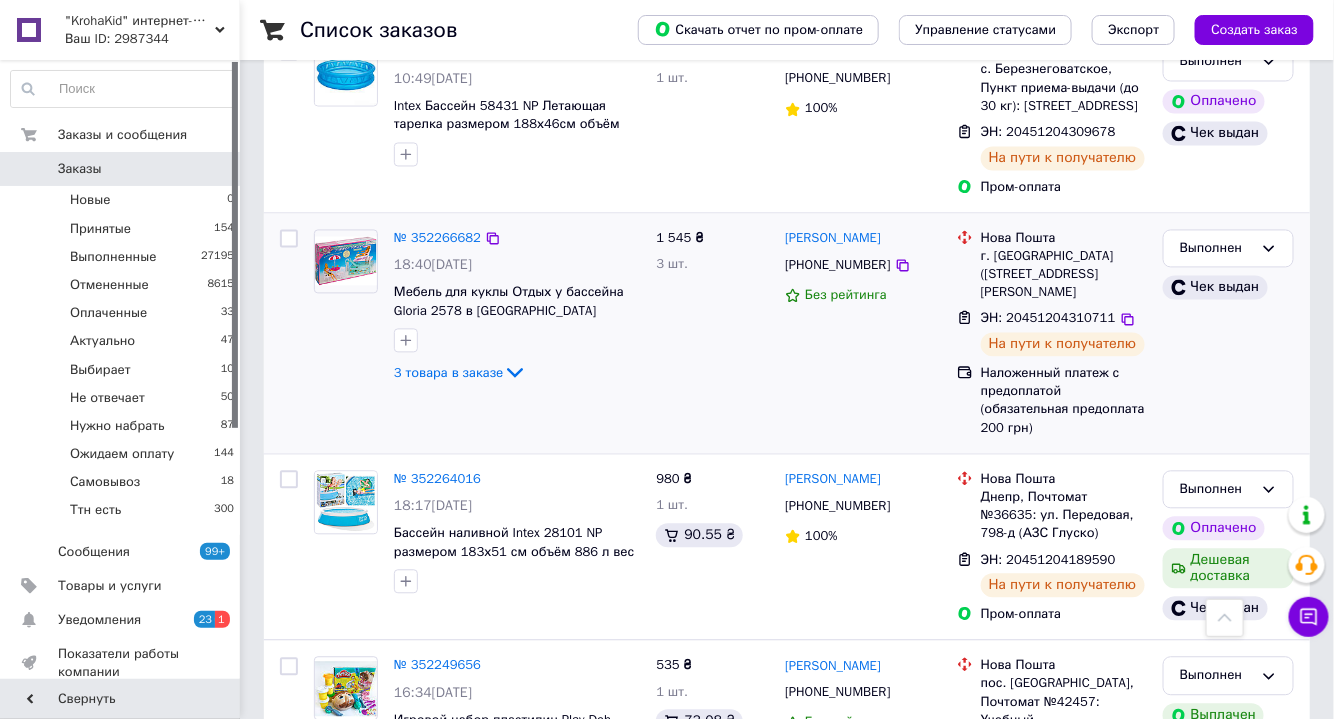 click on "3 товара в заказе" 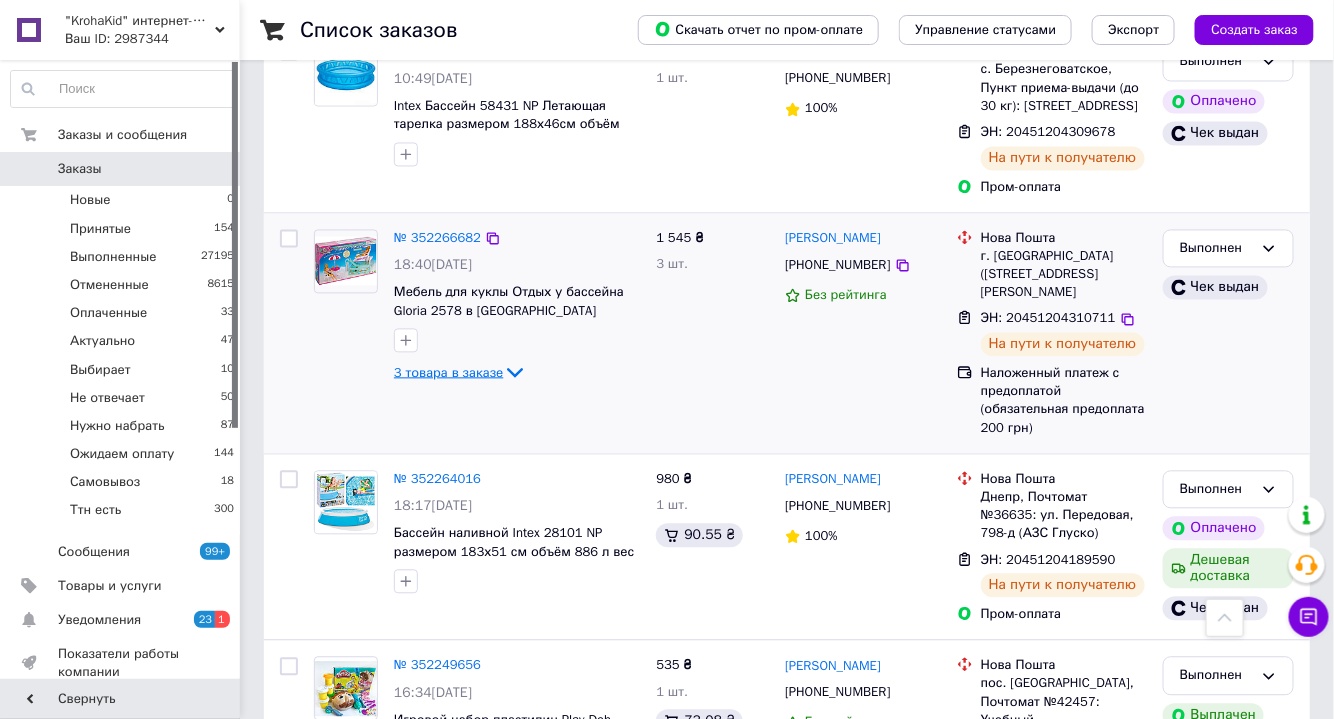 click on "3 товара в заказе" at bounding box center (448, 372) 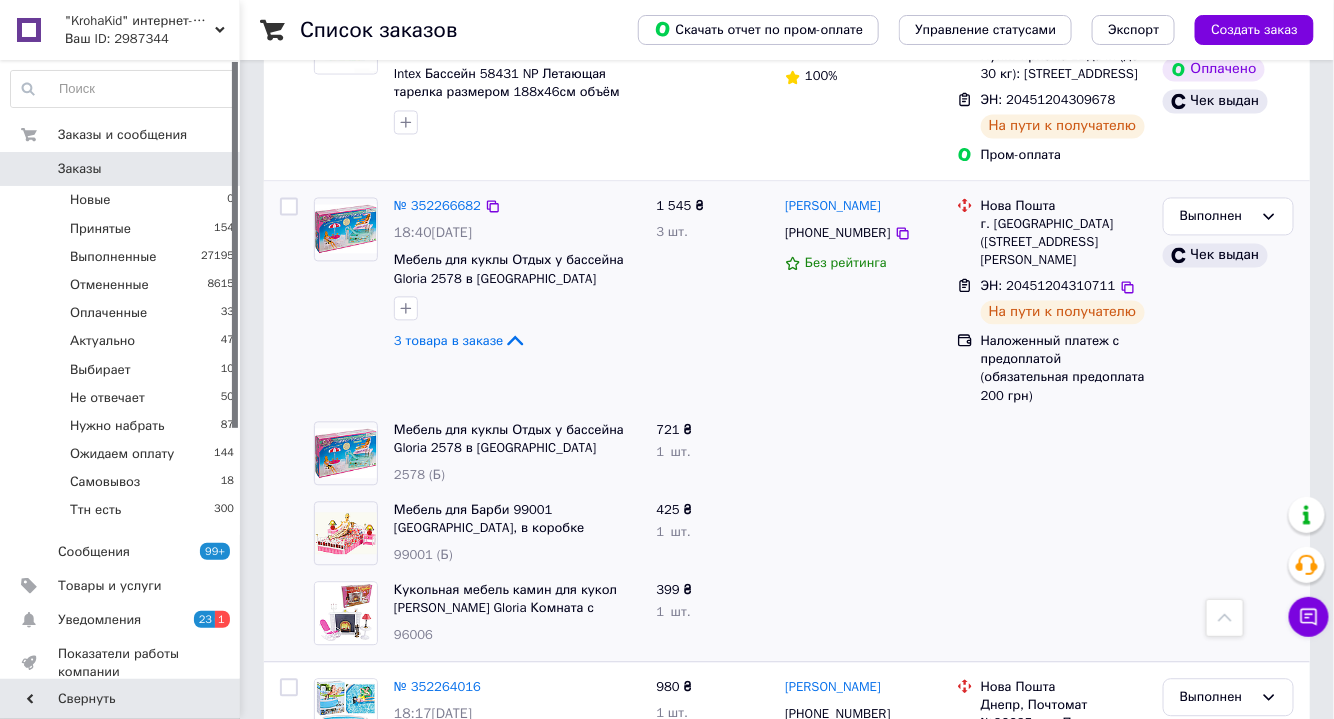 scroll, scrollTop: 1181, scrollLeft: 0, axis: vertical 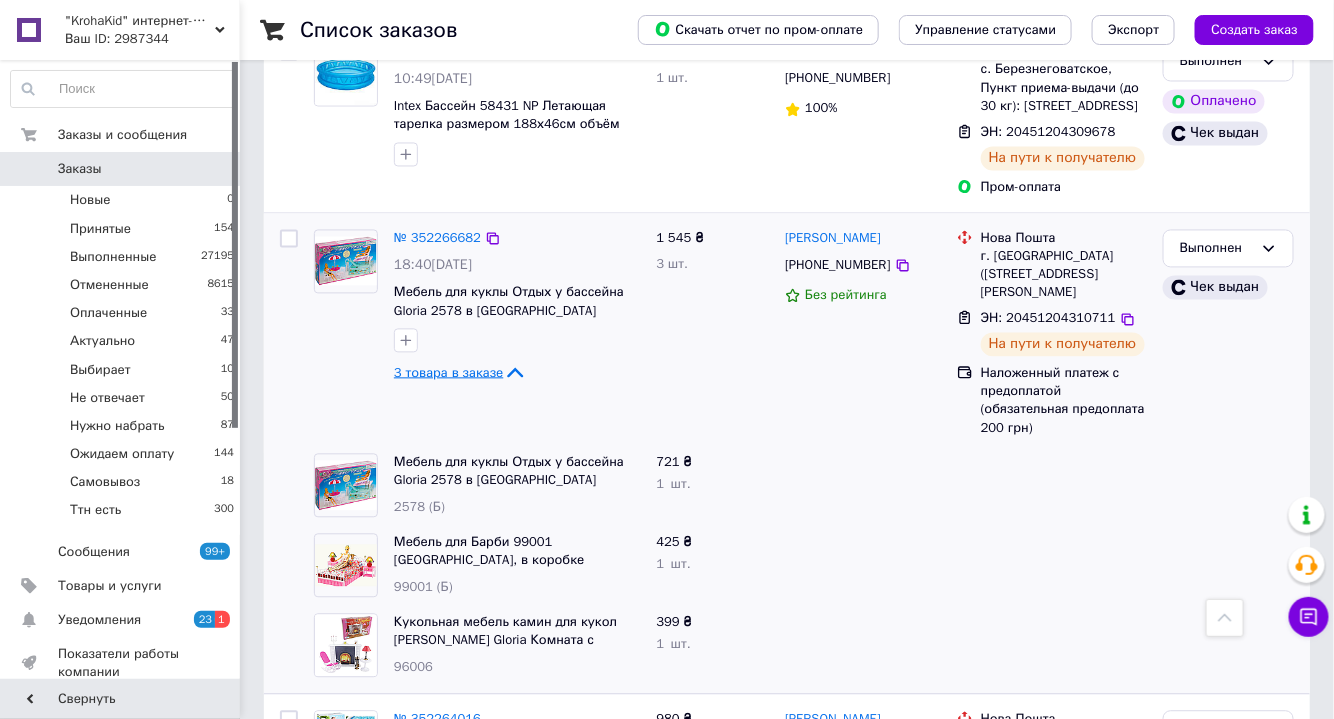 click on "3 товара в заказе" at bounding box center [448, 372] 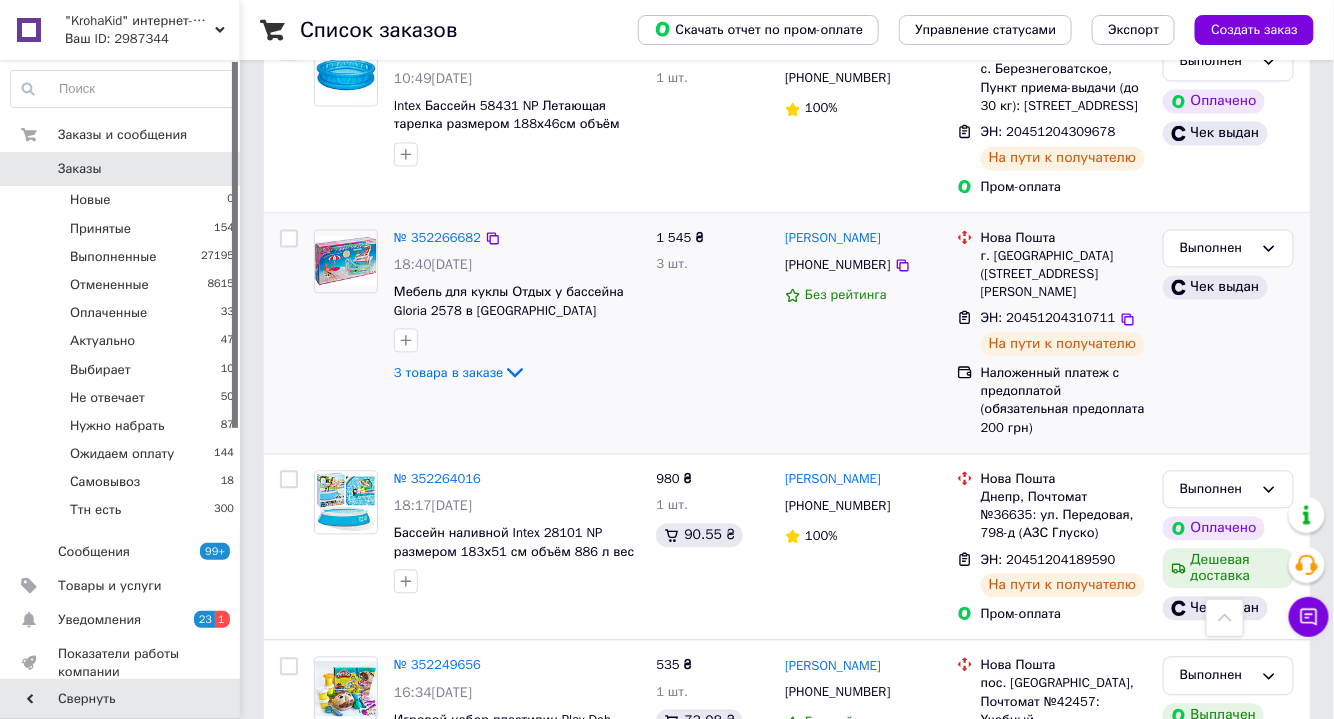 scroll, scrollTop: 727, scrollLeft: 0, axis: vertical 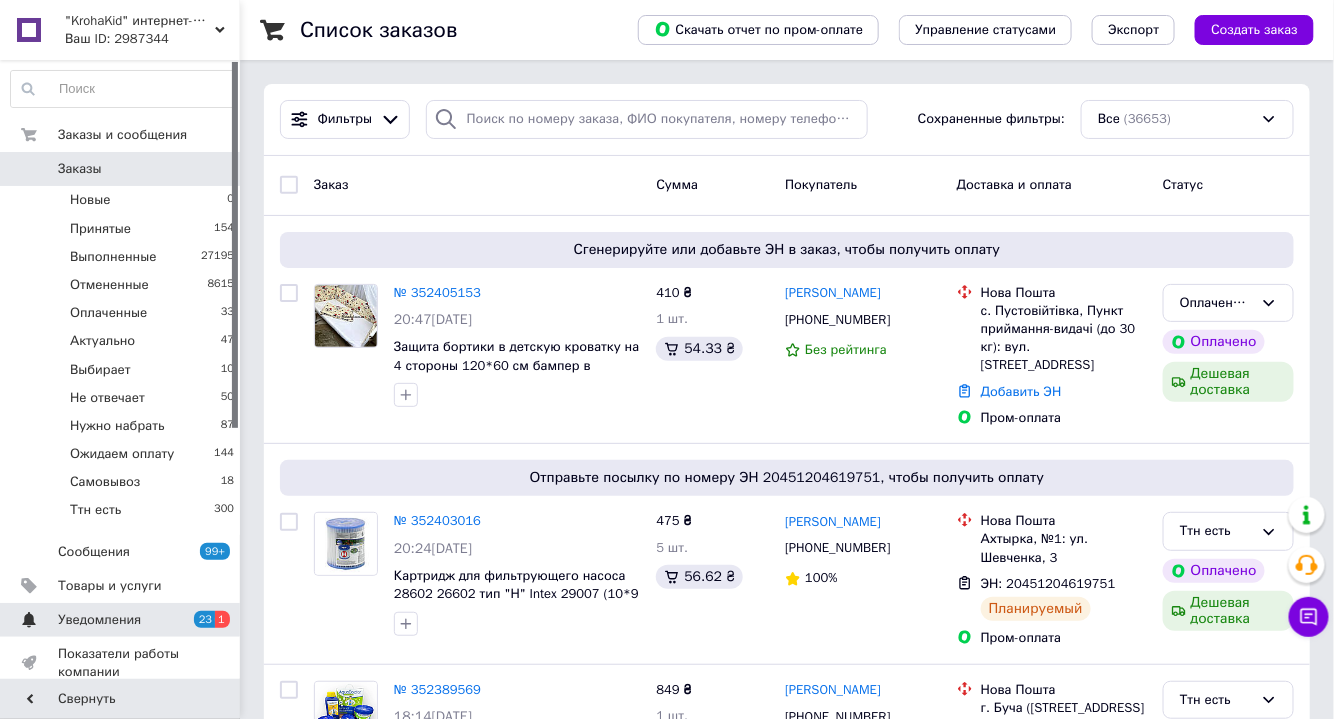 click on "Уведомления" at bounding box center [121, 620] 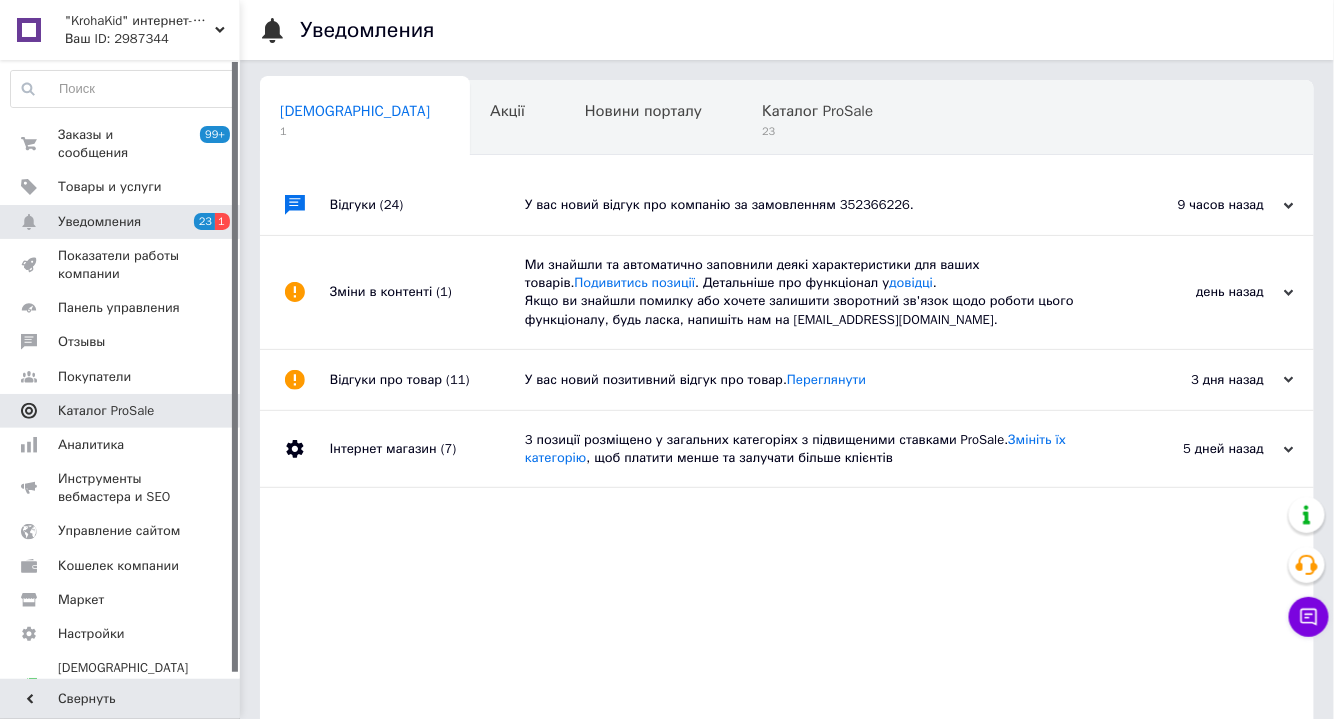 click on "Каталог ProSale" at bounding box center [106, 411] 